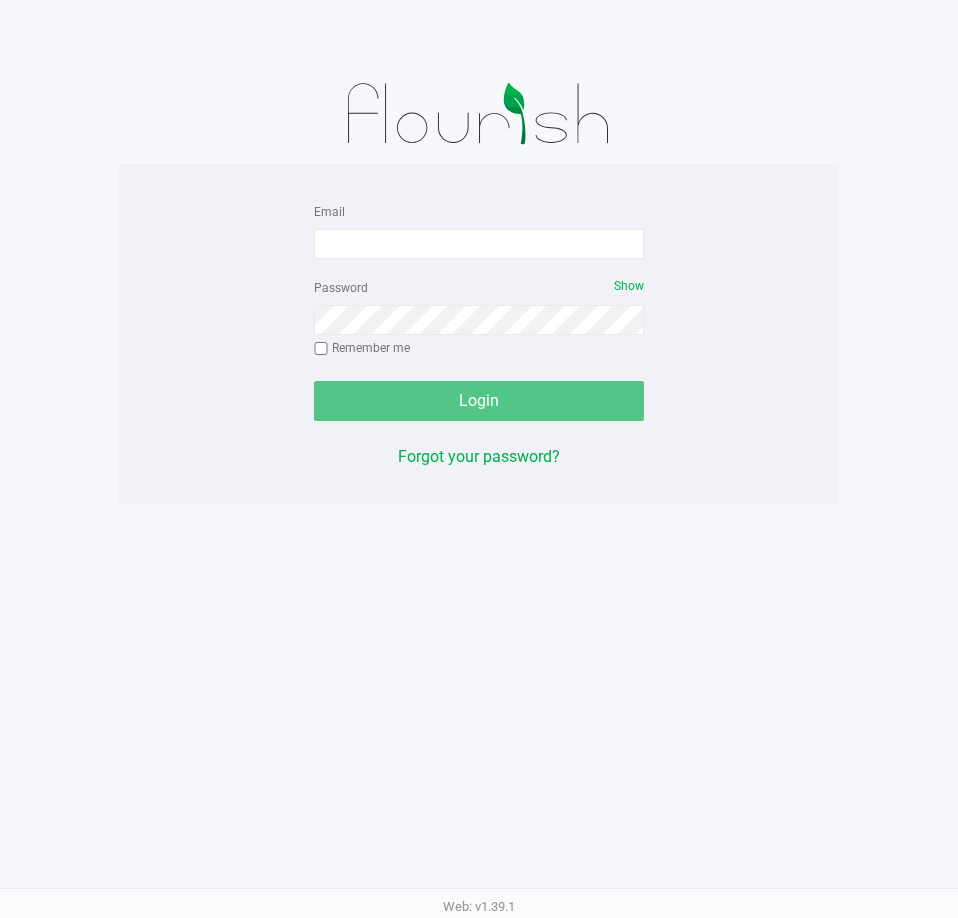 scroll, scrollTop: 0, scrollLeft: 0, axis: both 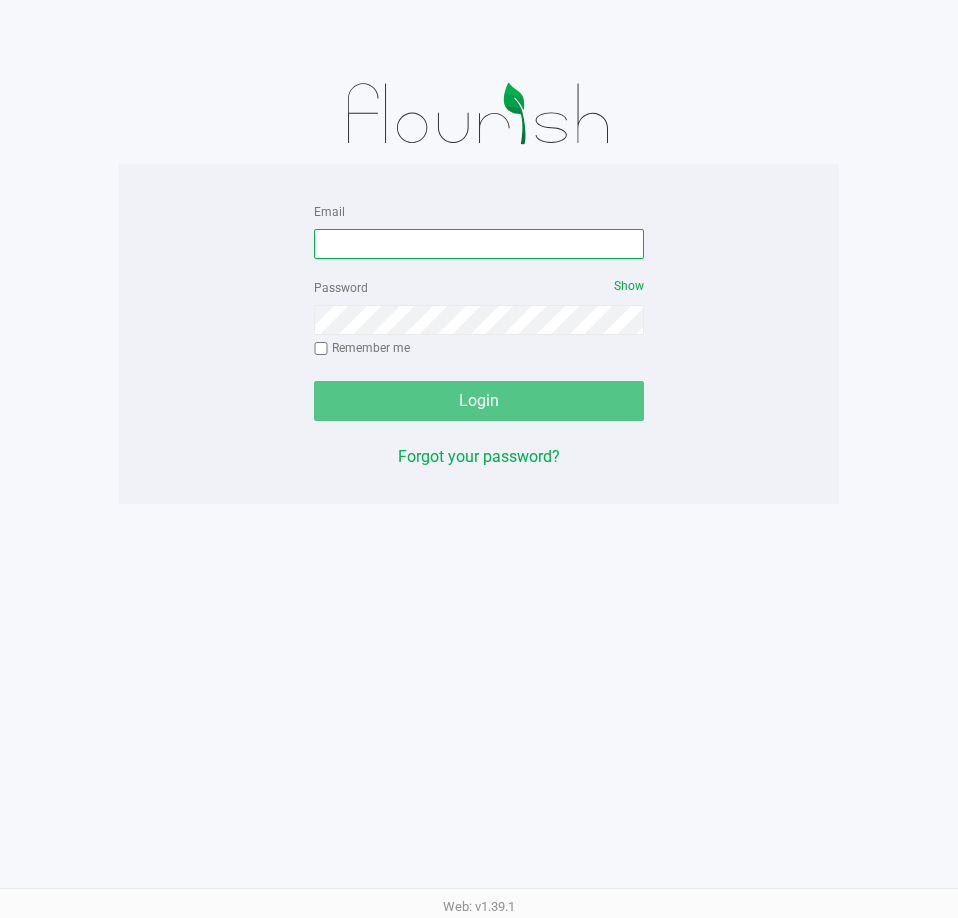 click on "Email" at bounding box center [479, 244] 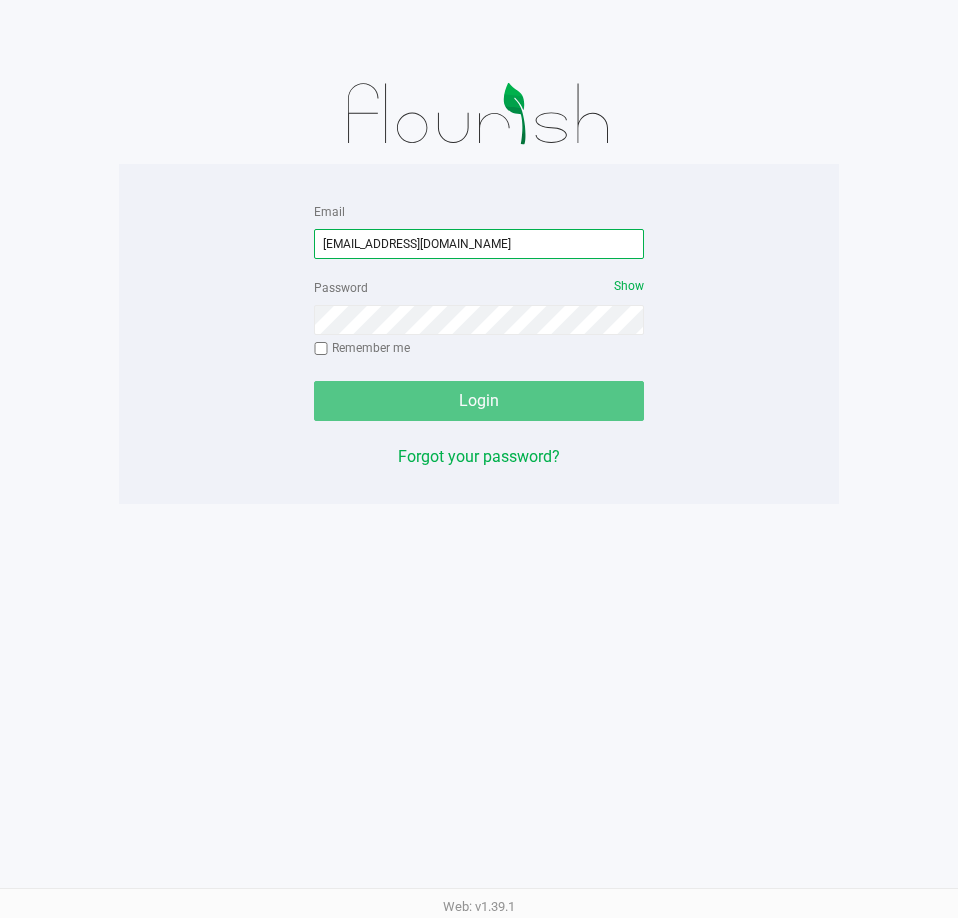 type on "[EMAIL_ADDRESS][DOMAIN_NAME]" 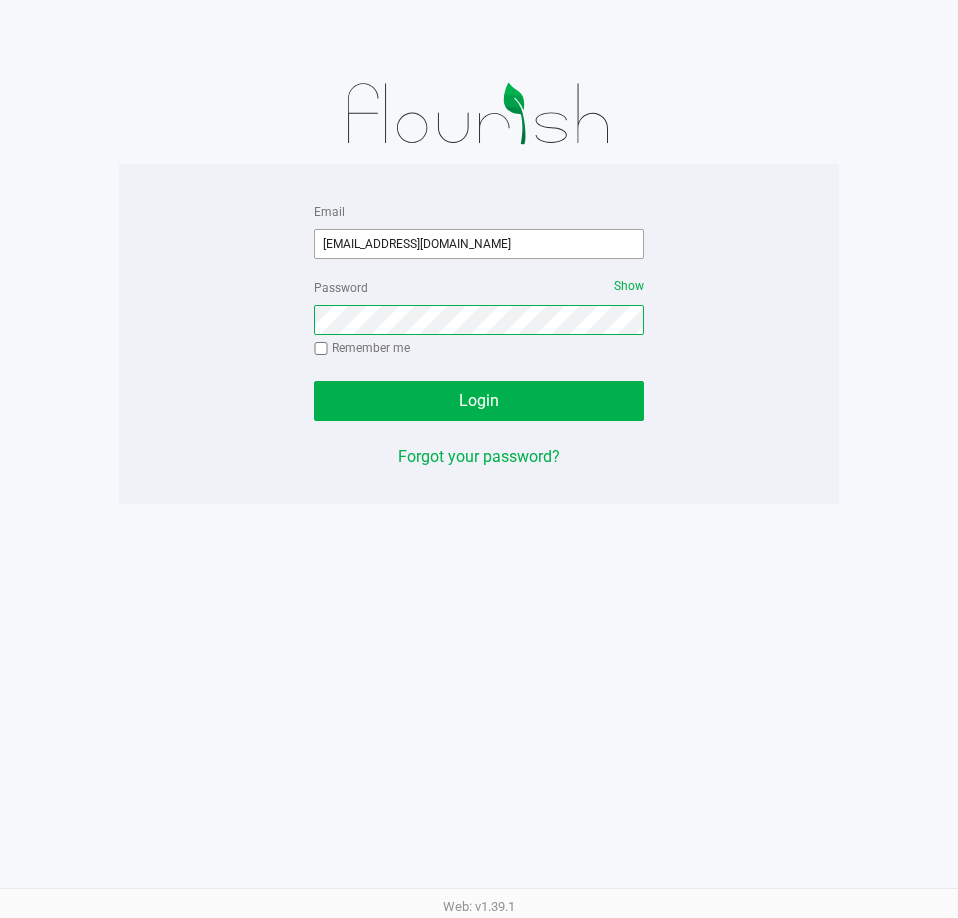 click on "Login" 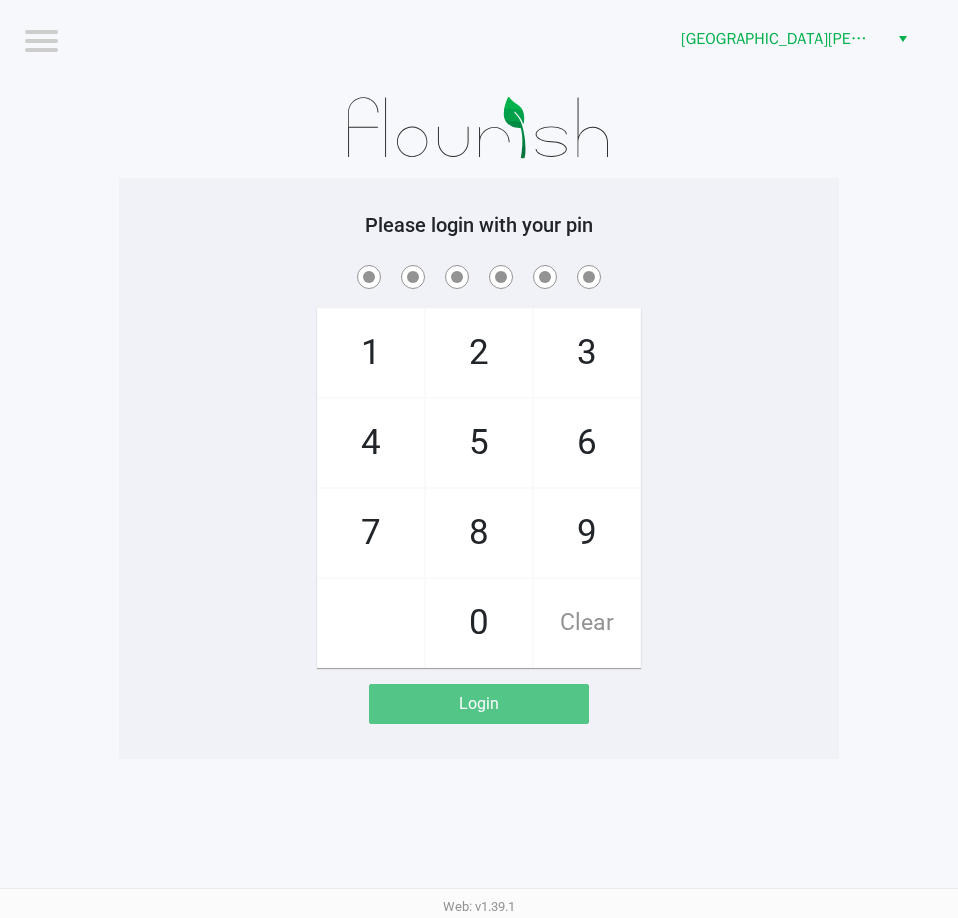 click on "Please login with your pin" 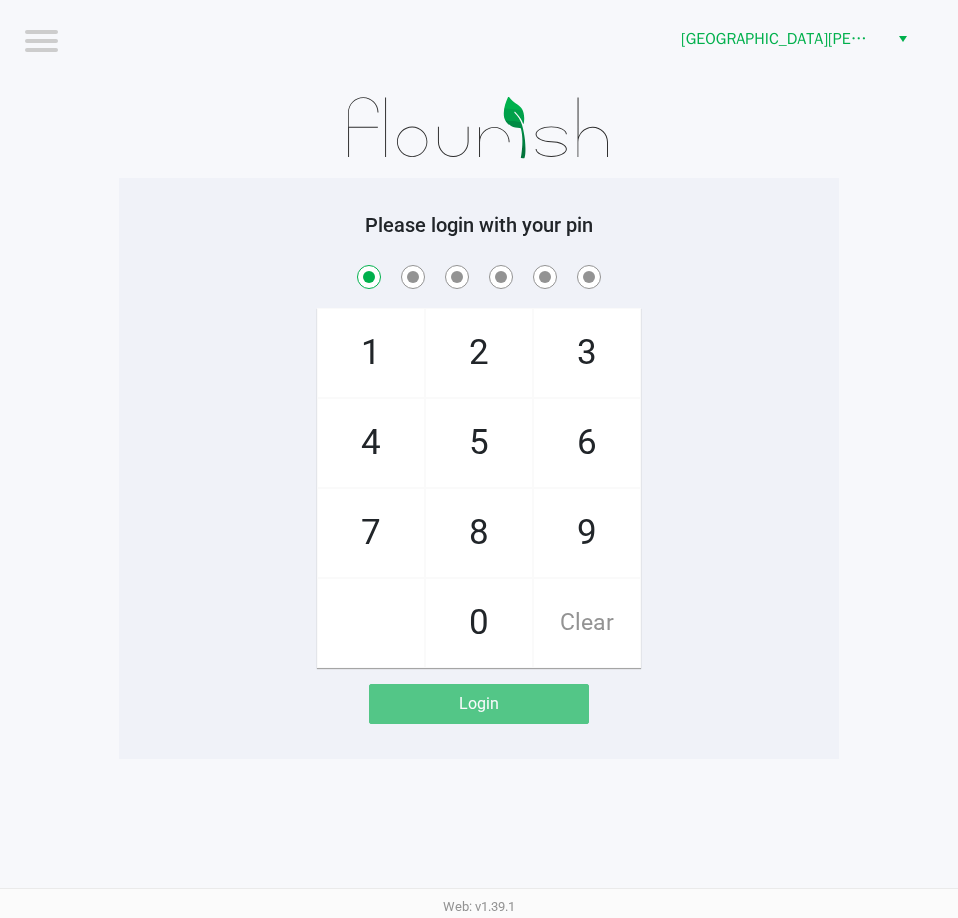 checkbox on "true" 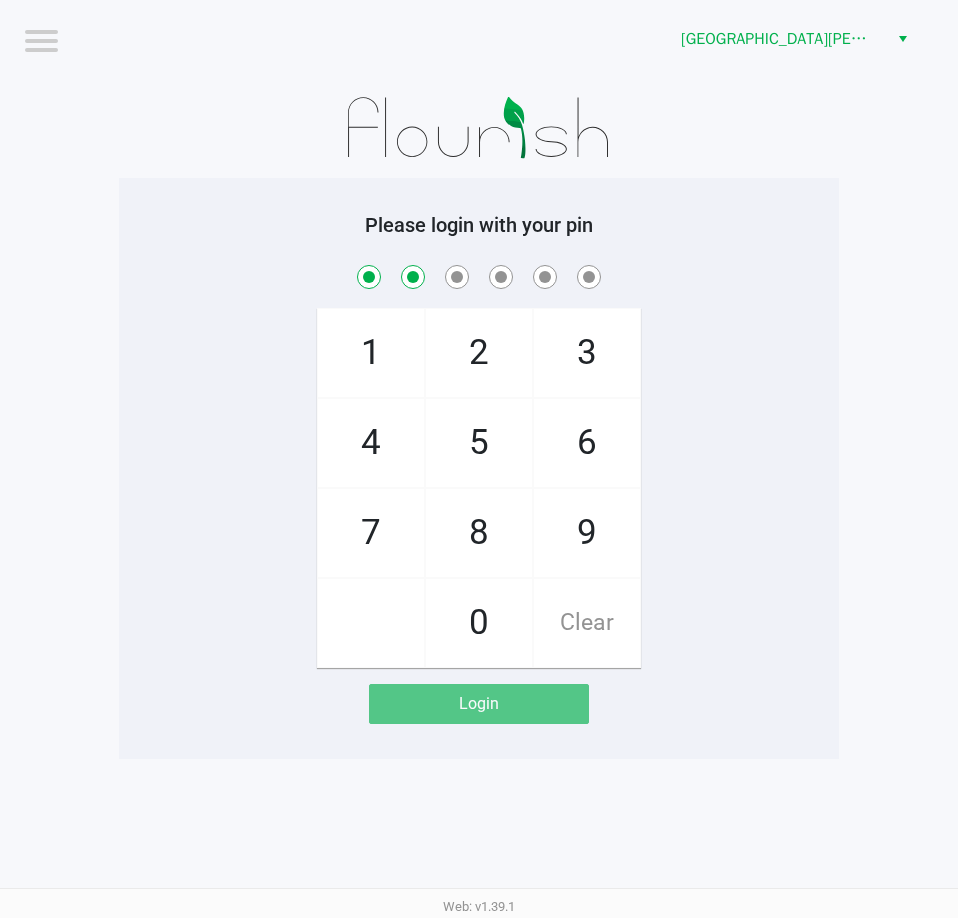 checkbox on "true" 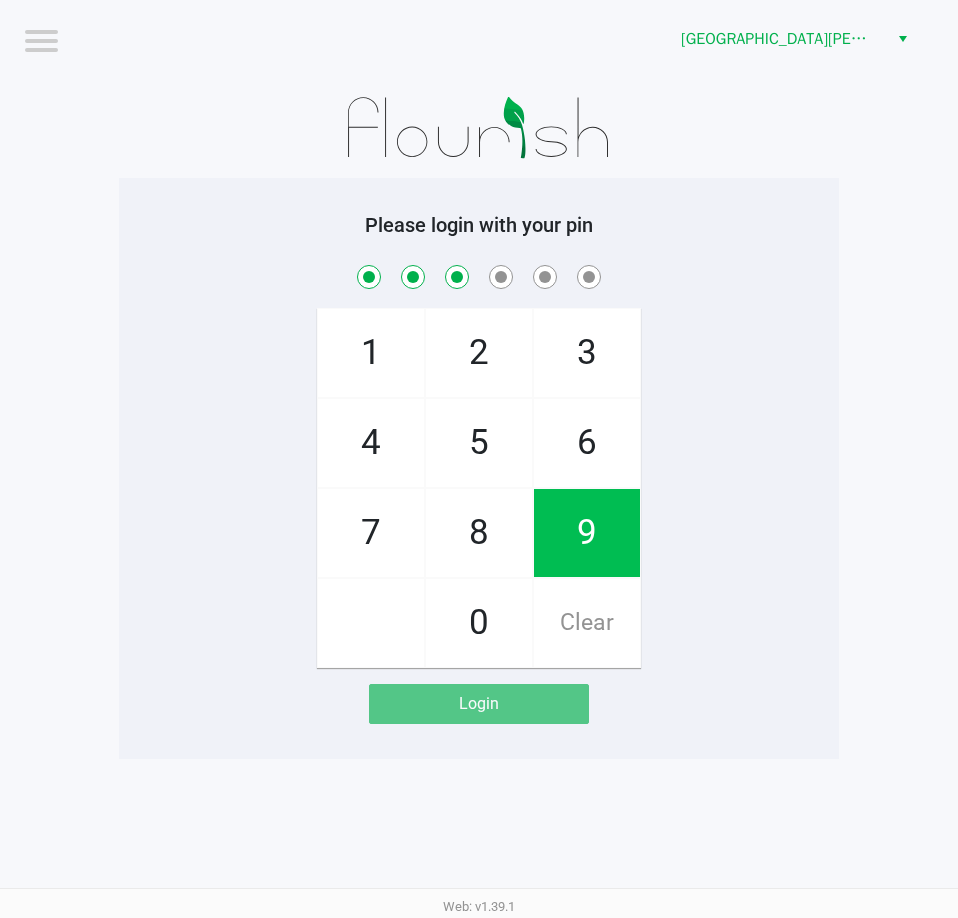 checkbox on "true" 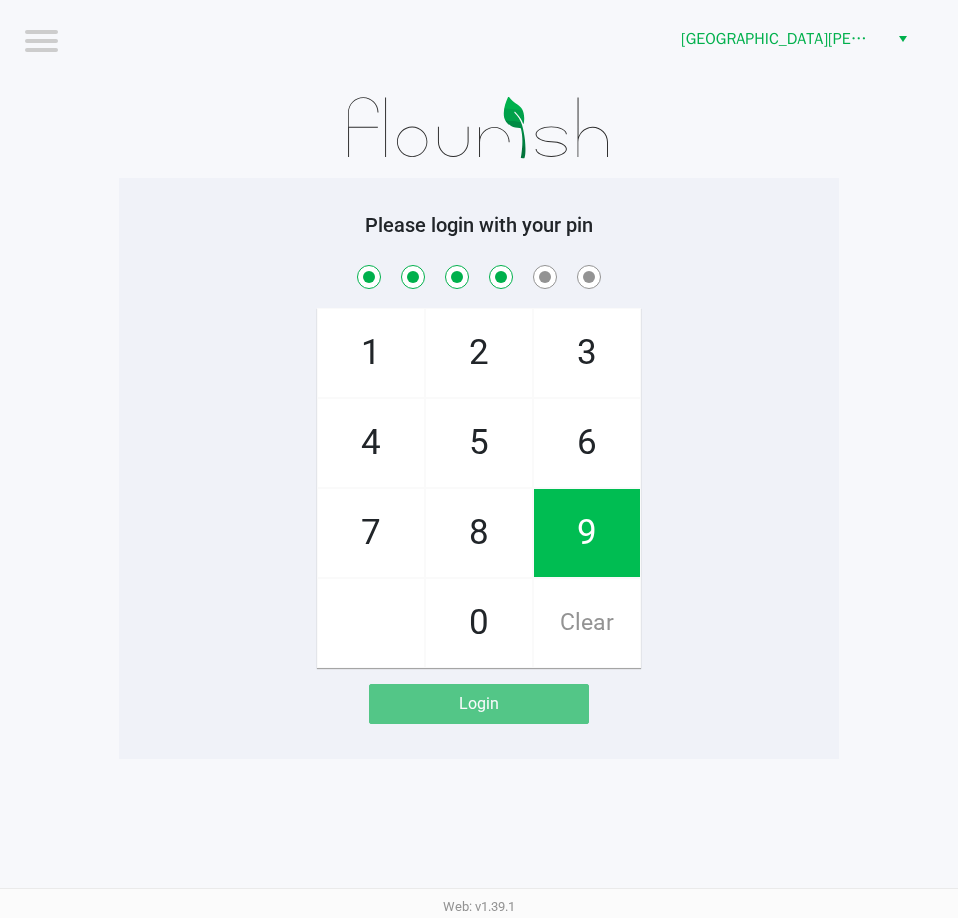 checkbox on "true" 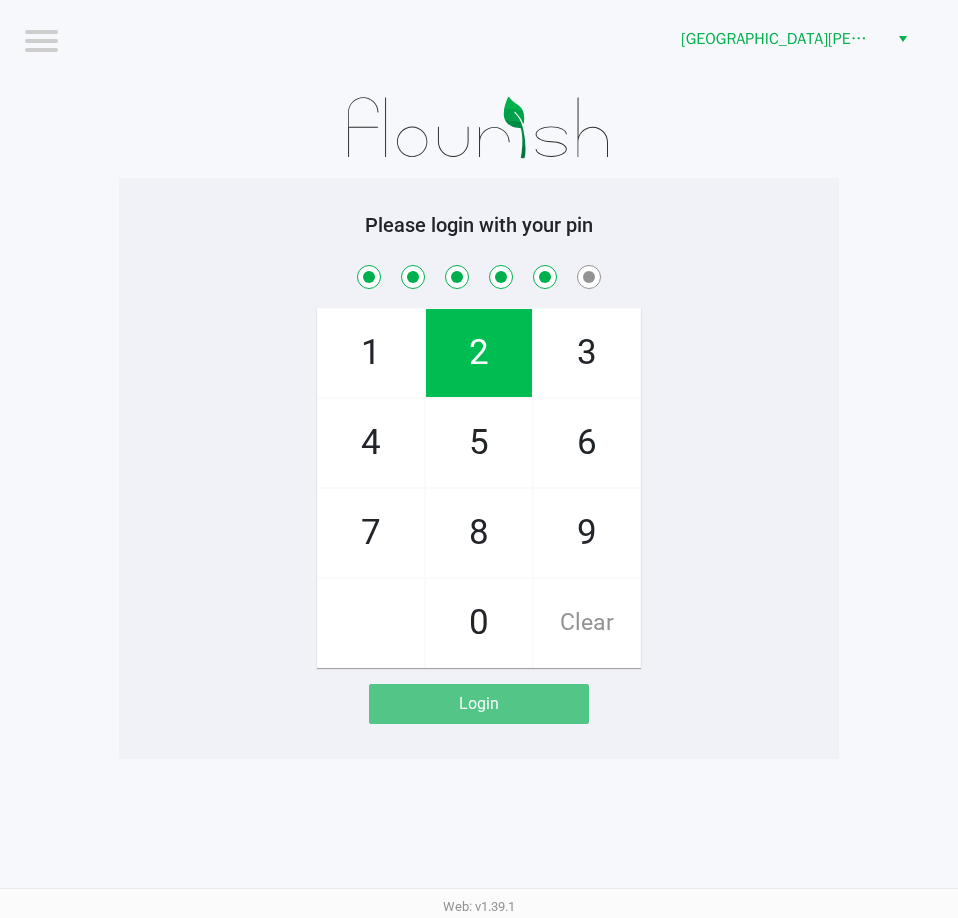 checkbox on "true" 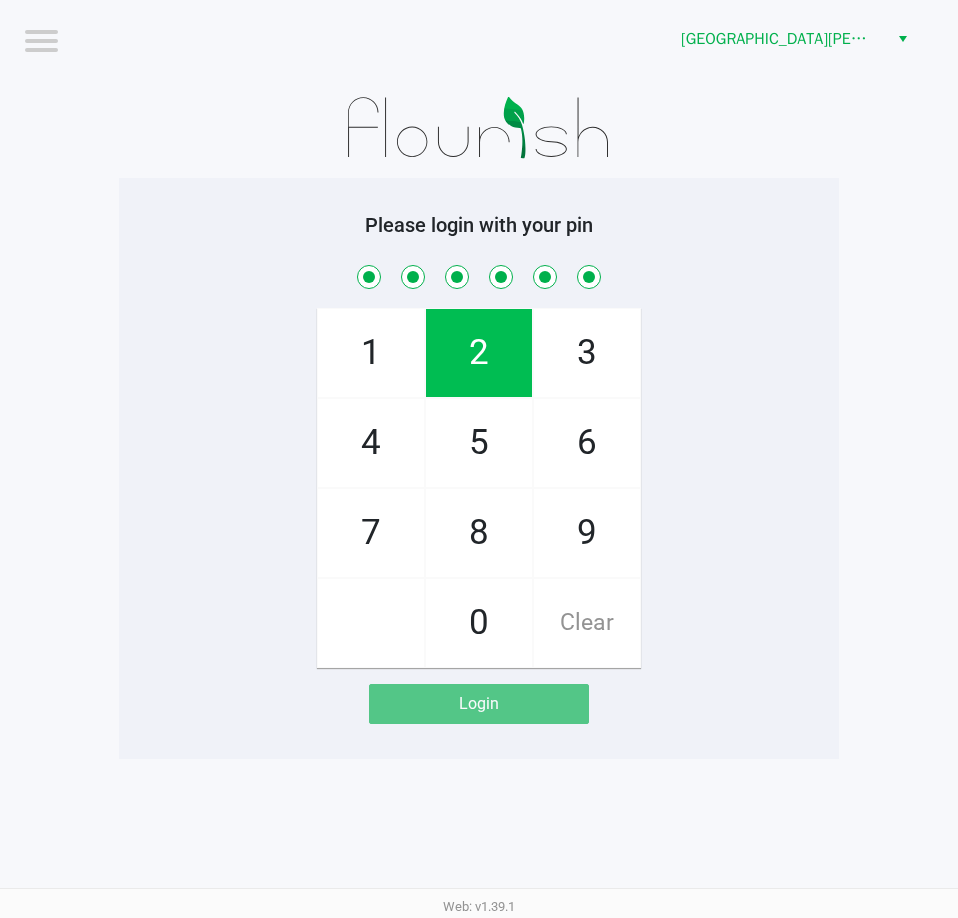 checkbox on "true" 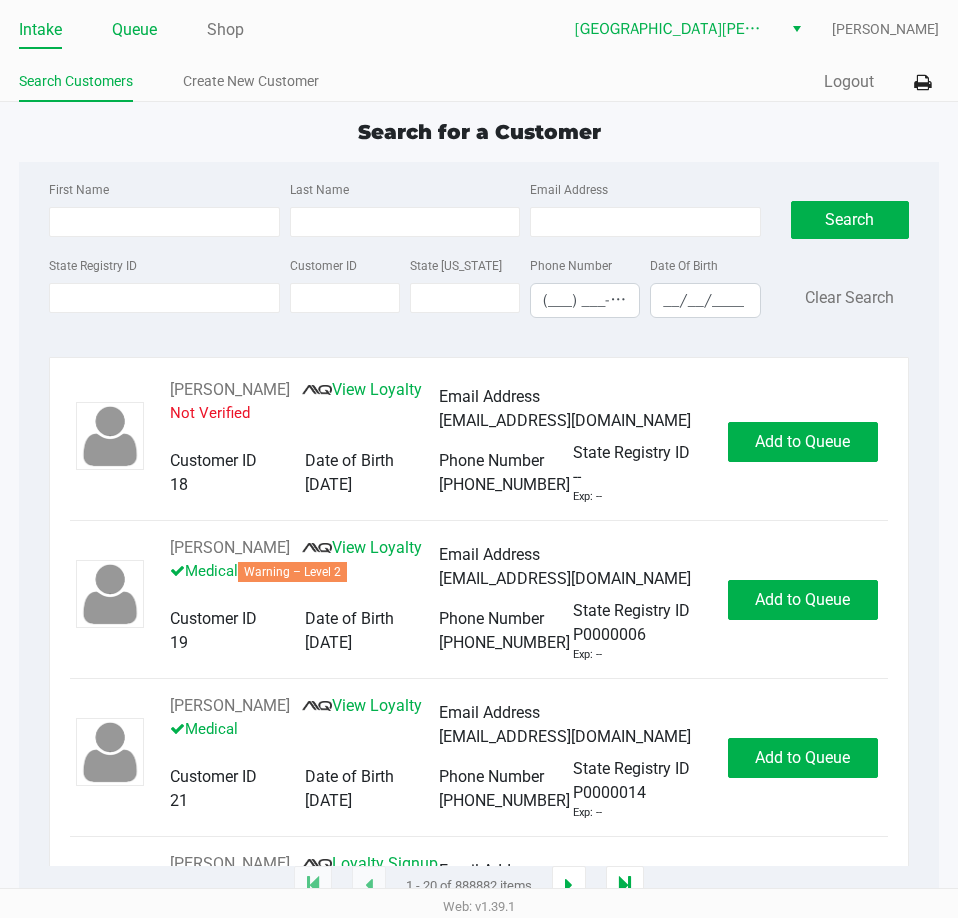click on "Queue" 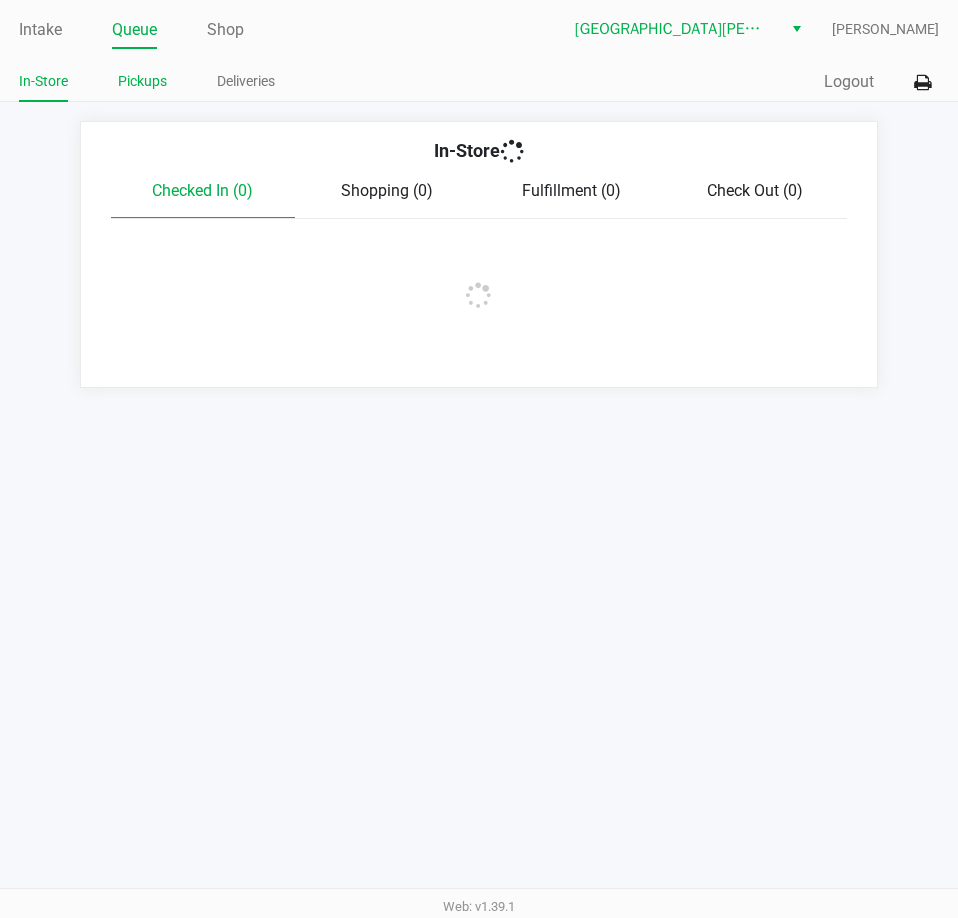 click on "Pickups" 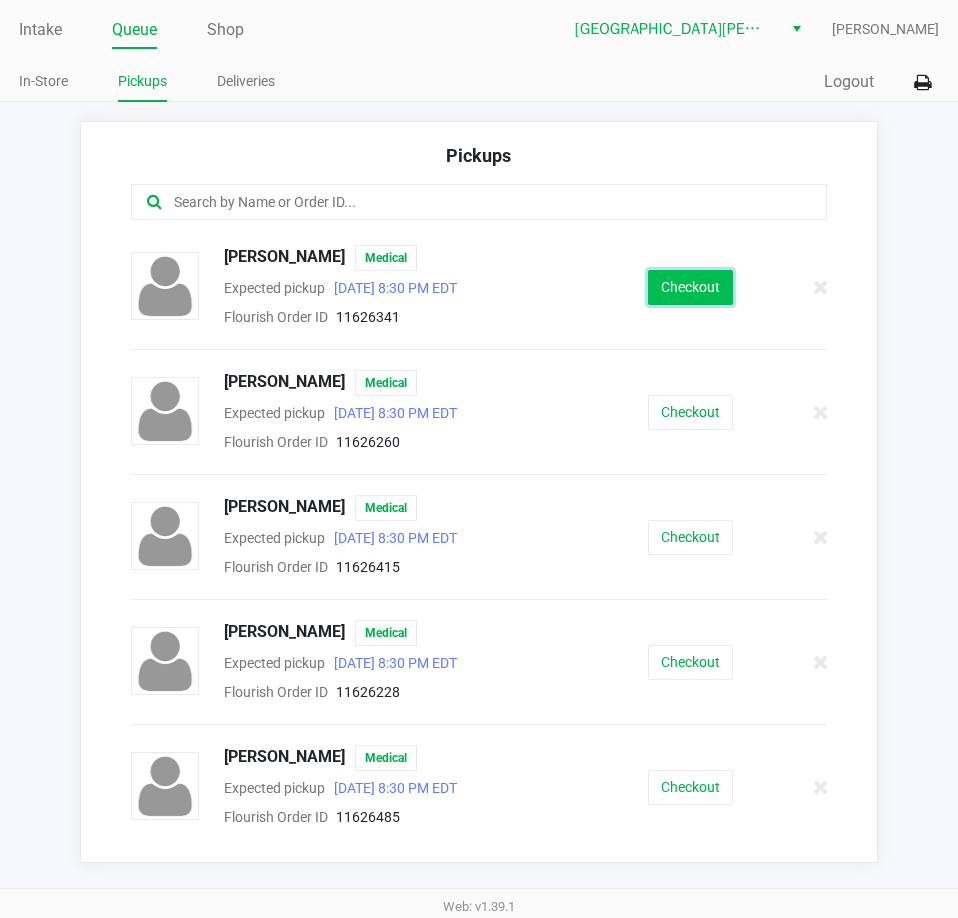click on "Checkout" 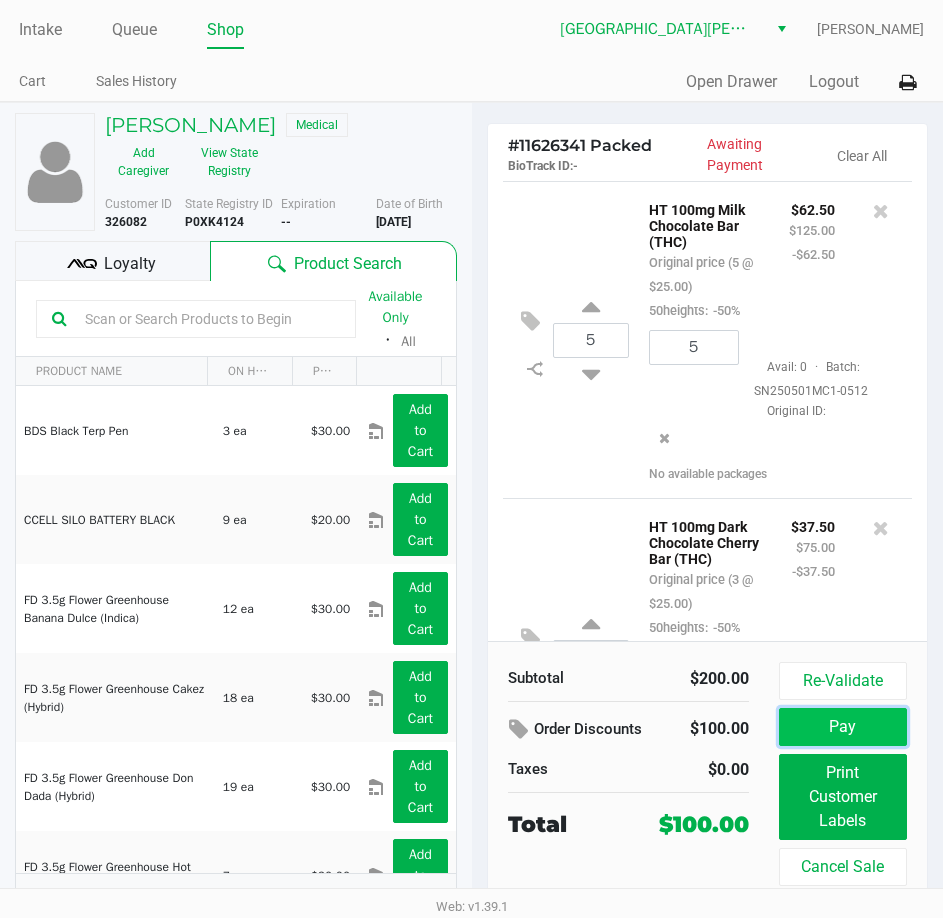 click on "Pay" 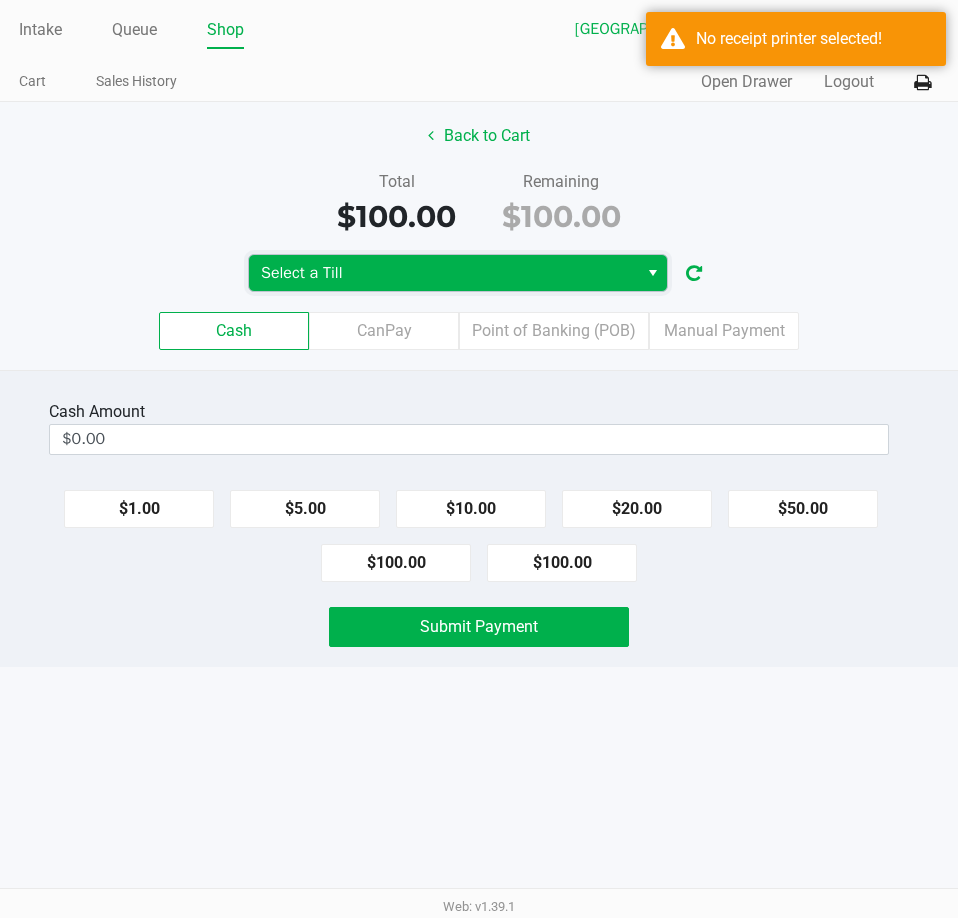 click on "Select a Till" at bounding box center [443, 273] 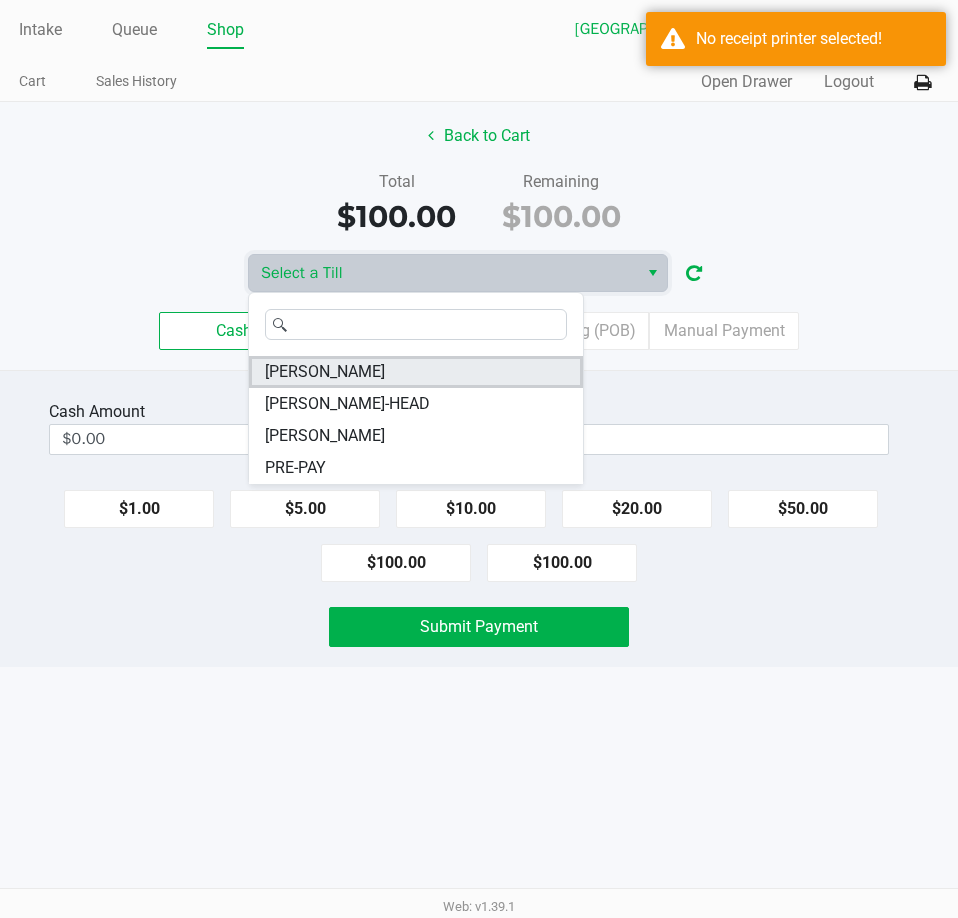 click on "EDITH-REUSS" at bounding box center [416, 372] 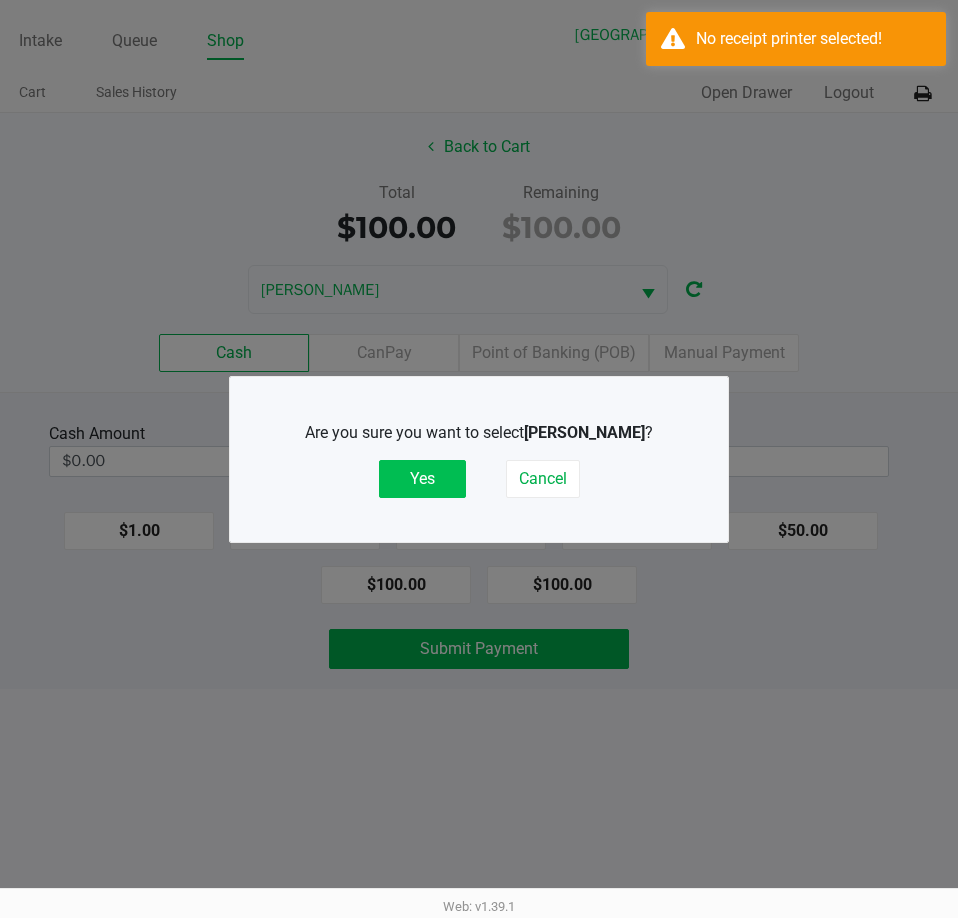 click on "Yes" 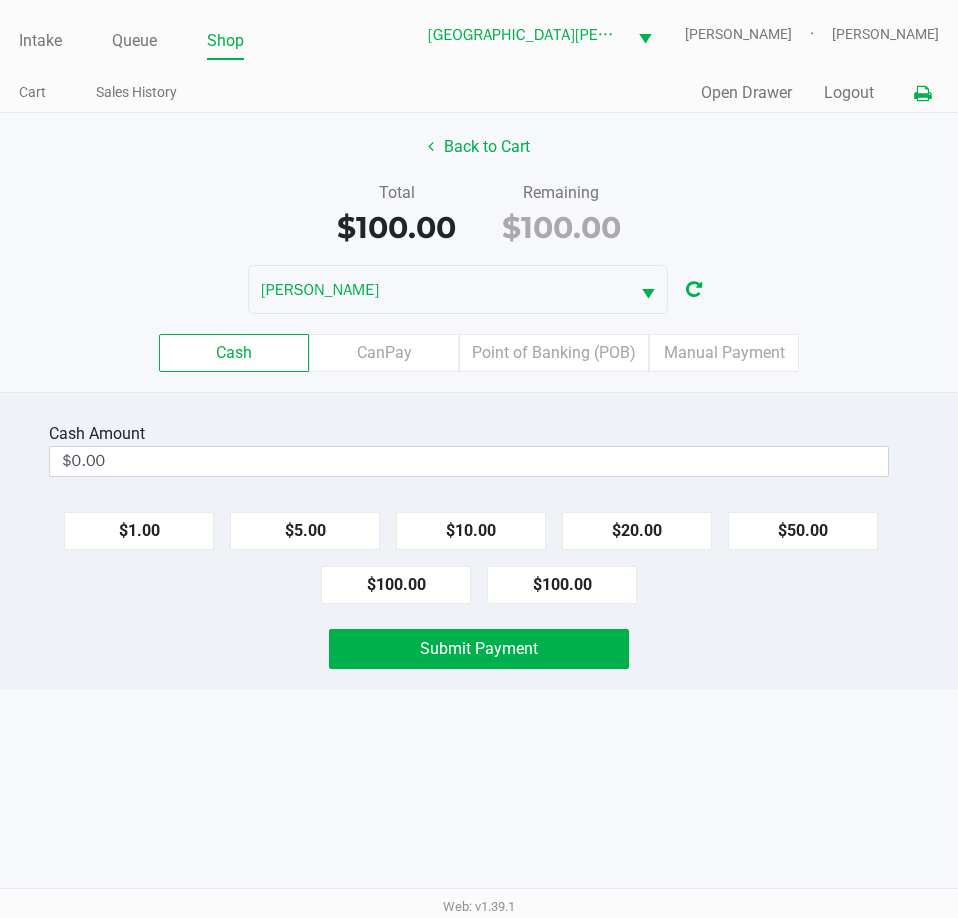 click 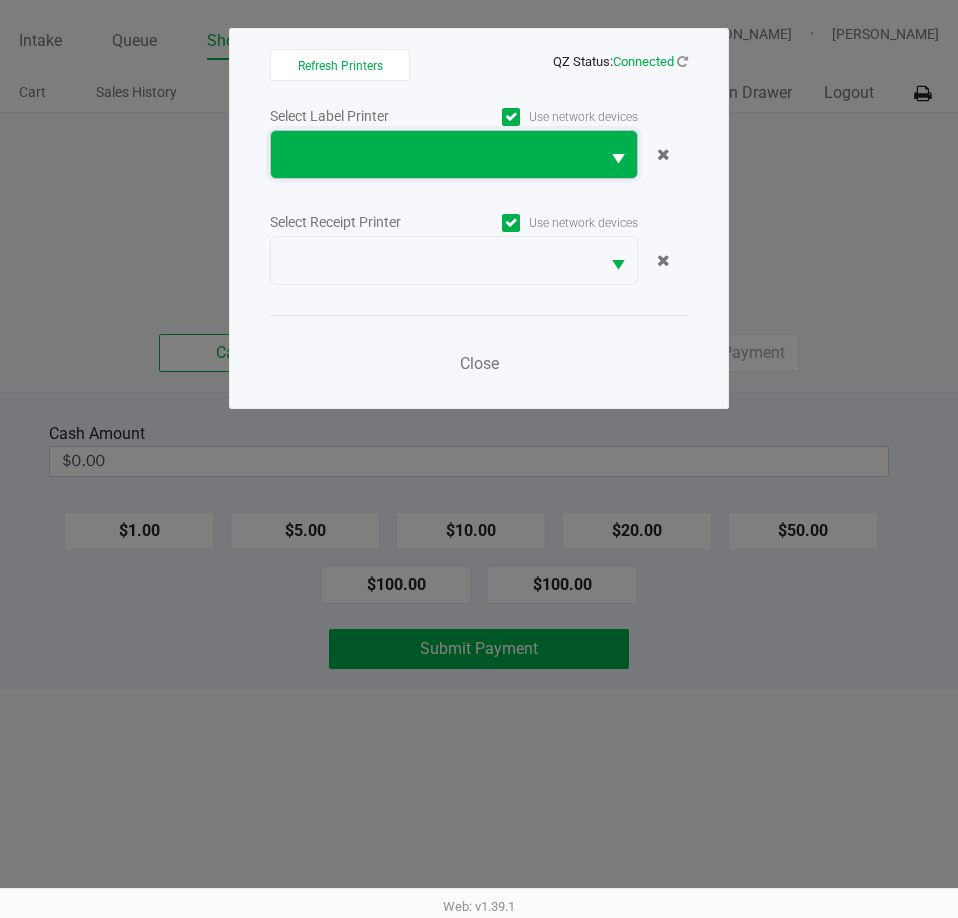 click at bounding box center [435, 155] 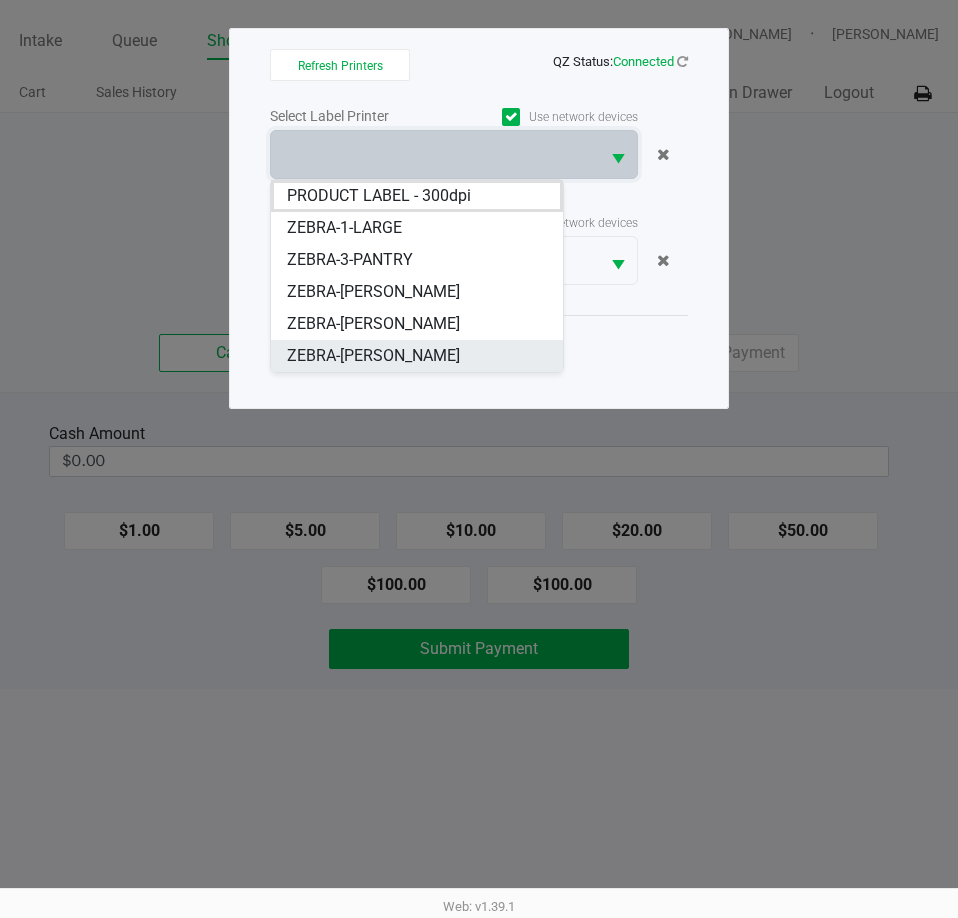 click on "ZEBRA-EDITH-REUSS" at bounding box center (373, 356) 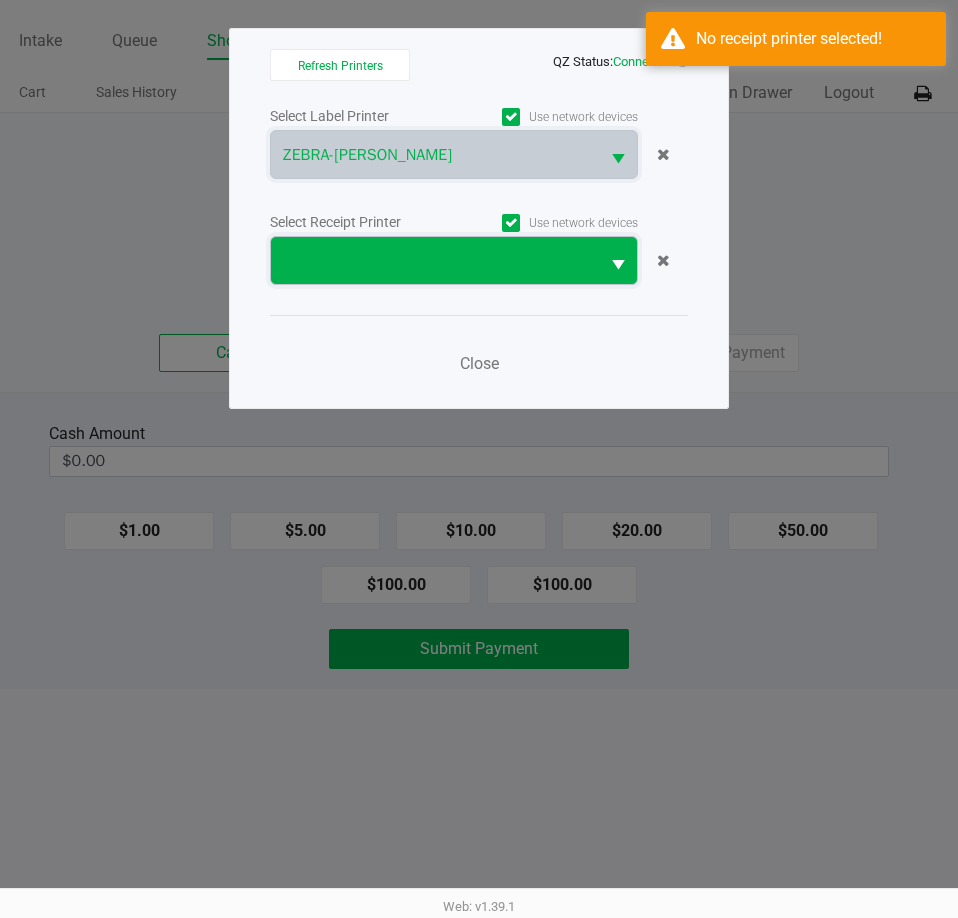 click at bounding box center [435, 261] 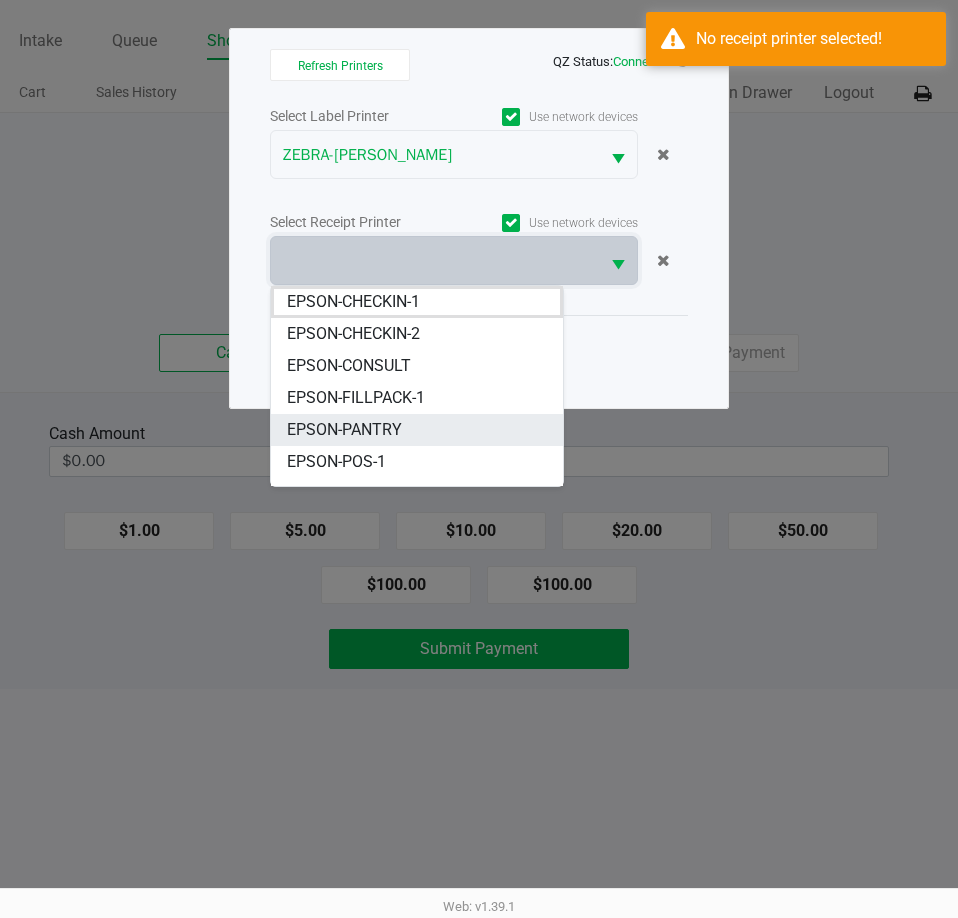 scroll, scrollTop: 88, scrollLeft: 0, axis: vertical 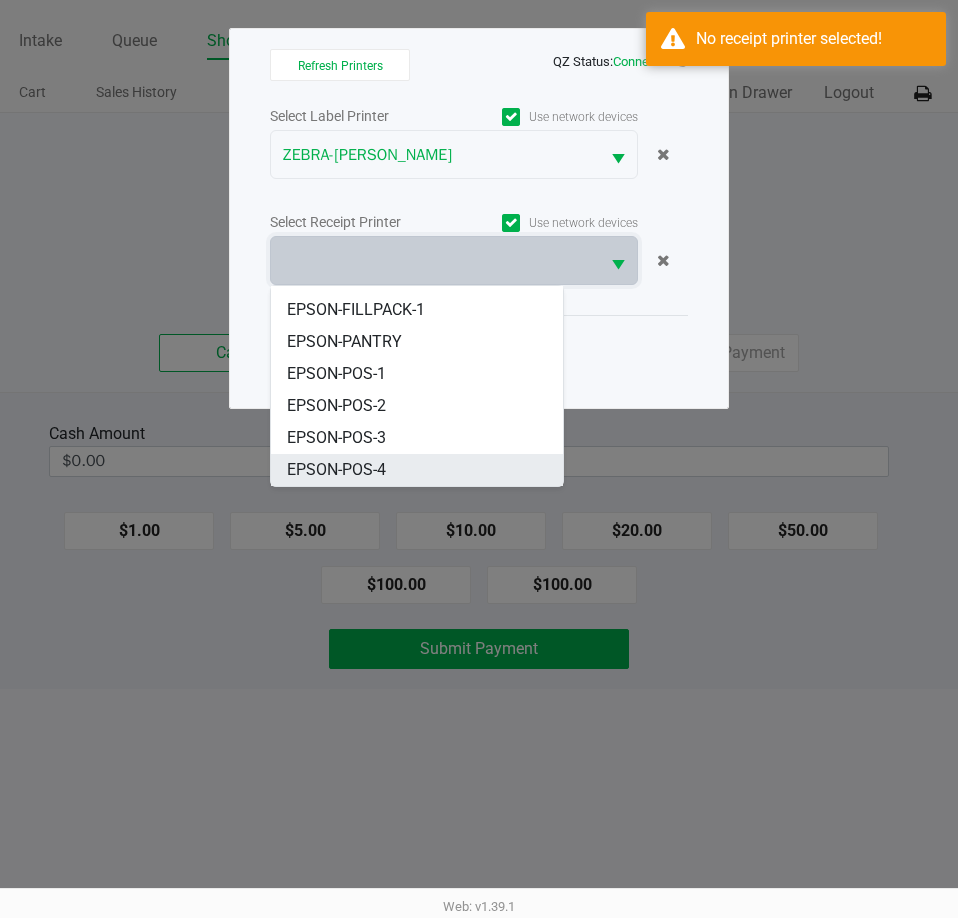 click on "EPSON-POS-4" at bounding box center [417, 470] 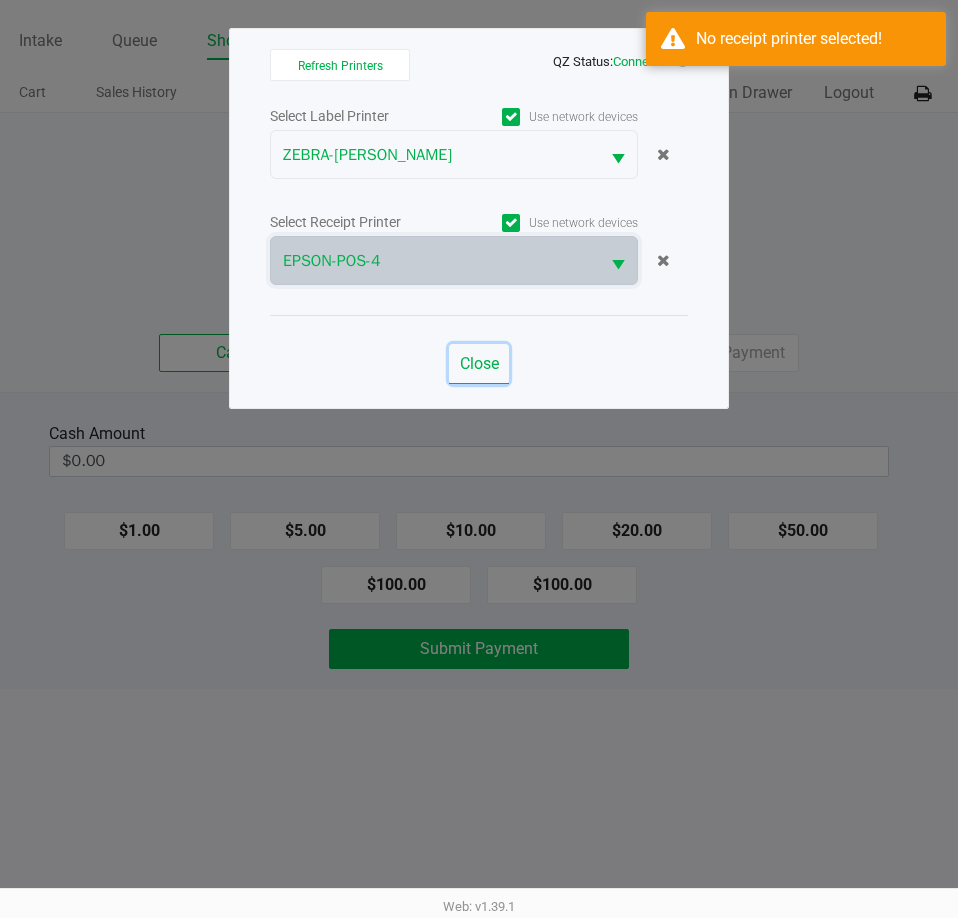 click on "Close" 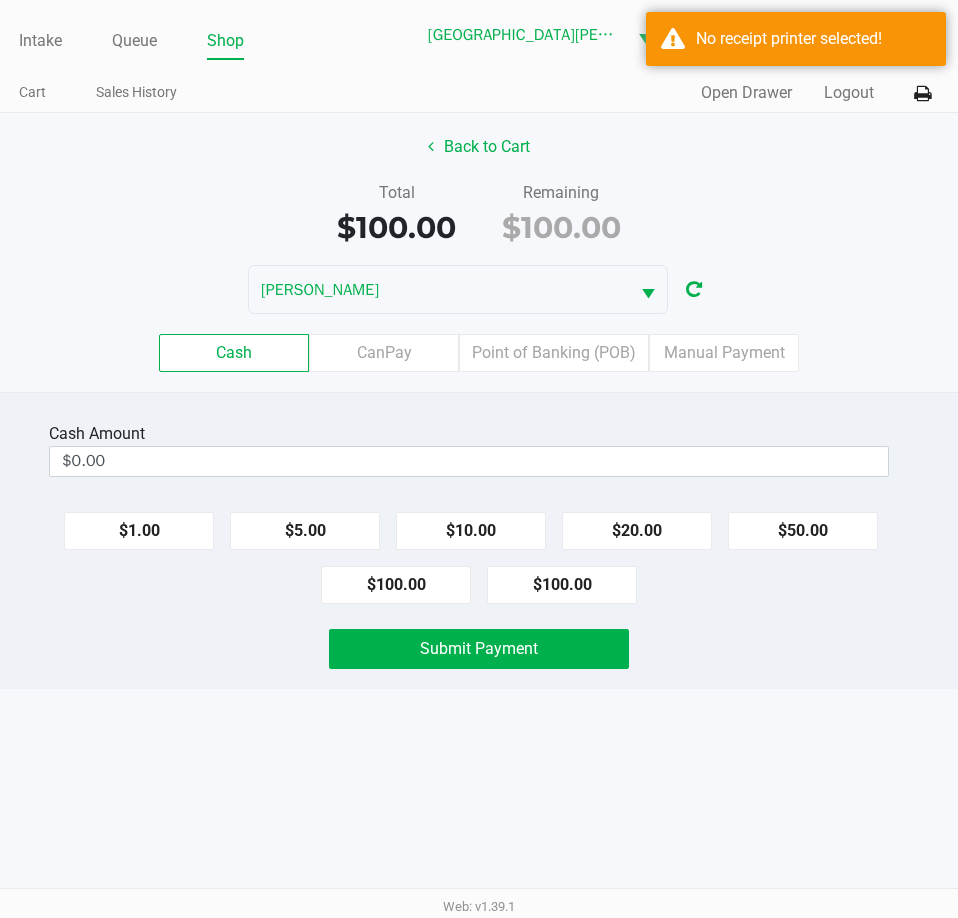 click on "Total   $100.00   Remaining   $100.00" 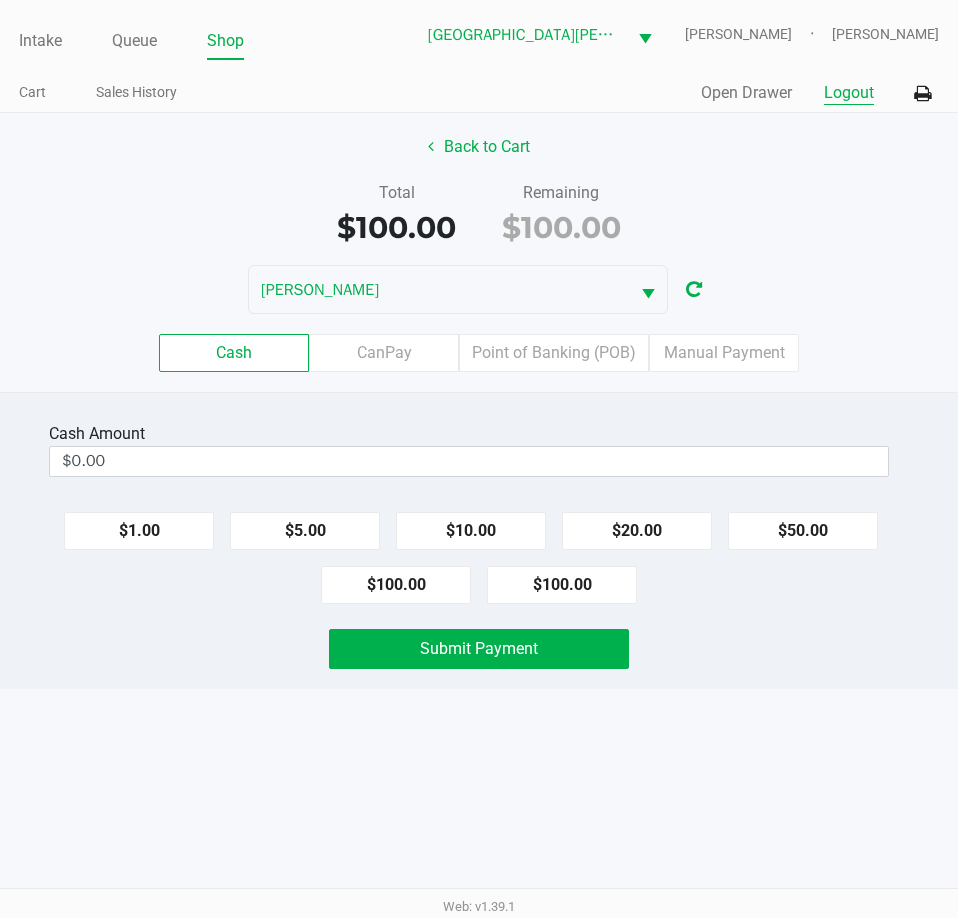 click on "Logout" 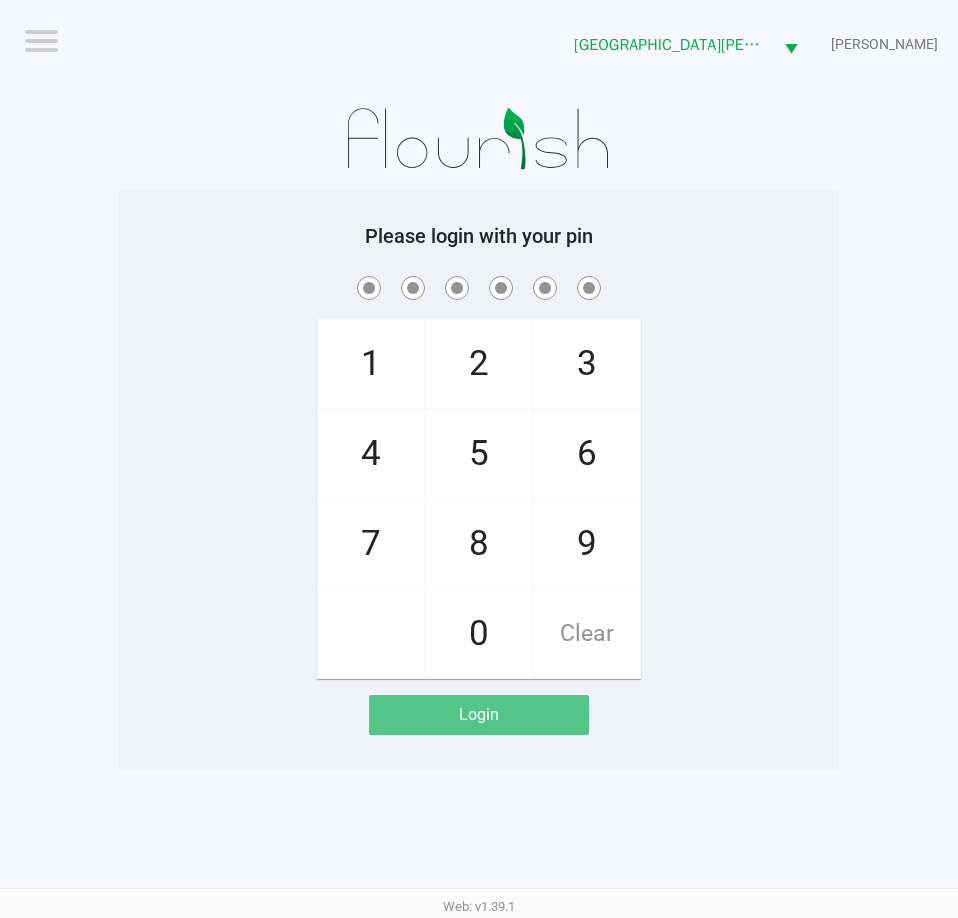 click 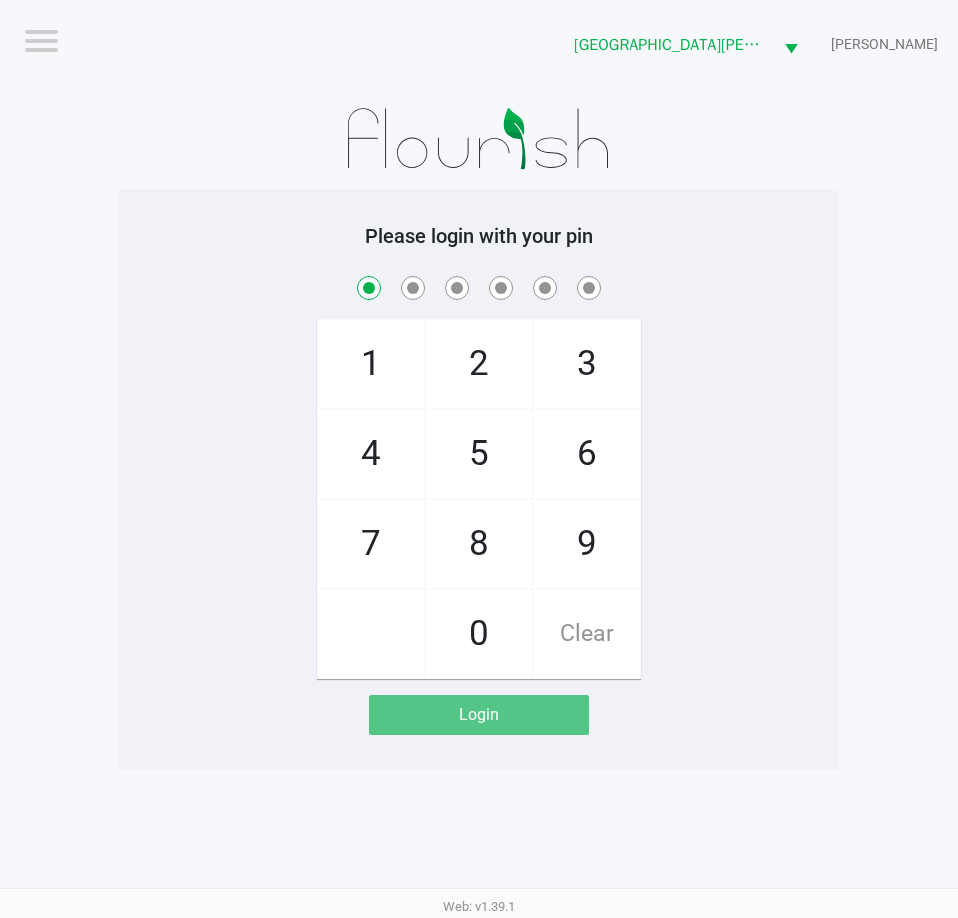 checkbox on "true" 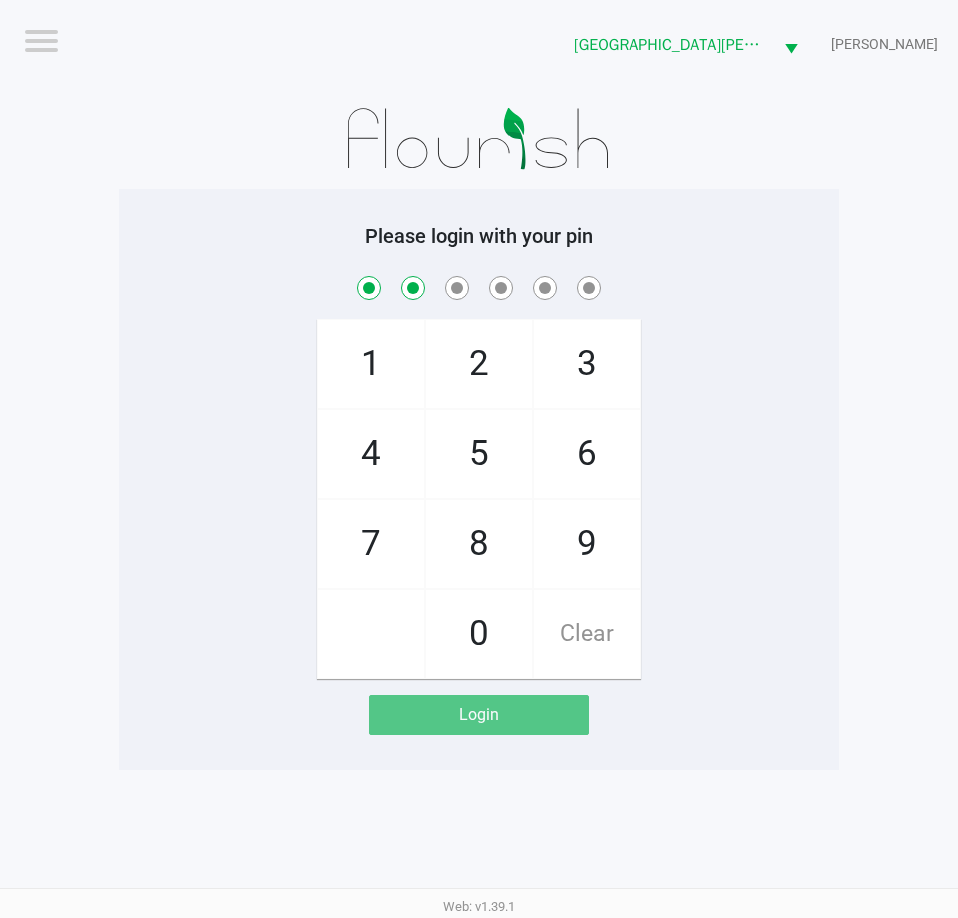 checkbox on "true" 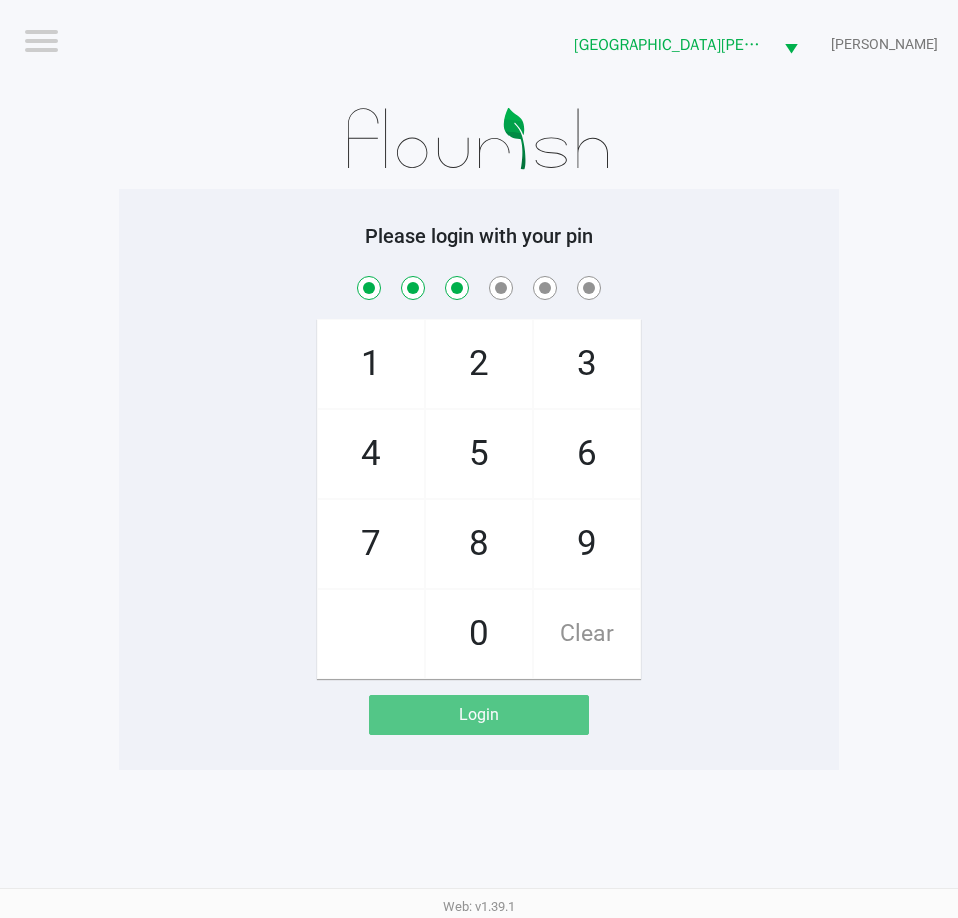 checkbox on "true" 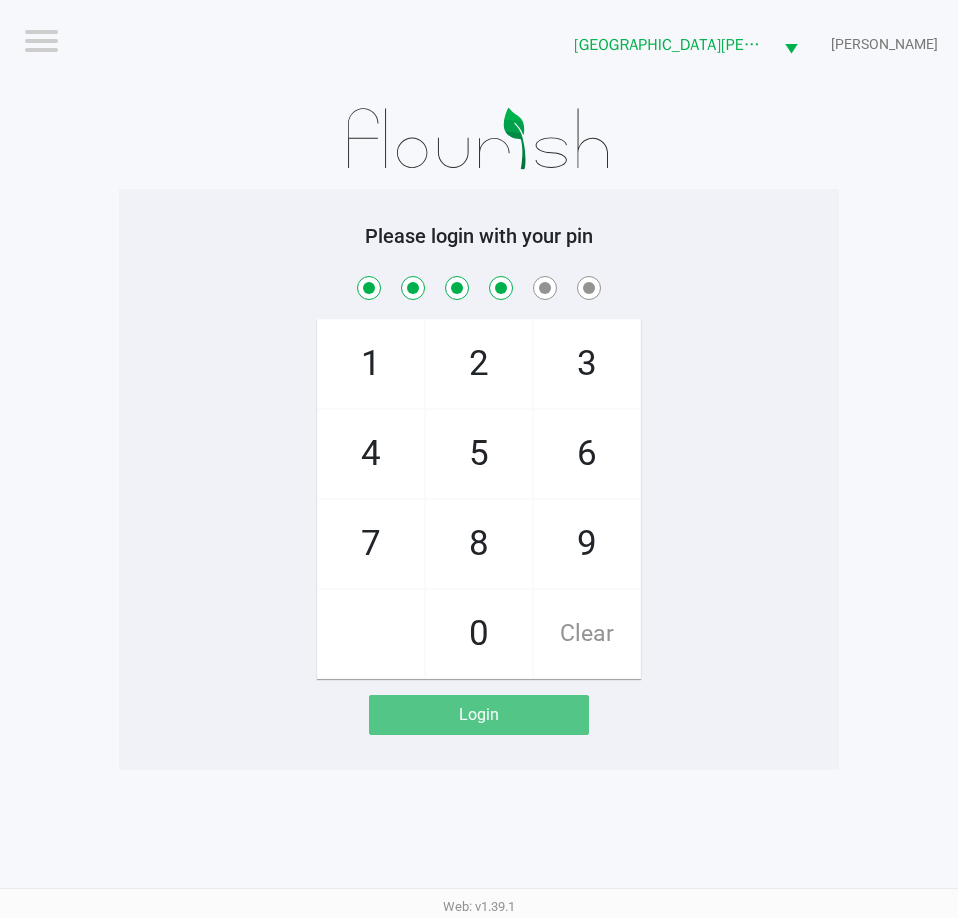 checkbox on "true" 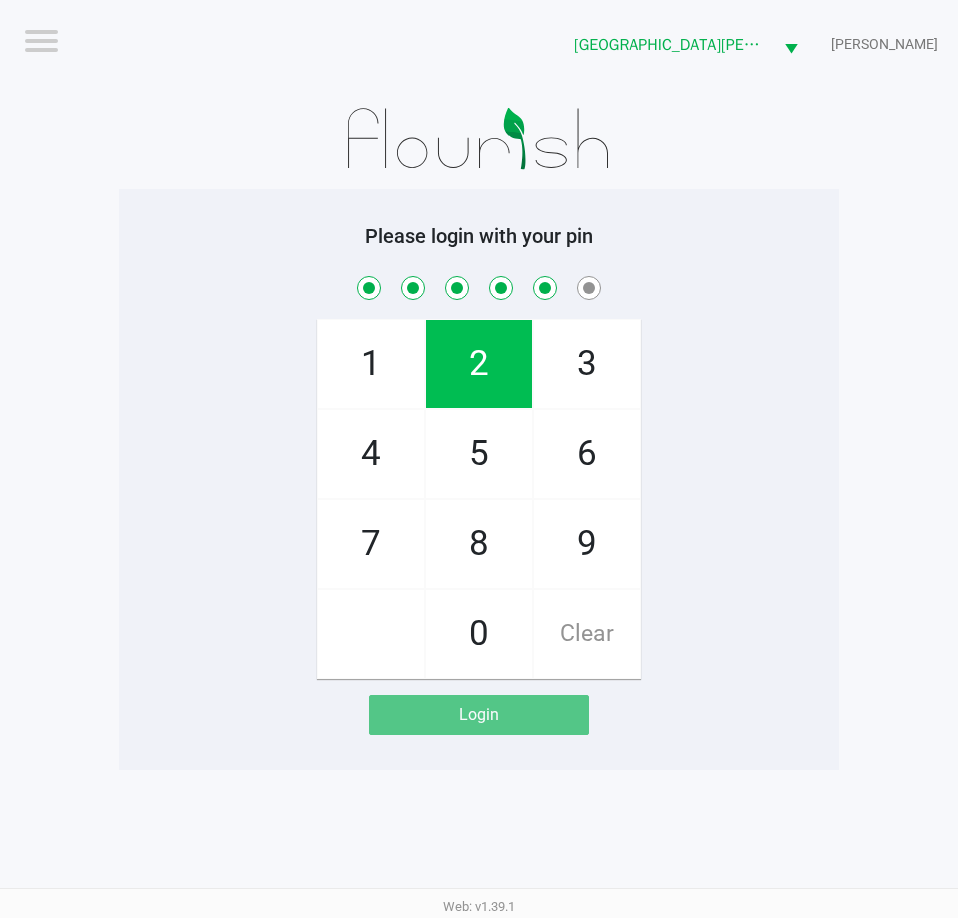 checkbox on "true" 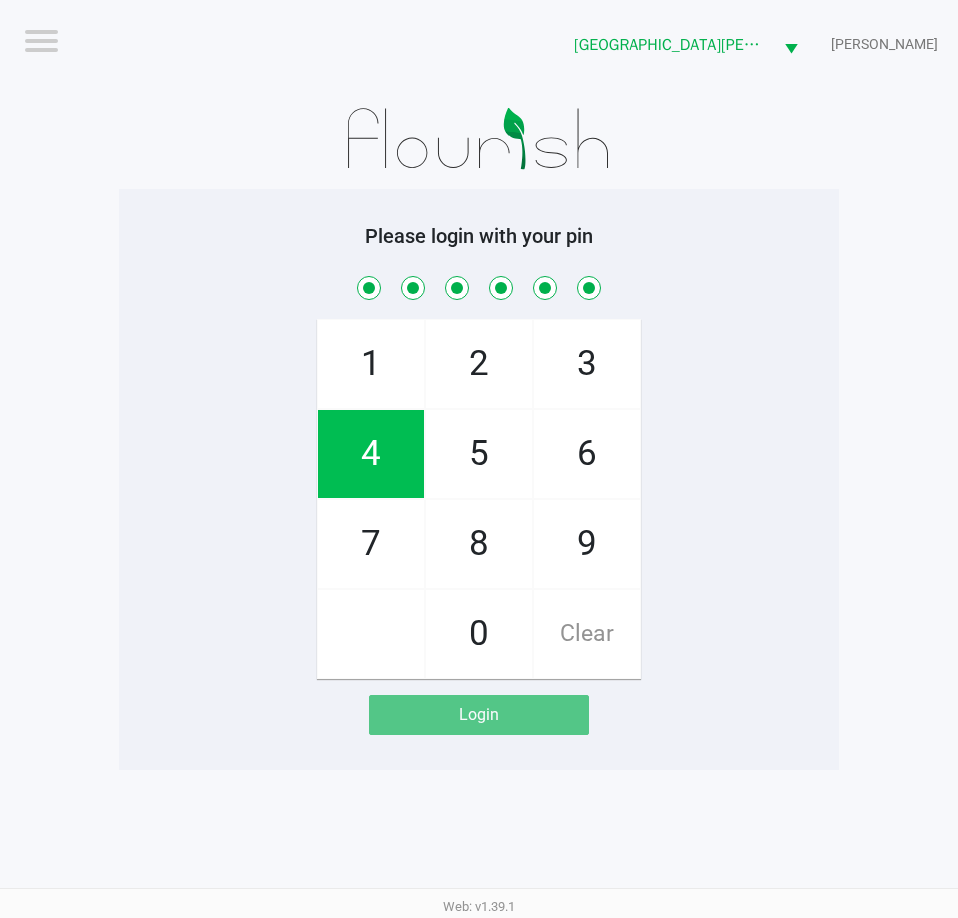 checkbox on "true" 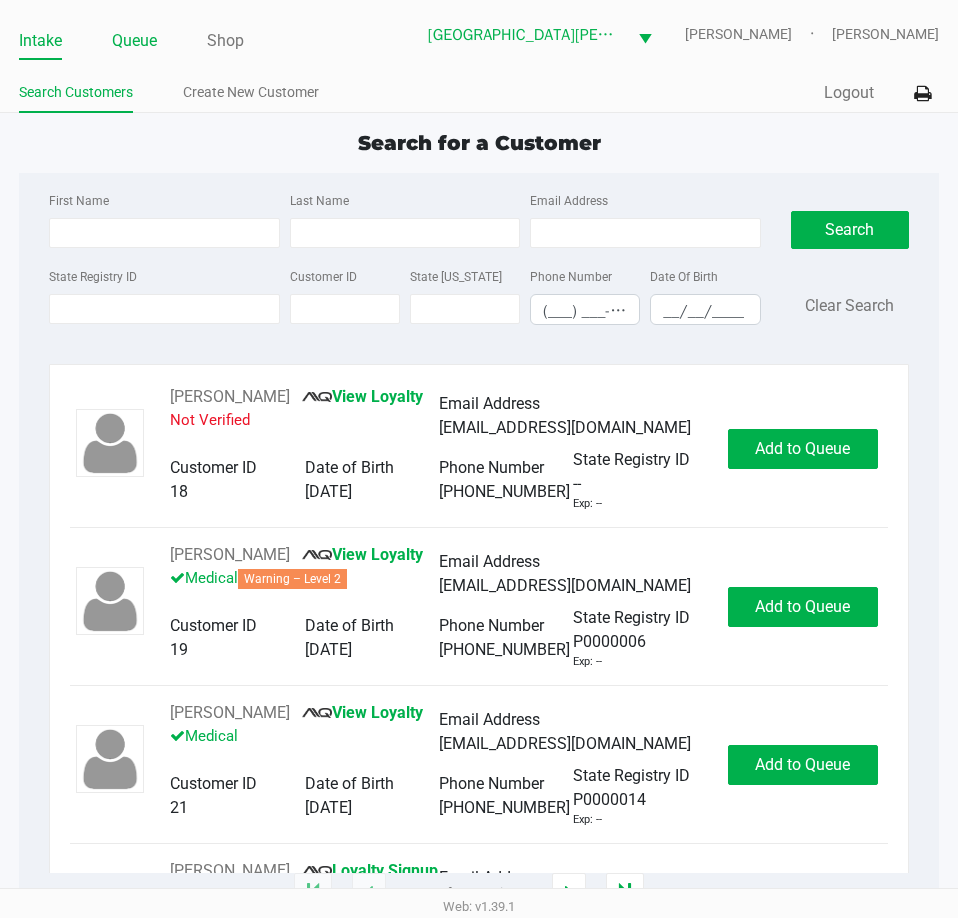 click on "Queue" 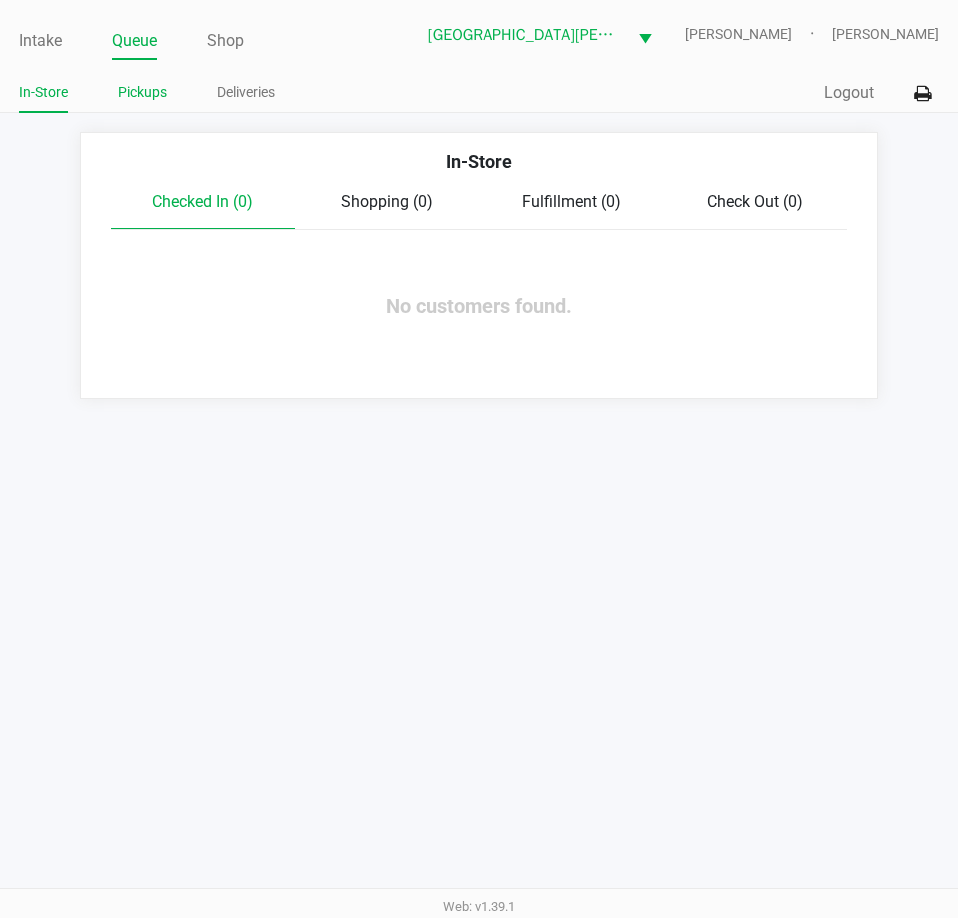 click on "Pickups" 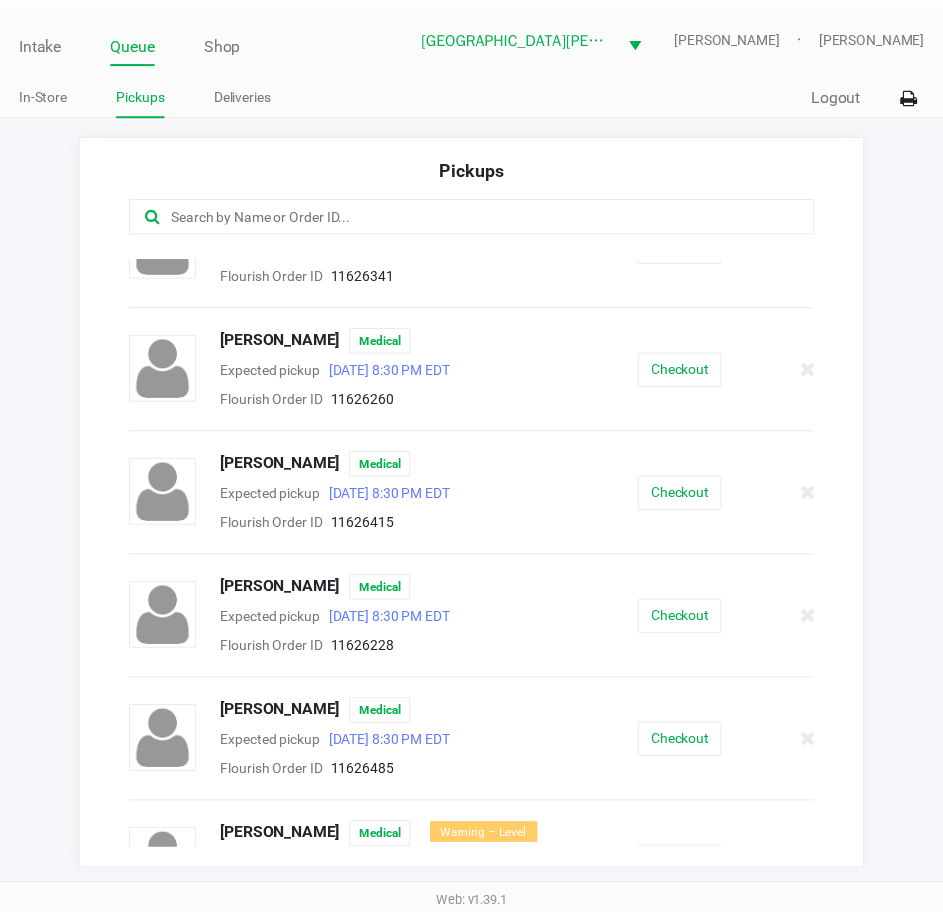 scroll, scrollTop: 100, scrollLeft: 0, axis: vertical 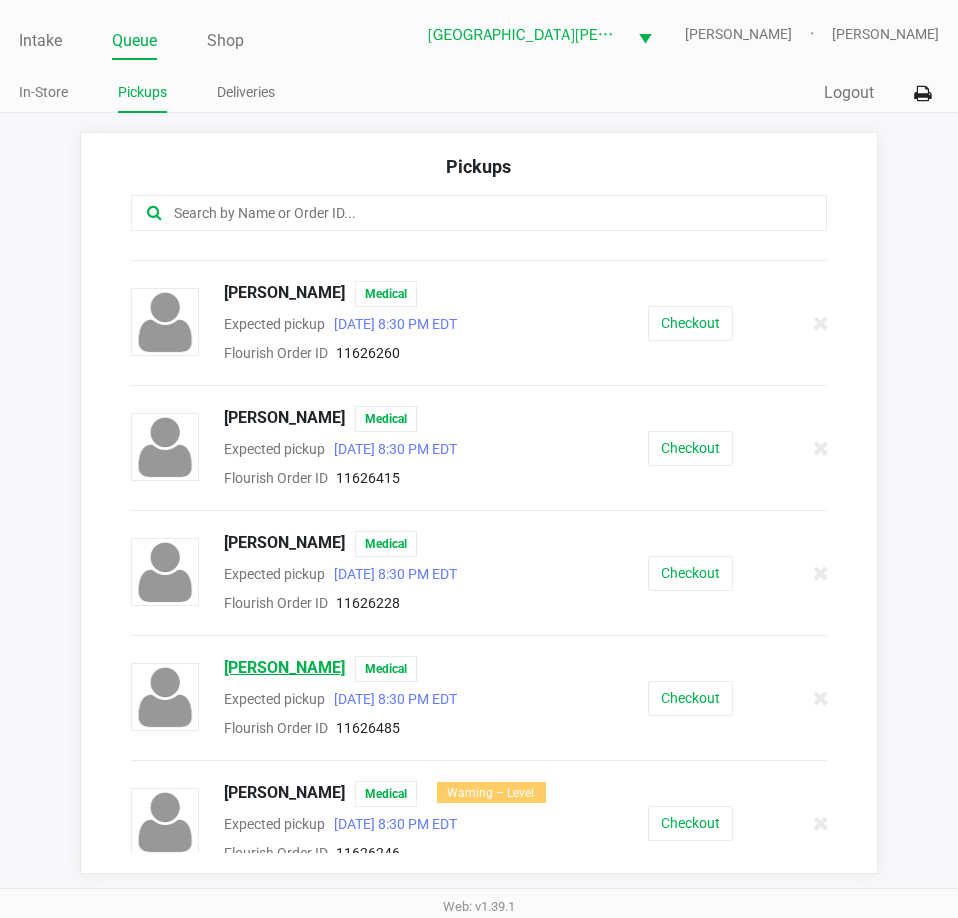 click on "DEBORAH KEEL" 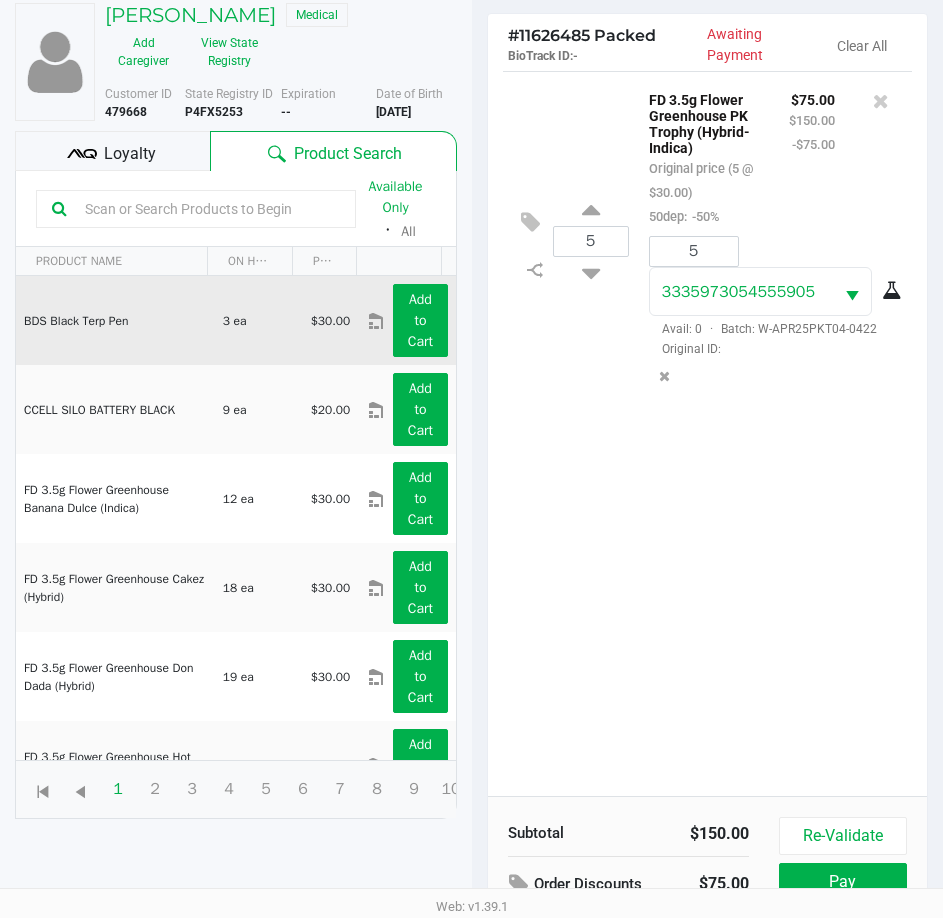 scroll, scrollTop: 265, scrollLeft: 0, axis: vertical 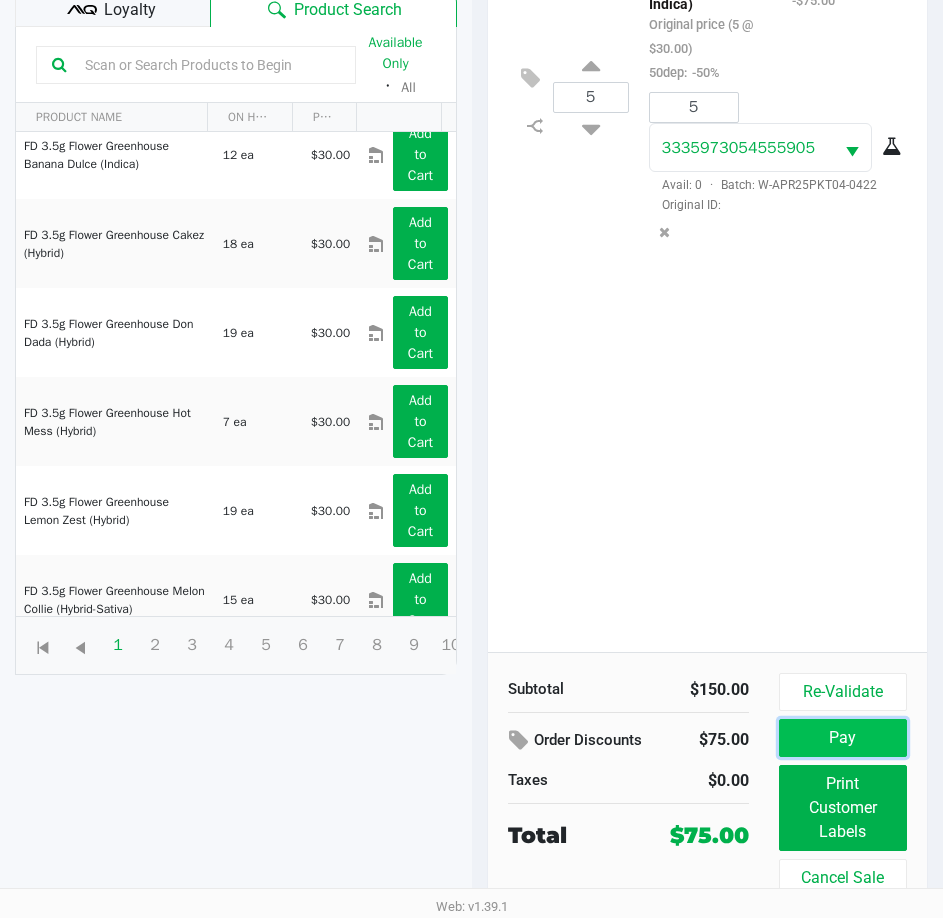 click on "Pay" 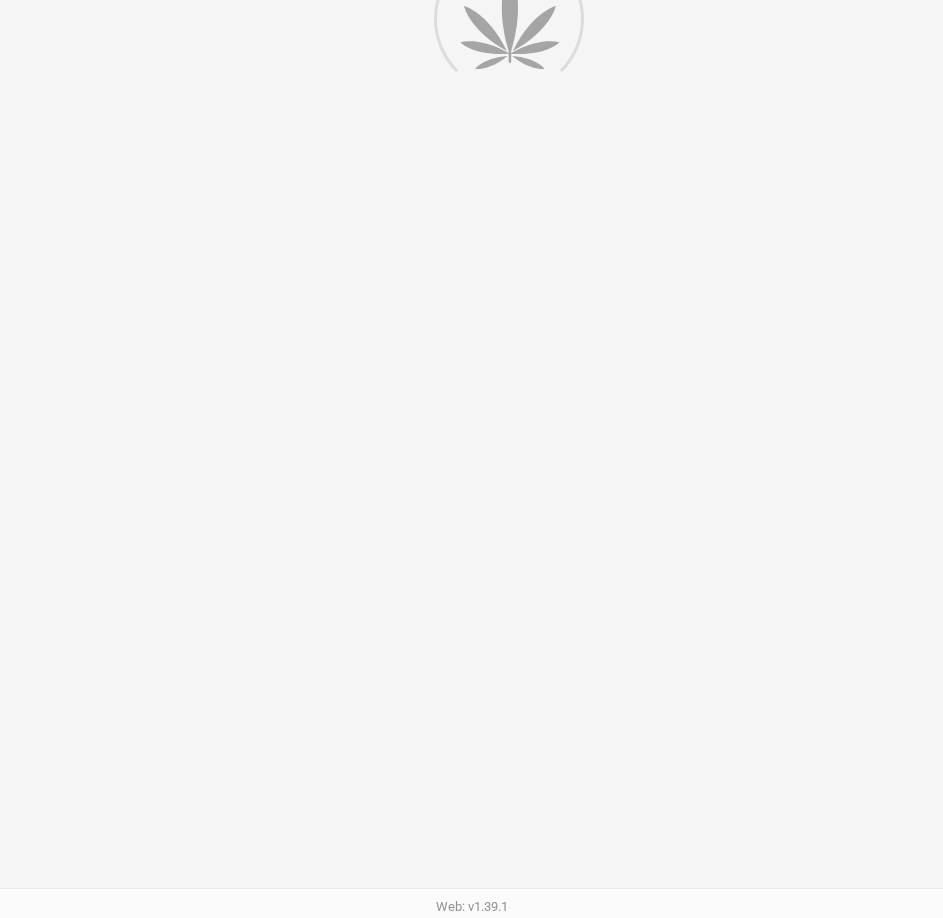 scroll, scrollTop: 0, scrollLeft: 0, axis: both 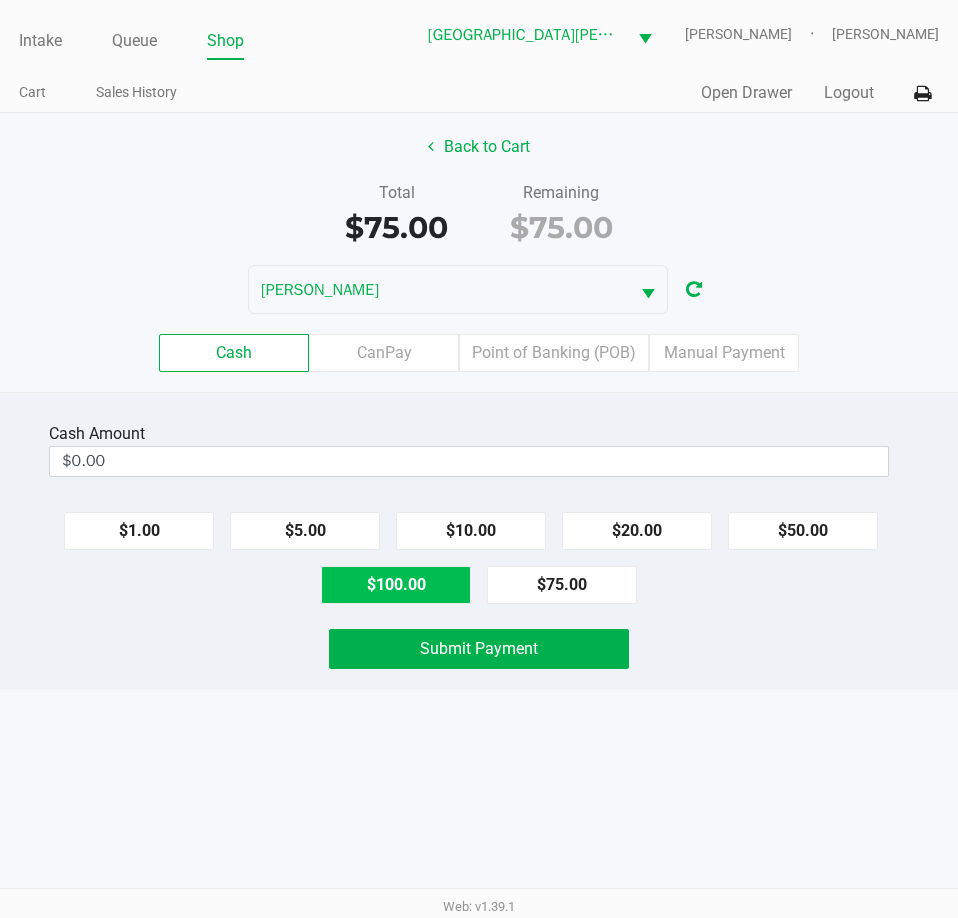 click on "$100.00" 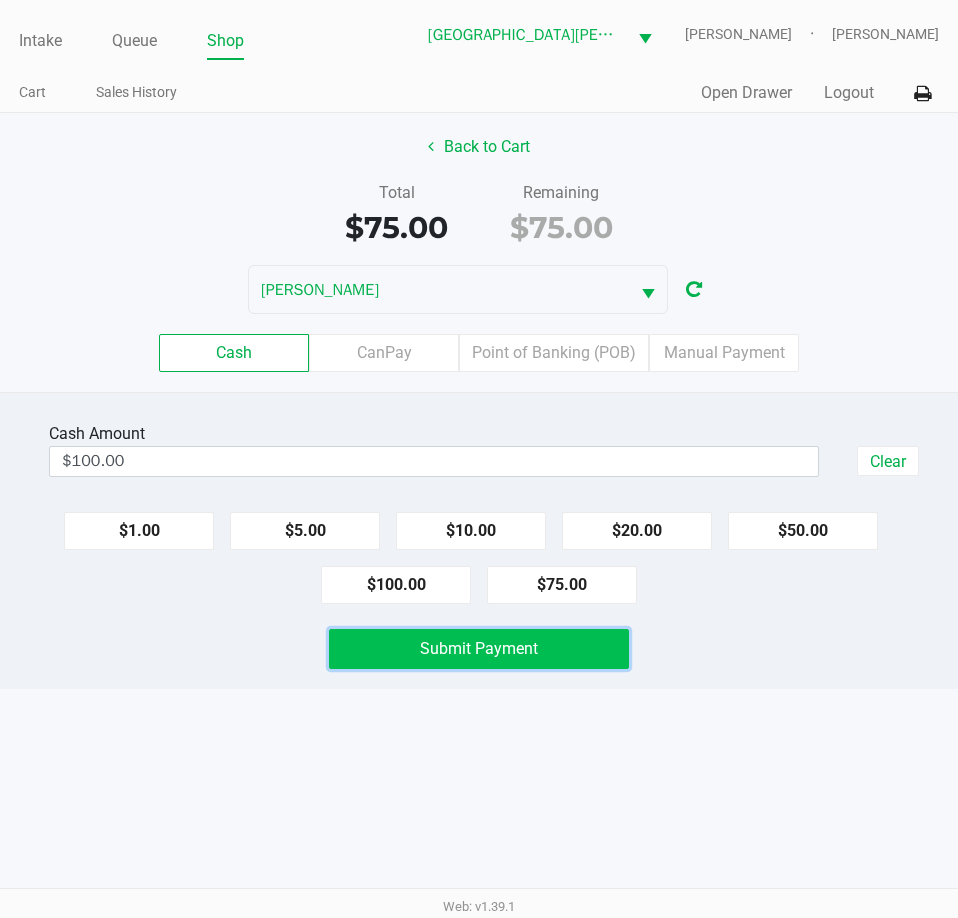 click on "Submit Payment" 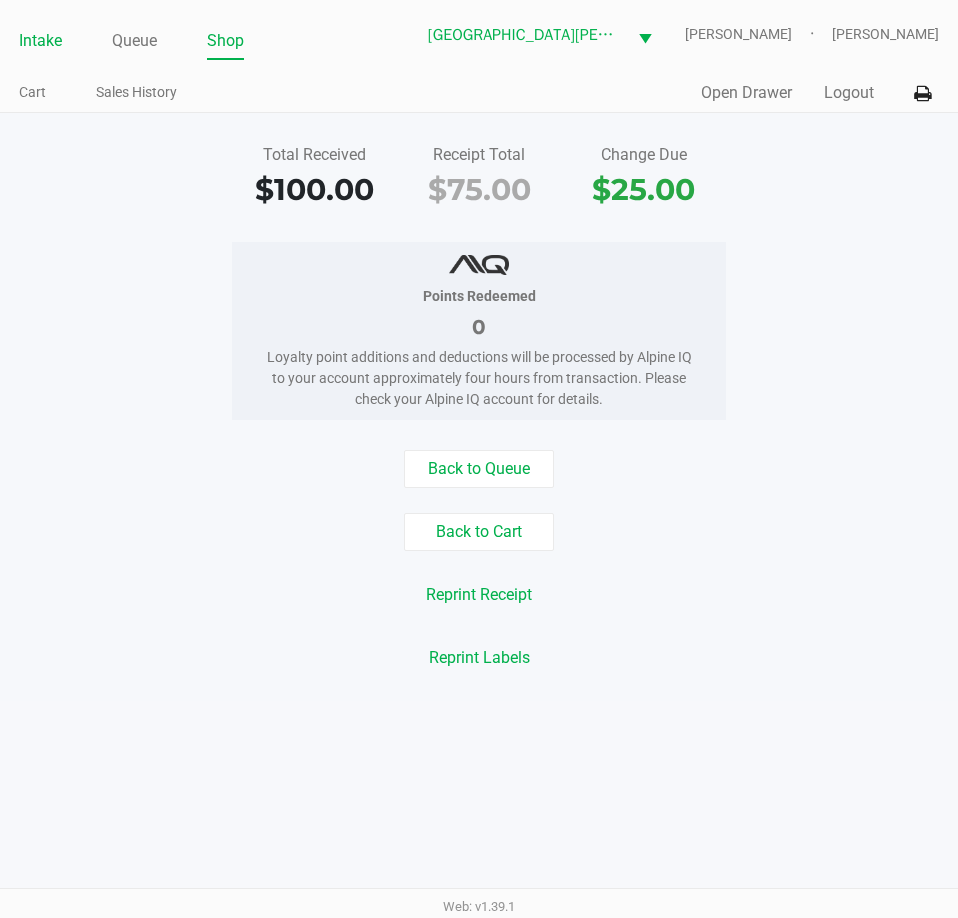 click on "Intake" 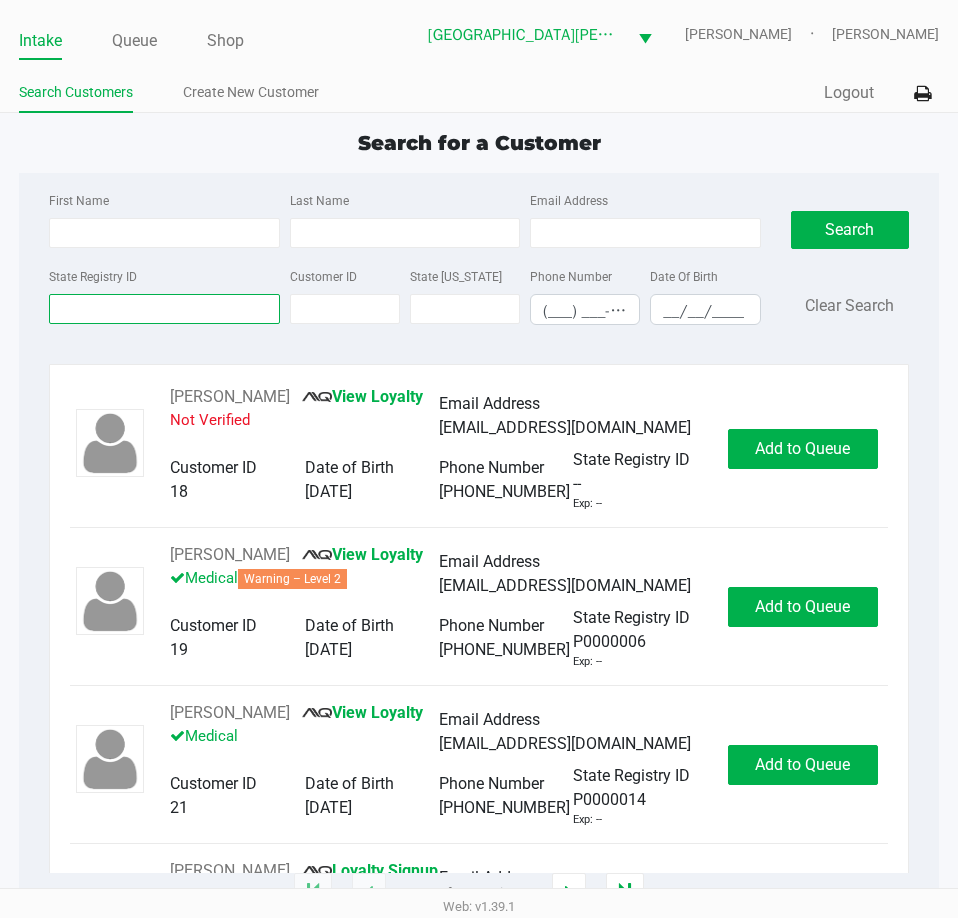 click on "State Registry ID" at bounding box center [164, 309] 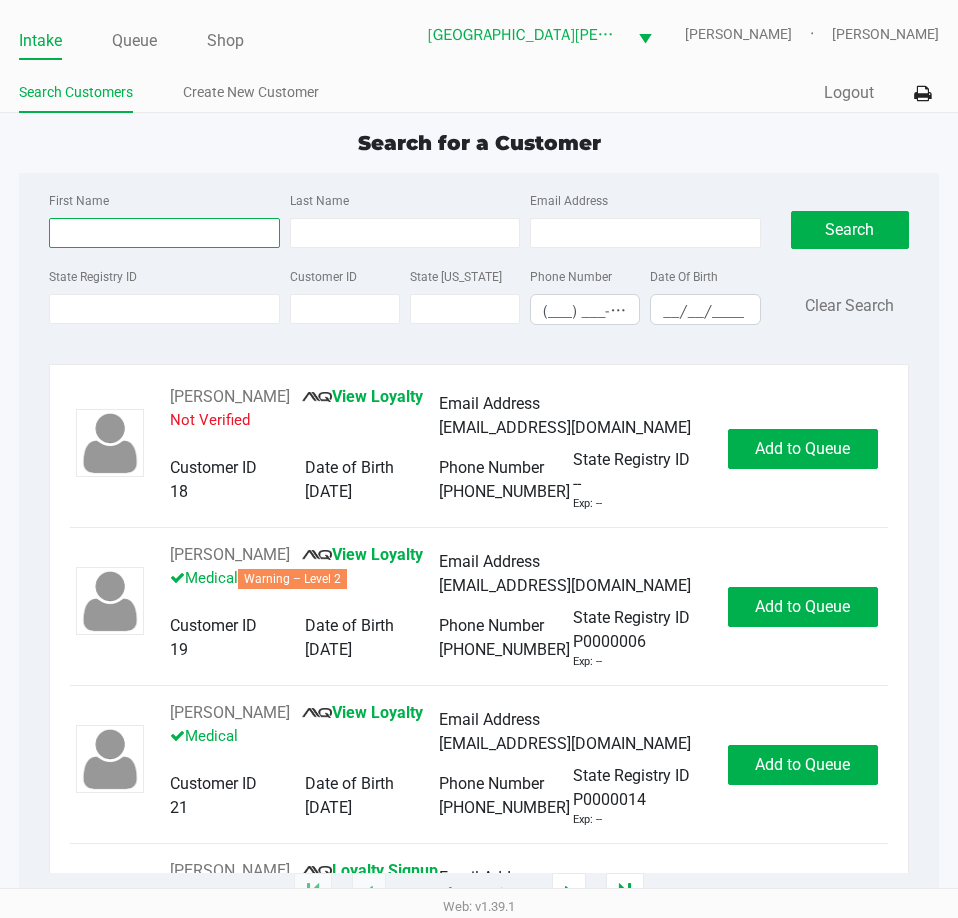 click on "First Name" at bounding box center (164, 233) 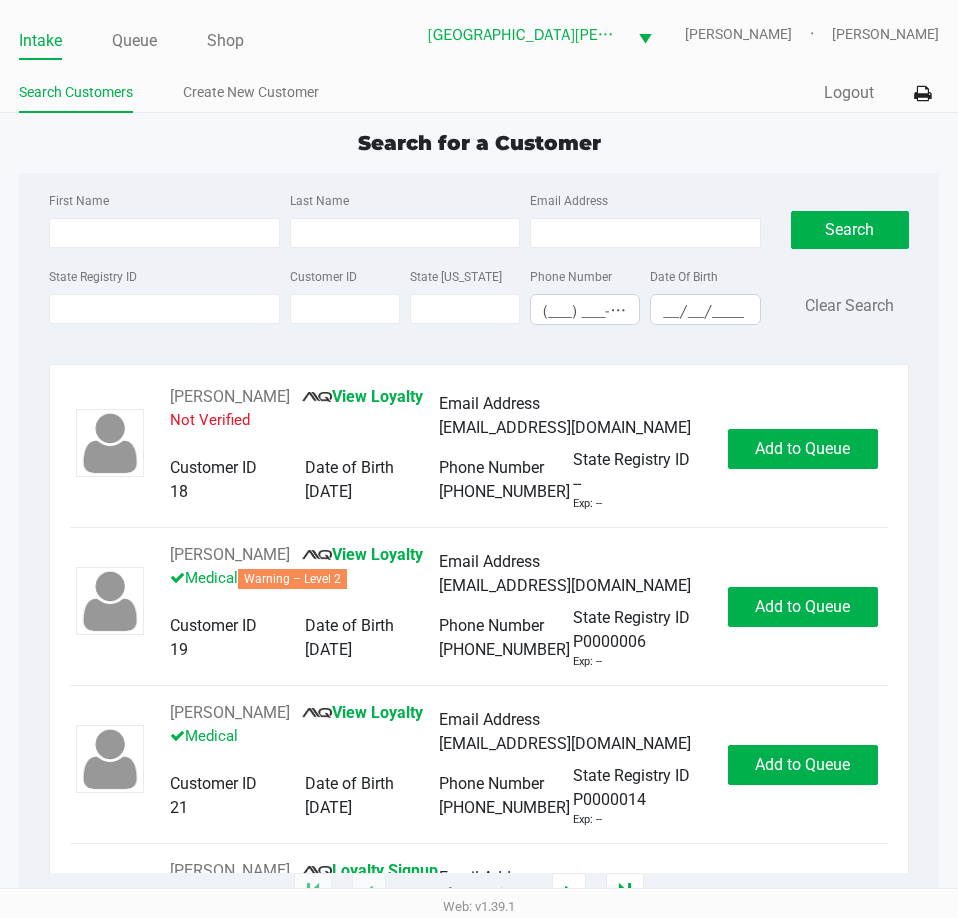 click on "State Registry ID" 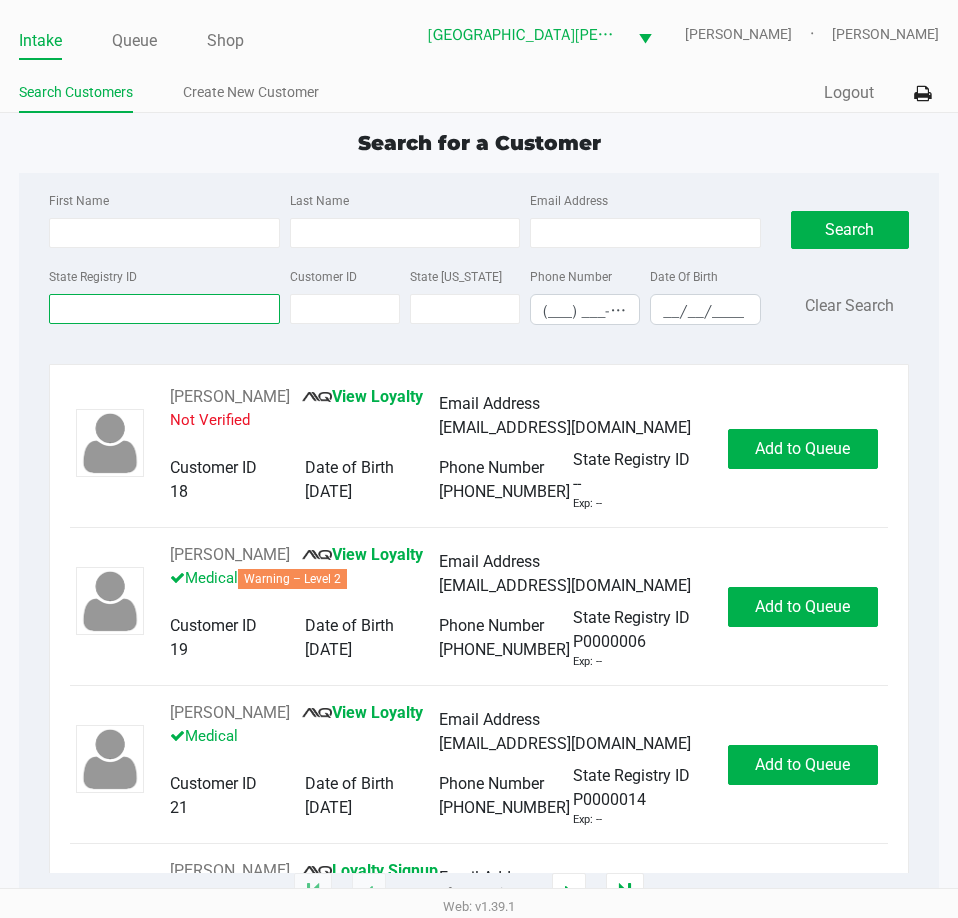 click on "State Registry ID" at bounding box center (164, 309) 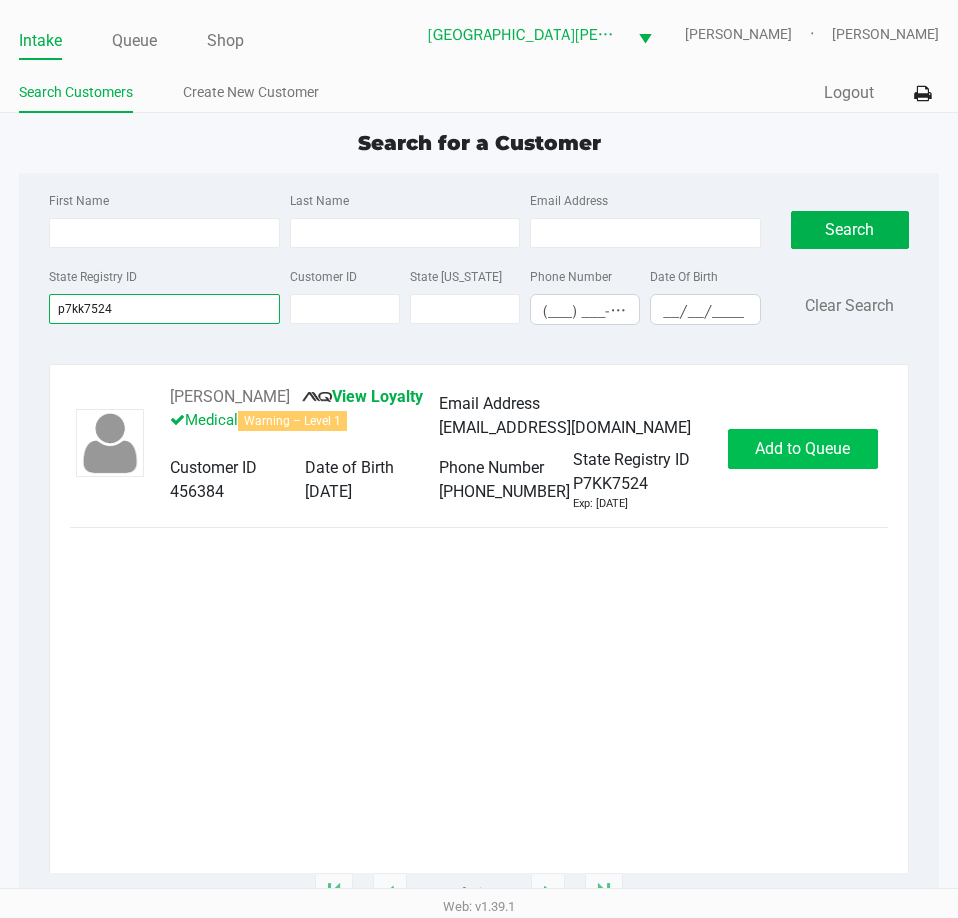type on "p7kk7524" 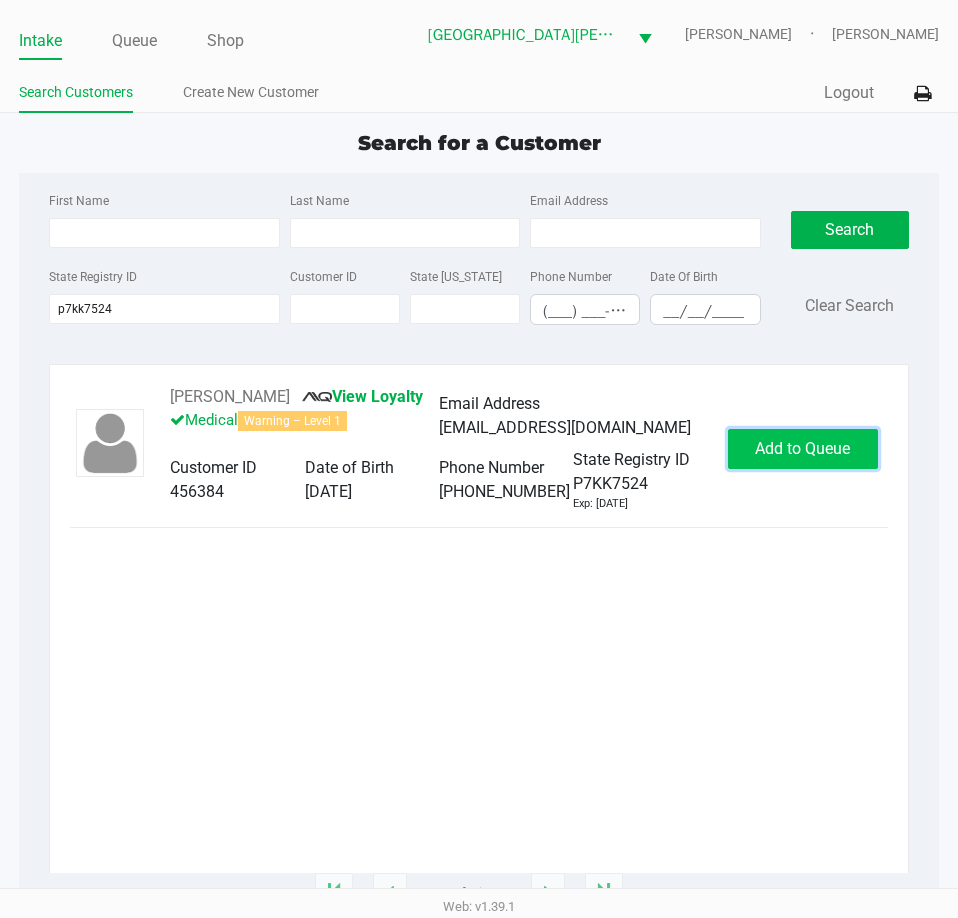 click on "Add to Queue" 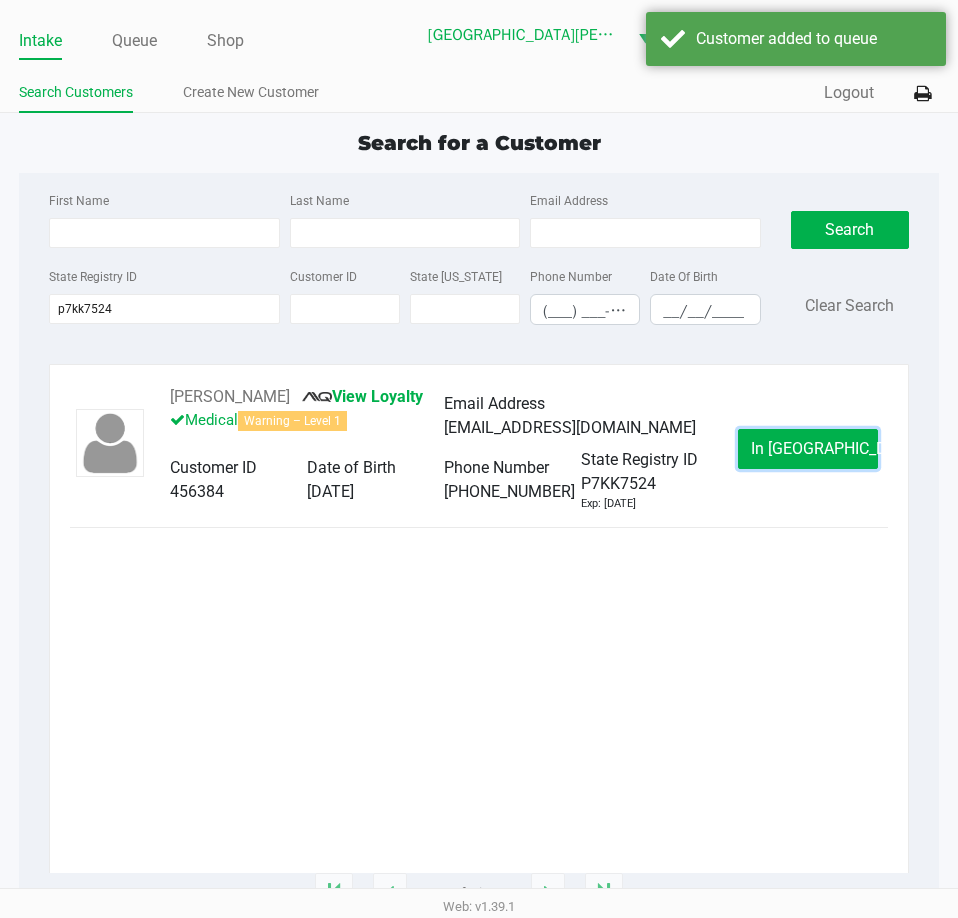 click on "In Queue" 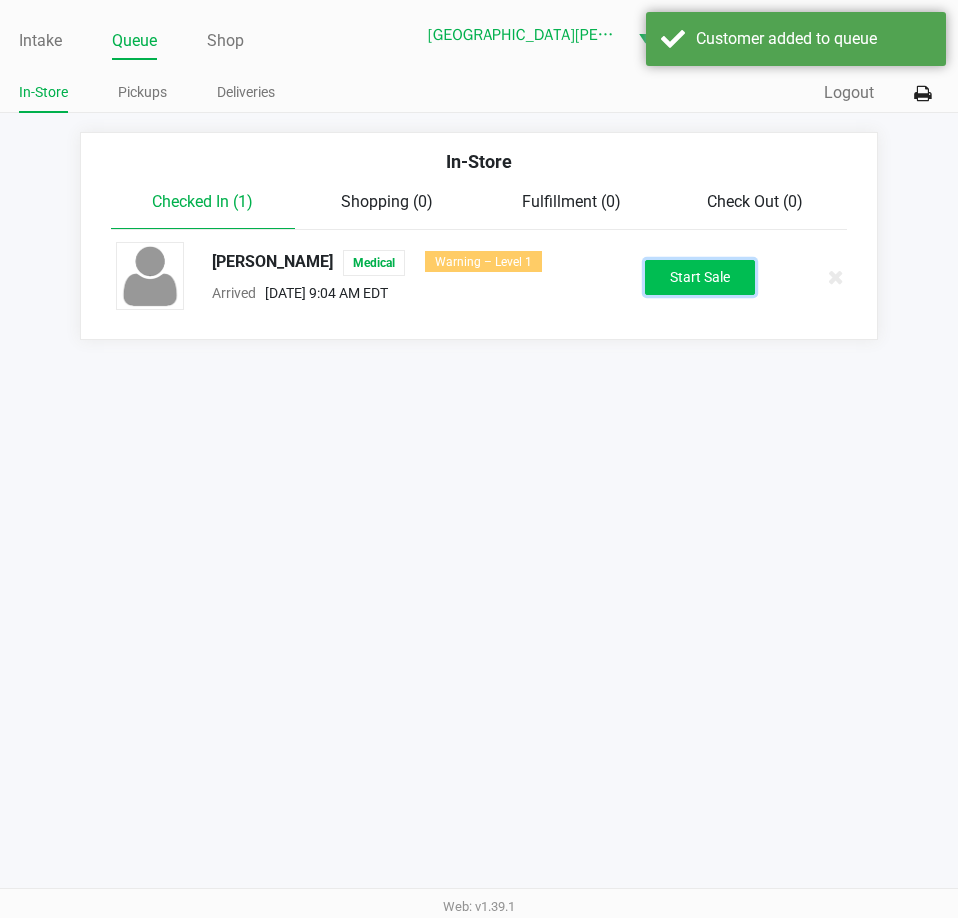 click on "Start Sale" 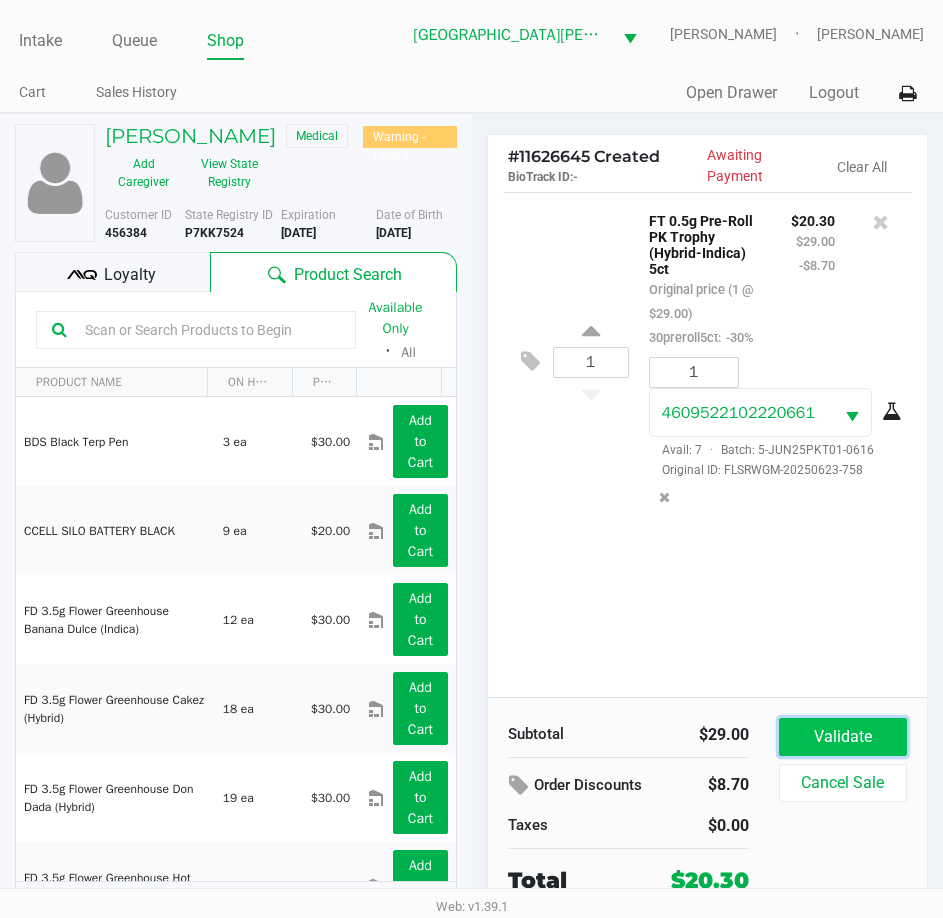click on "Validate" 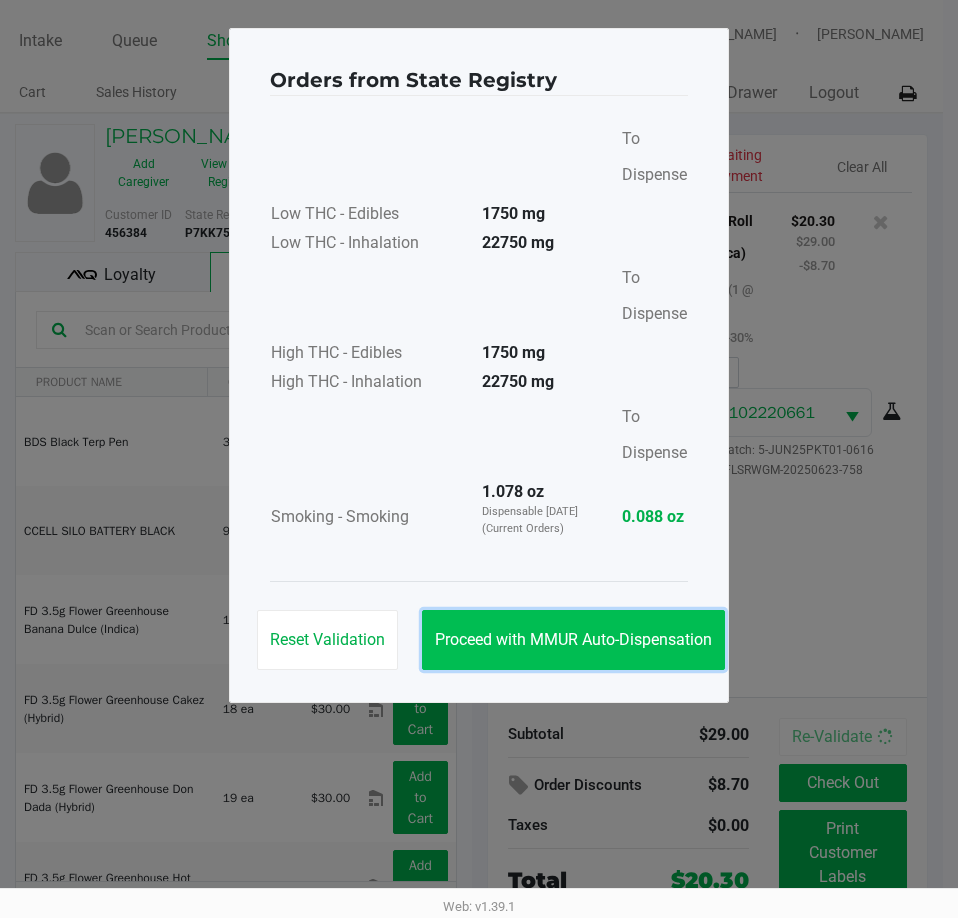 click on "Proceed with MMUR Auto-Dispensation" 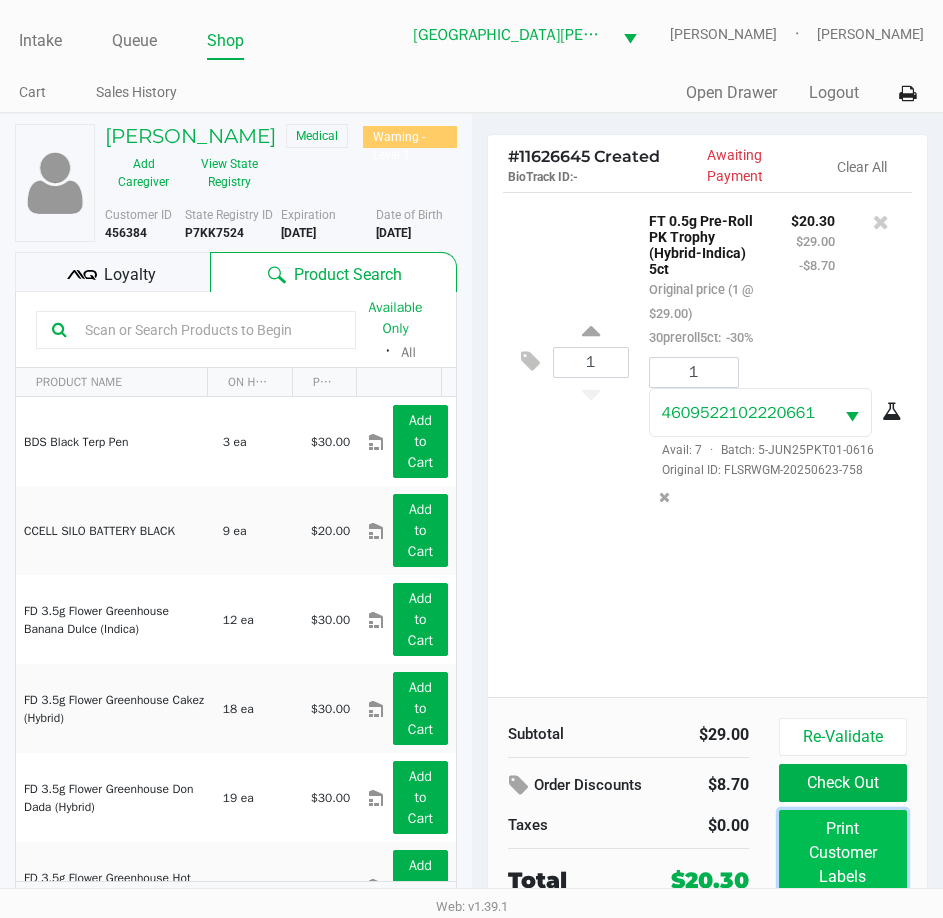 click on "Print Customer Labels" 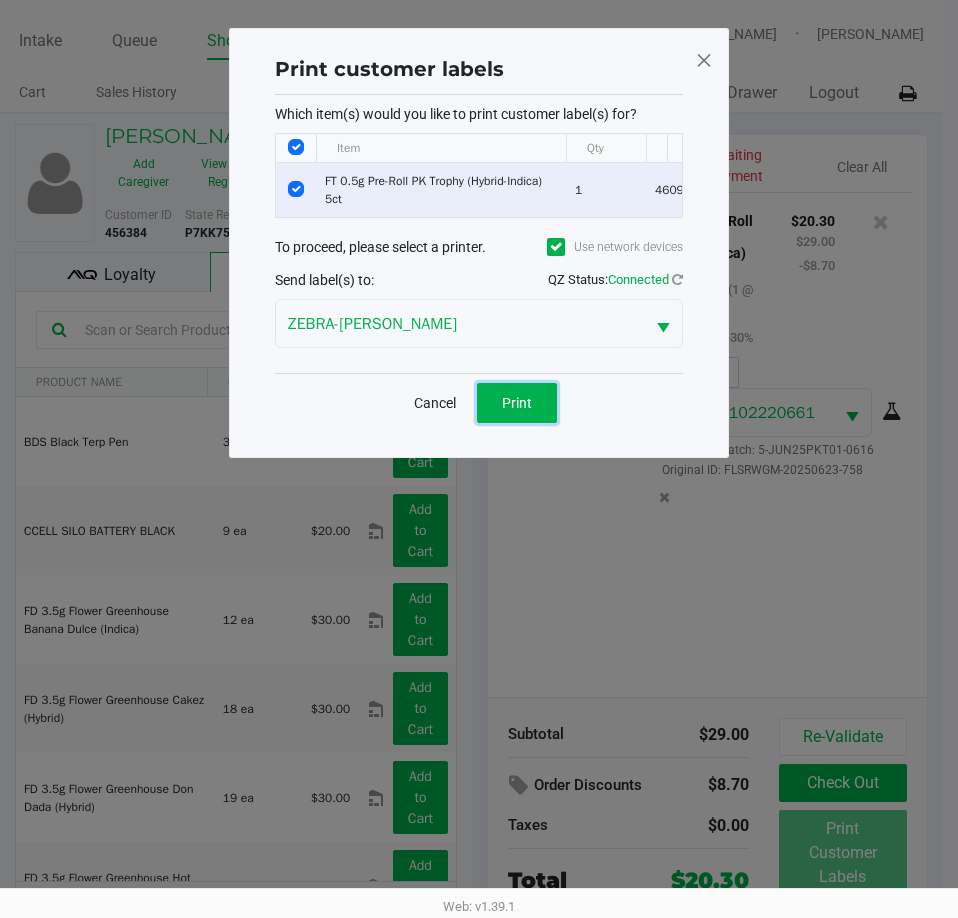 drag, startPoint x: 538, startPoint y: 399, endPoint x: 614, endPoint y: 482, distance: 112.53888 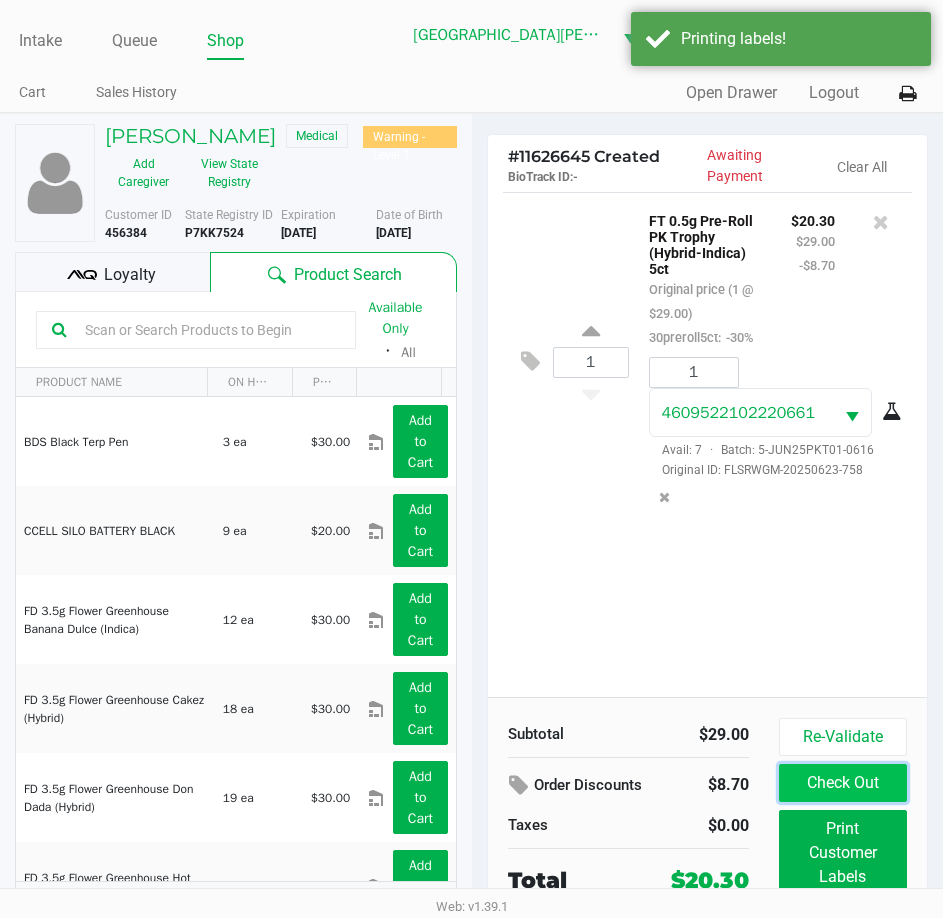 click on "Check Out" 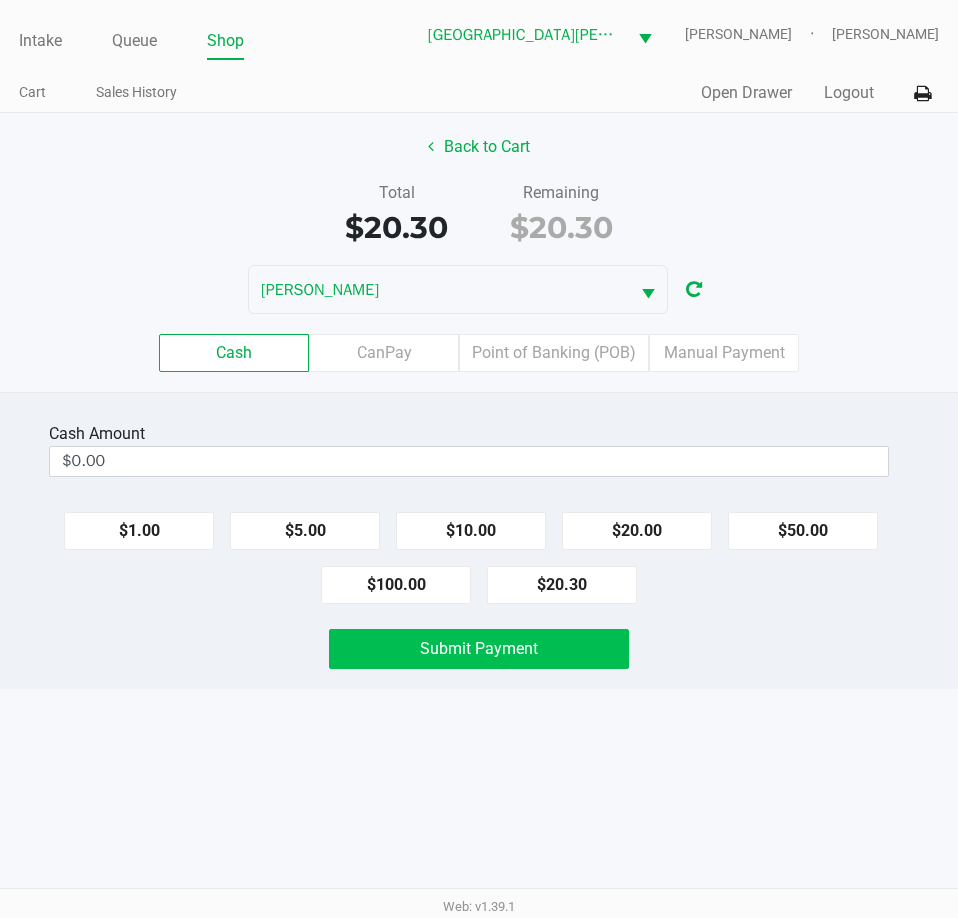 drag, startPoint x: 550, startPoint y: 594, endPoint x: 559, endPoint y: 655, distance: 61.66036 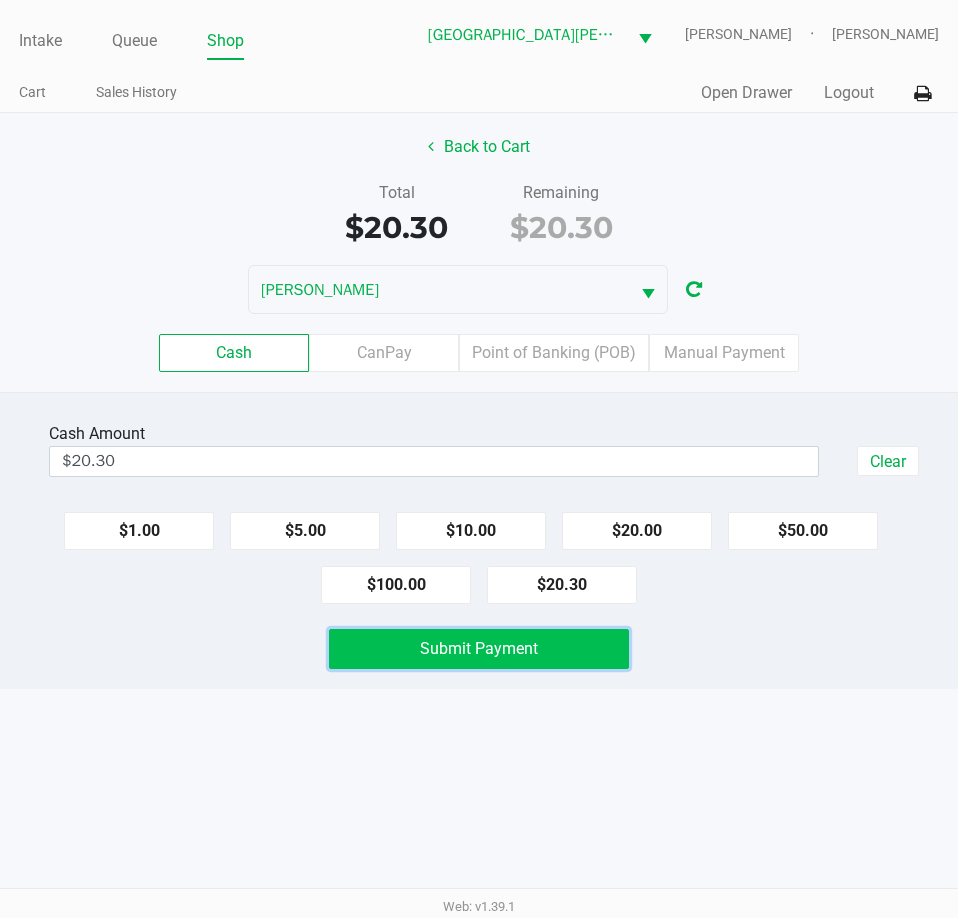 click on "Submit Payment" 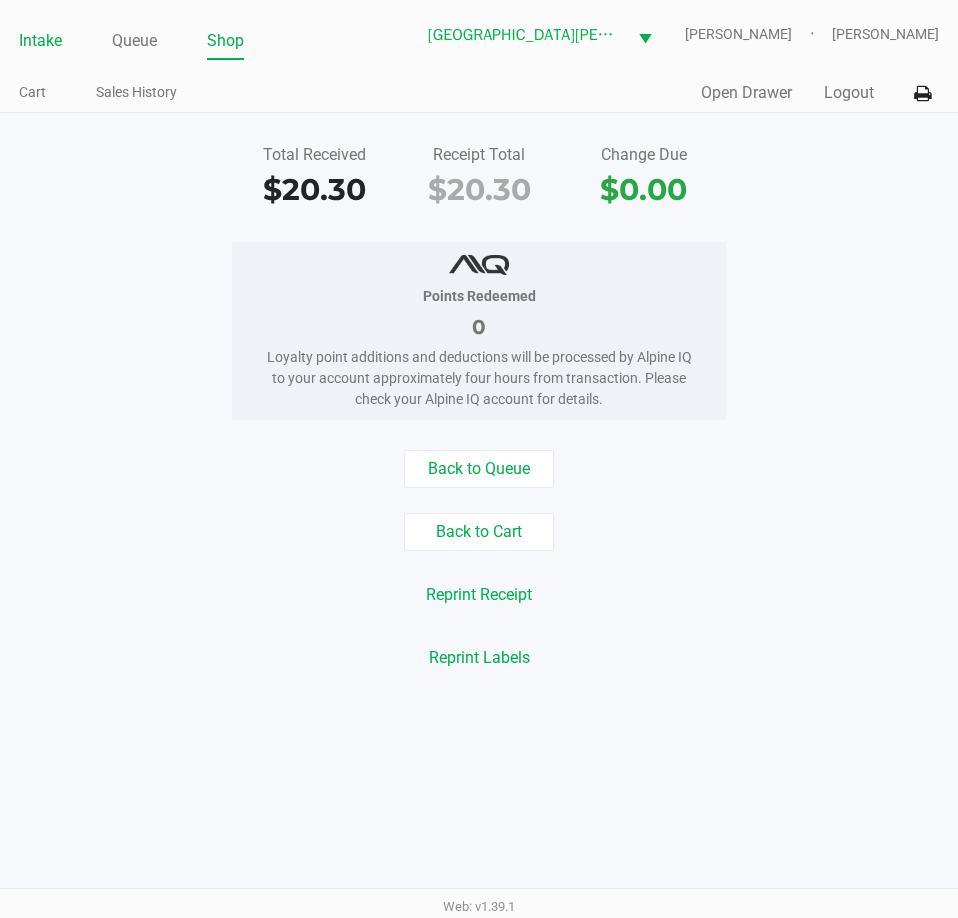 click on "Intake" 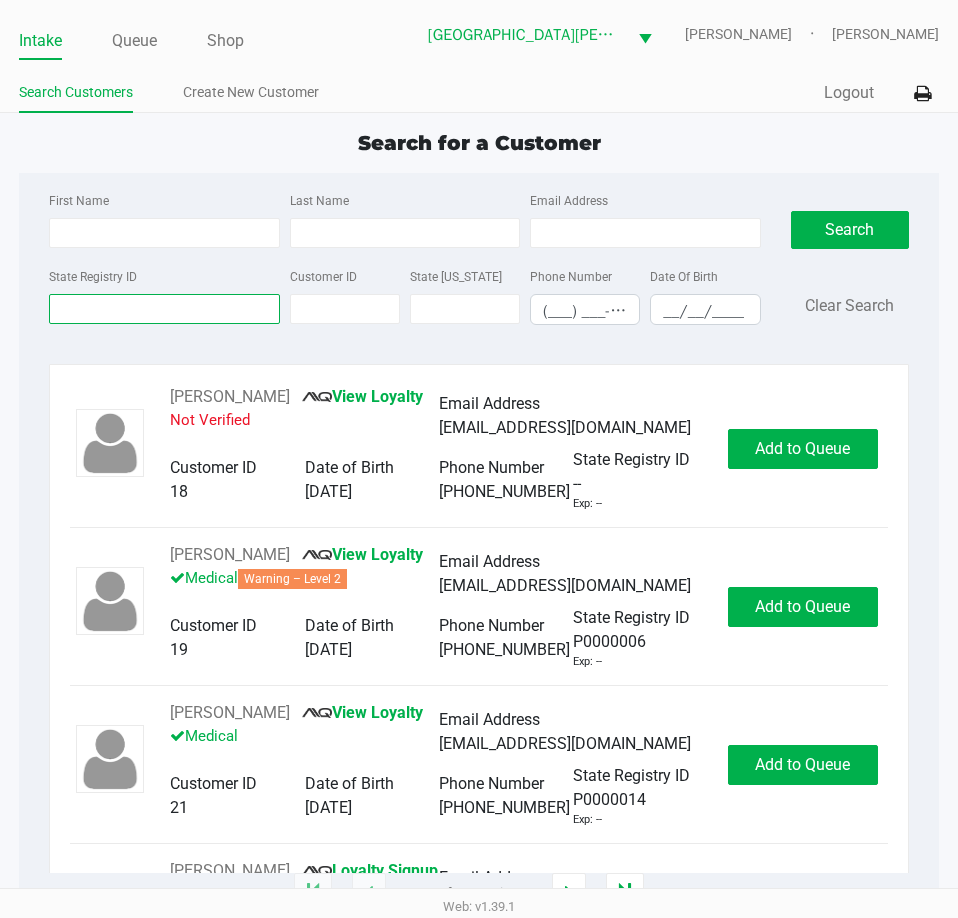 click on "State Registry ID" at bounding box center [164, 309] 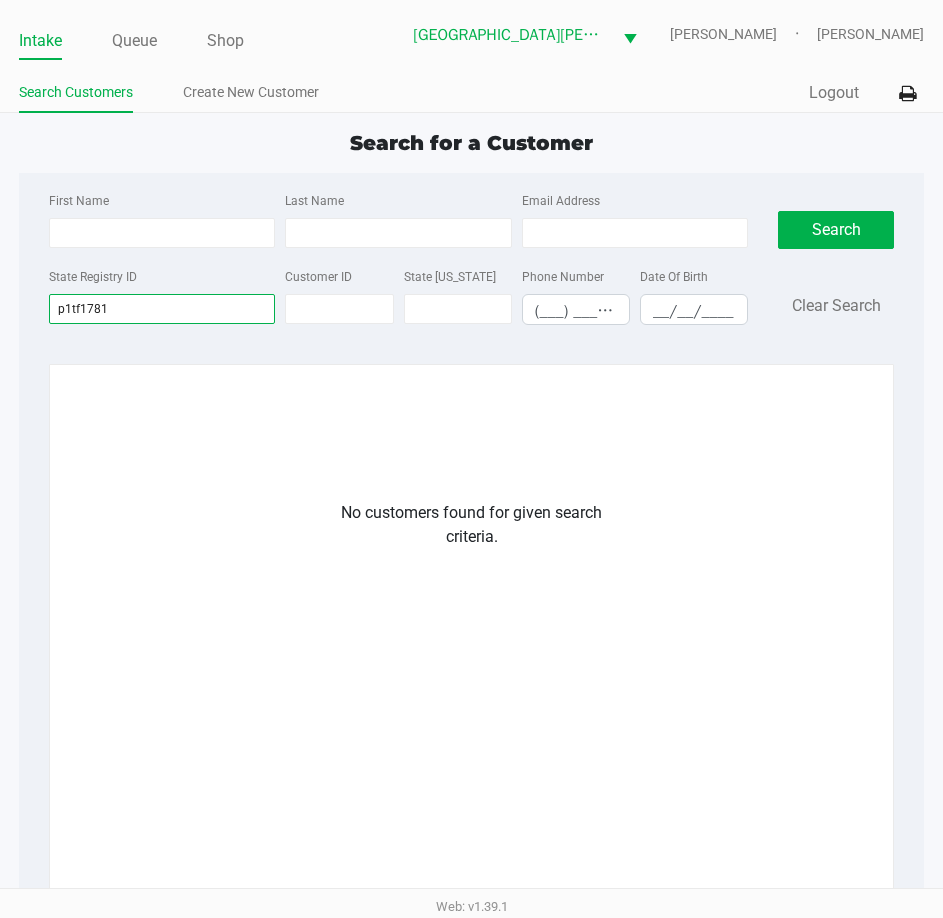 click on "p1tf1781" at bounding box center (162, 309) 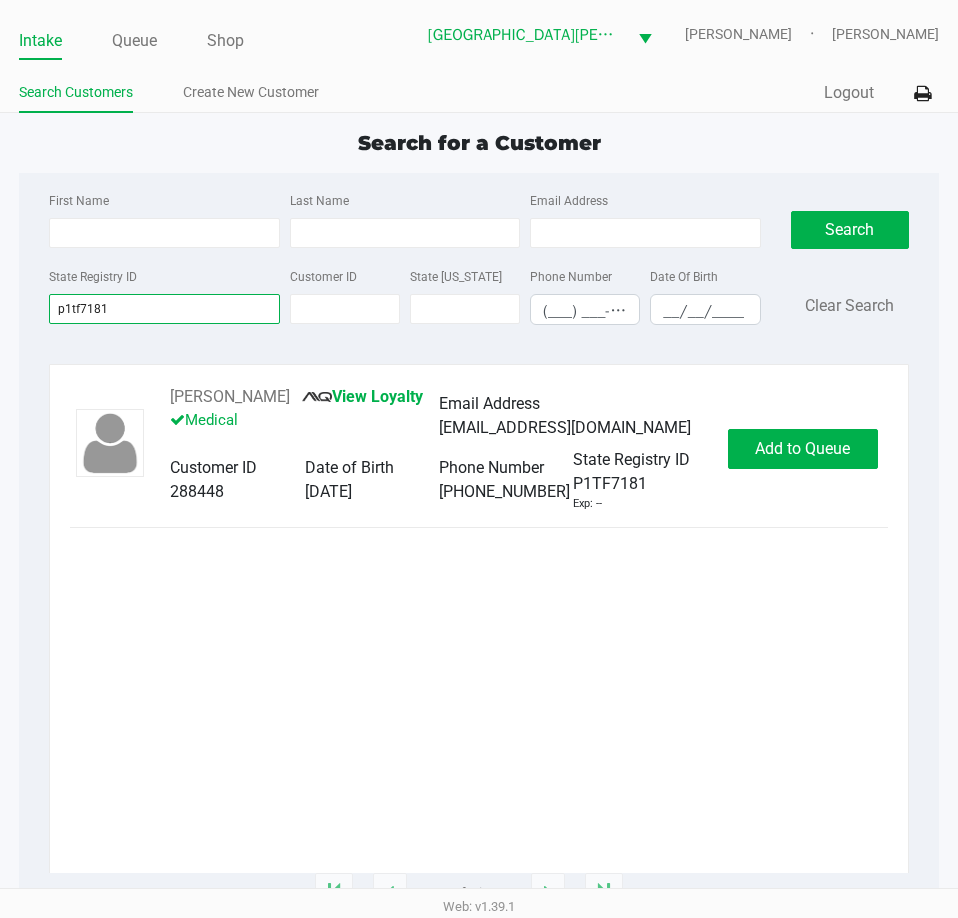 type on "p1tf7181" 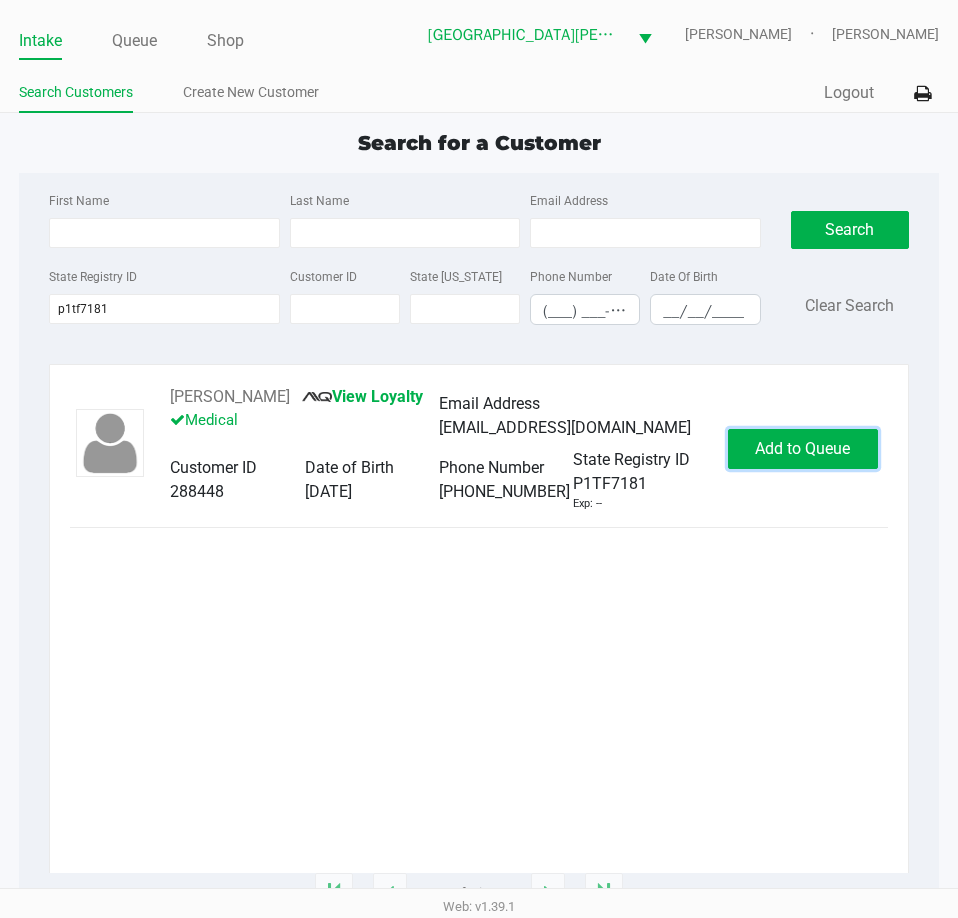 click on "Add to Queue" 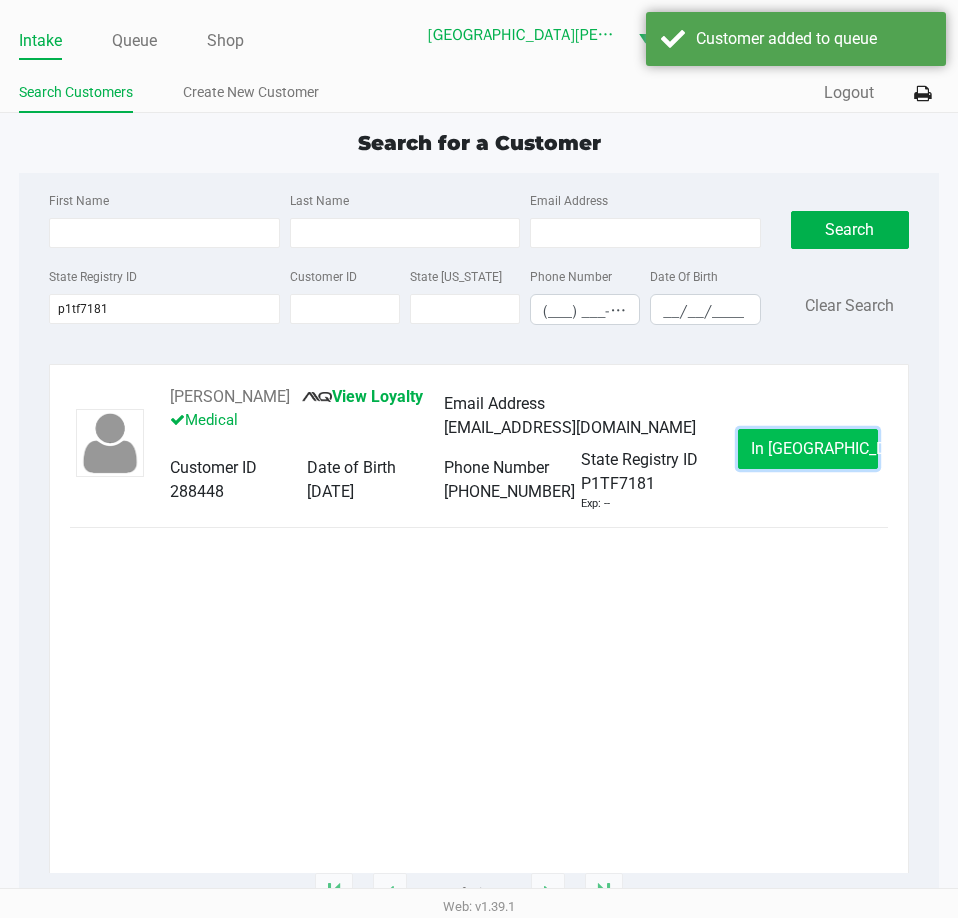 click on "In Queue" 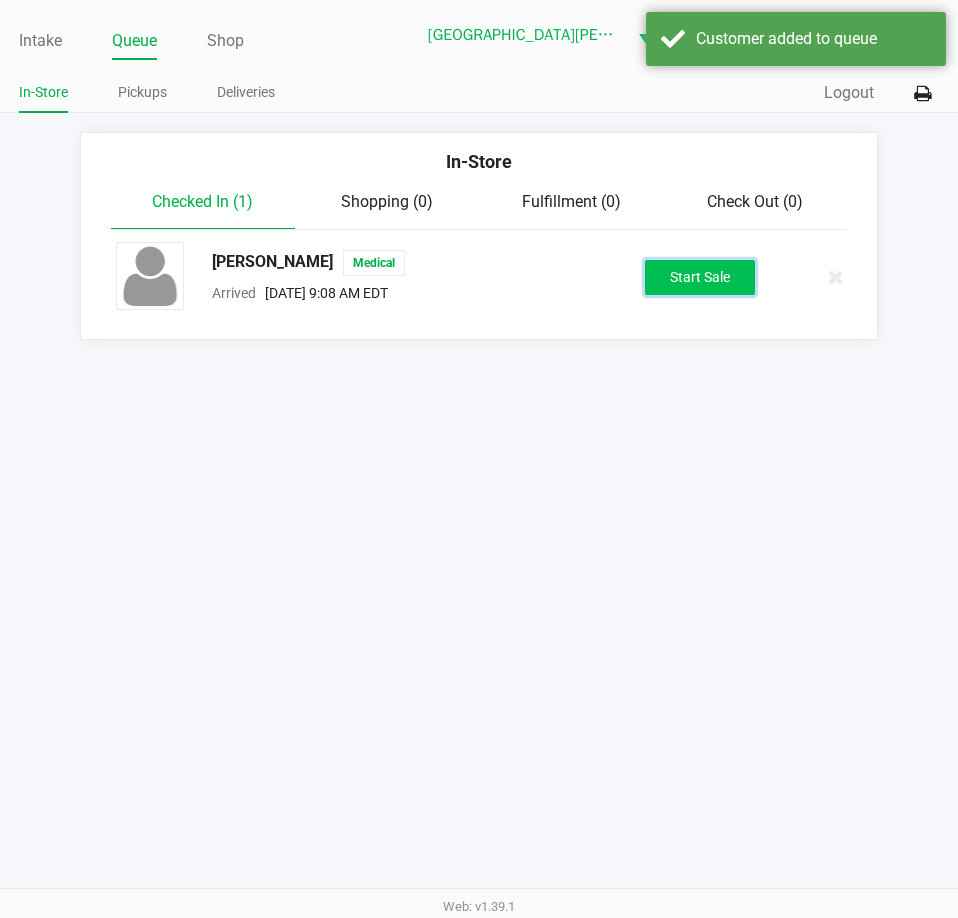 click on "Start Sale" 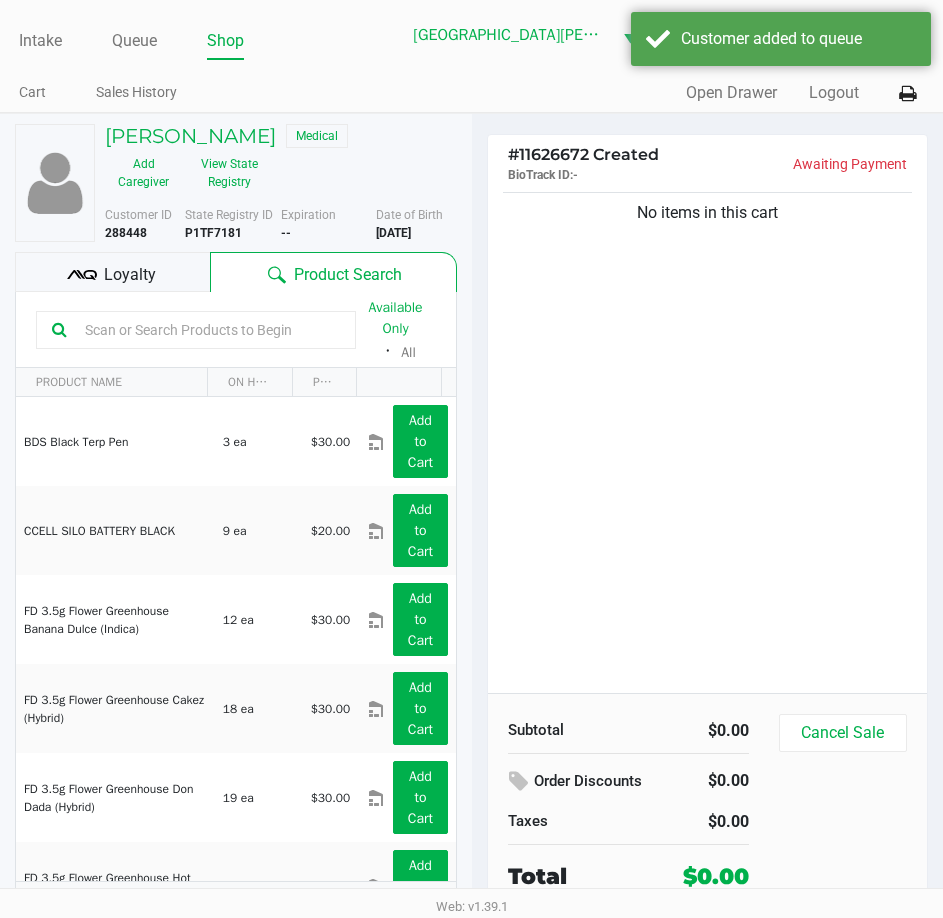 click 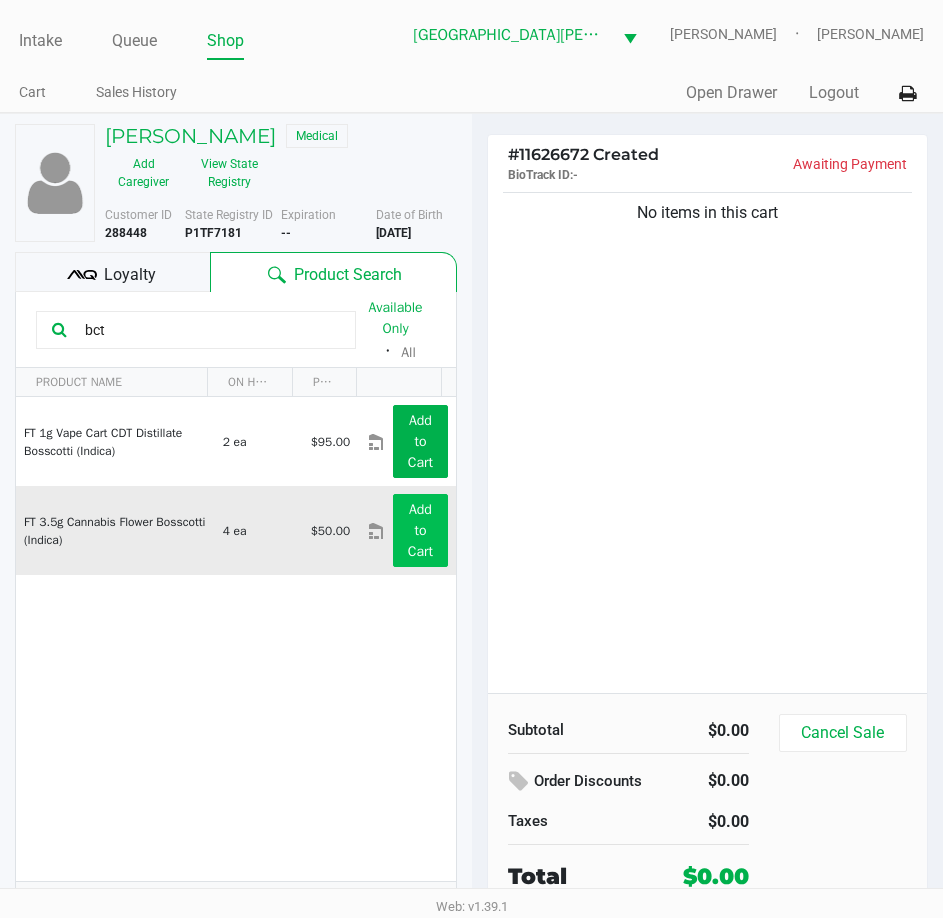 type on "bct" 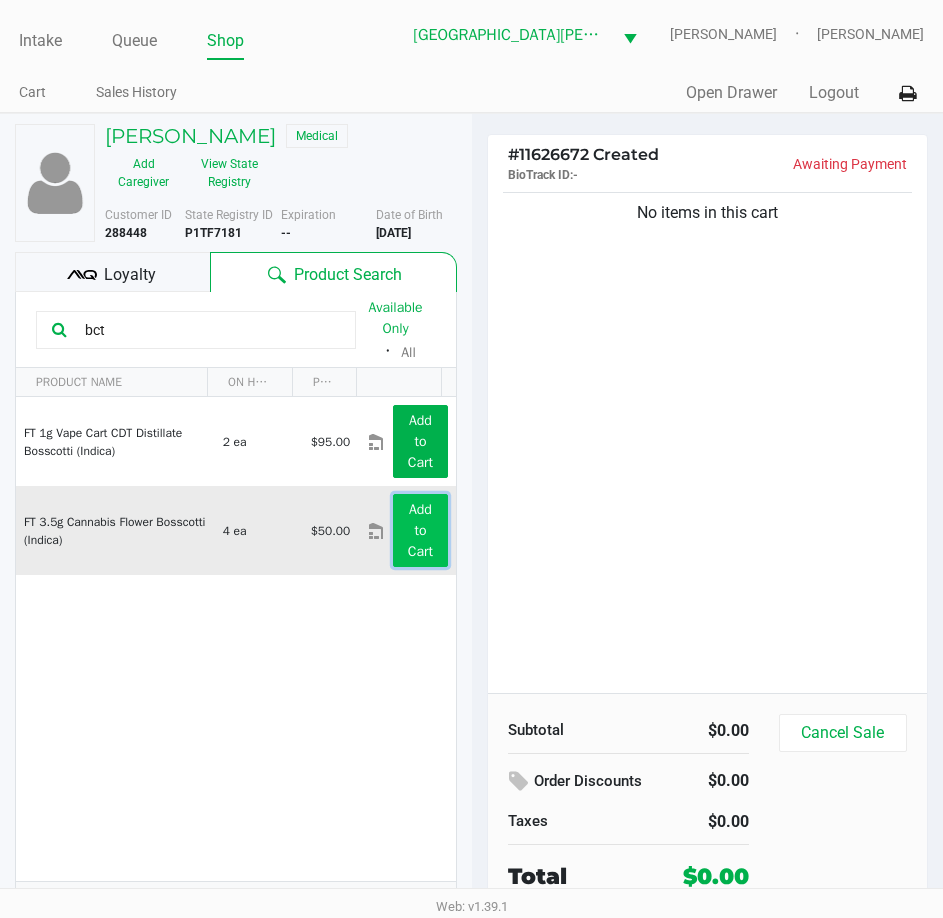 click on "Add to Cart" 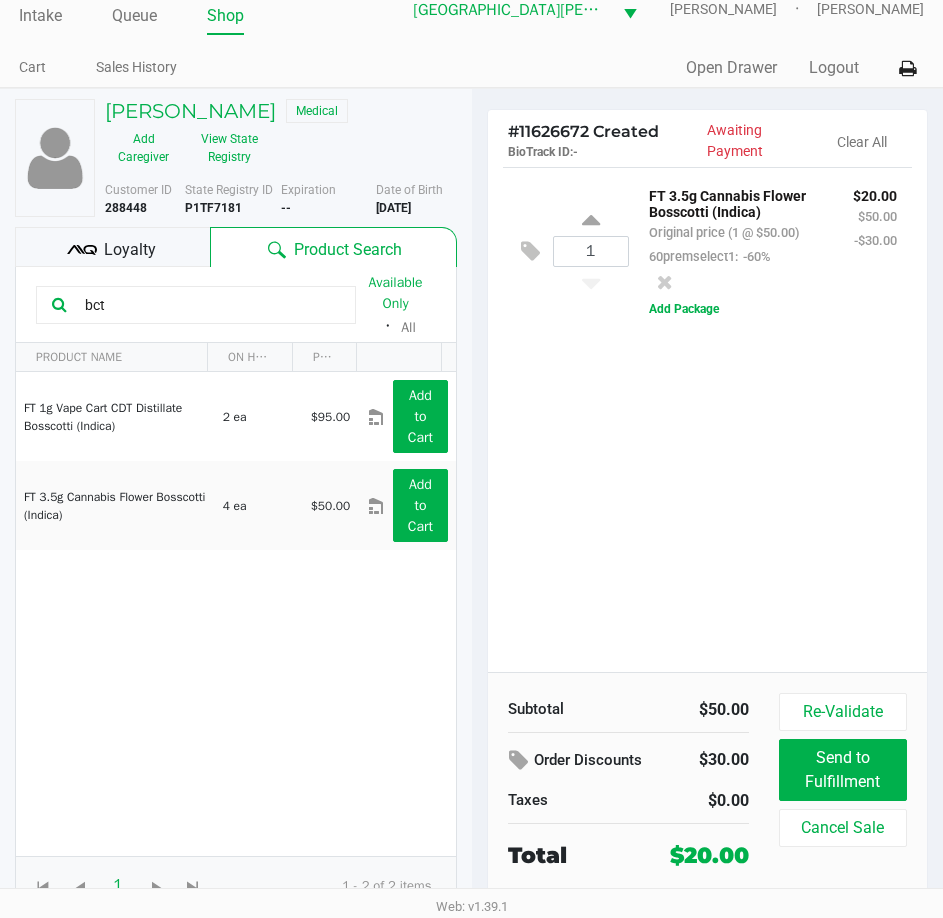 scroll, scrollTop: 32, scrollLeft: 0, axis: vertical 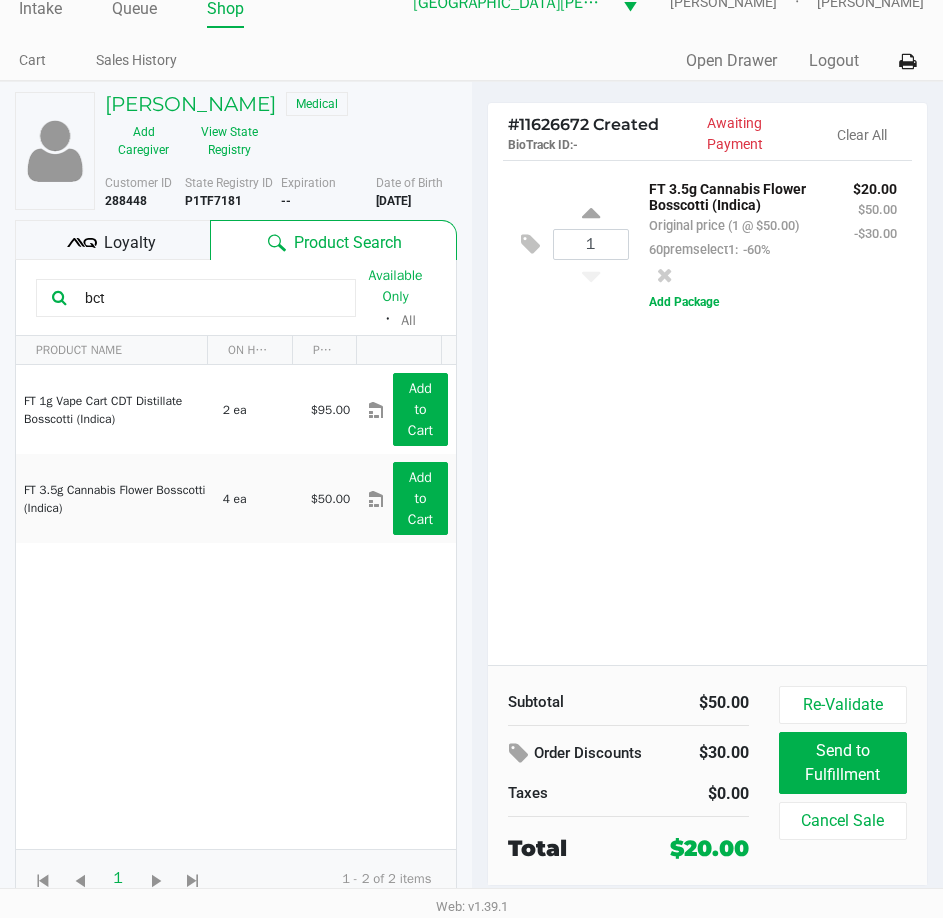 click on "1  FT 3.5g Cannabis Flower Bosscotti (Indica)   Original price (1 @ $50.00)  60premselect1:  -60% $20.00 $50.00 -$30.00  Add Package" 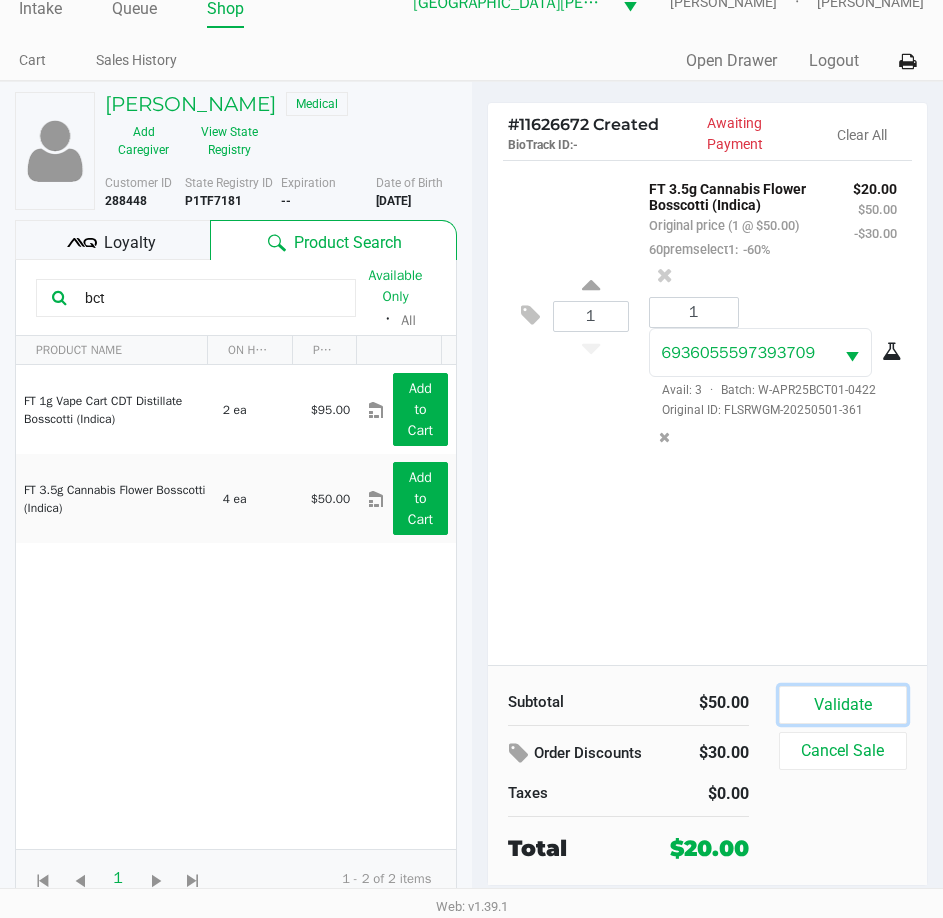 click on "Validate" 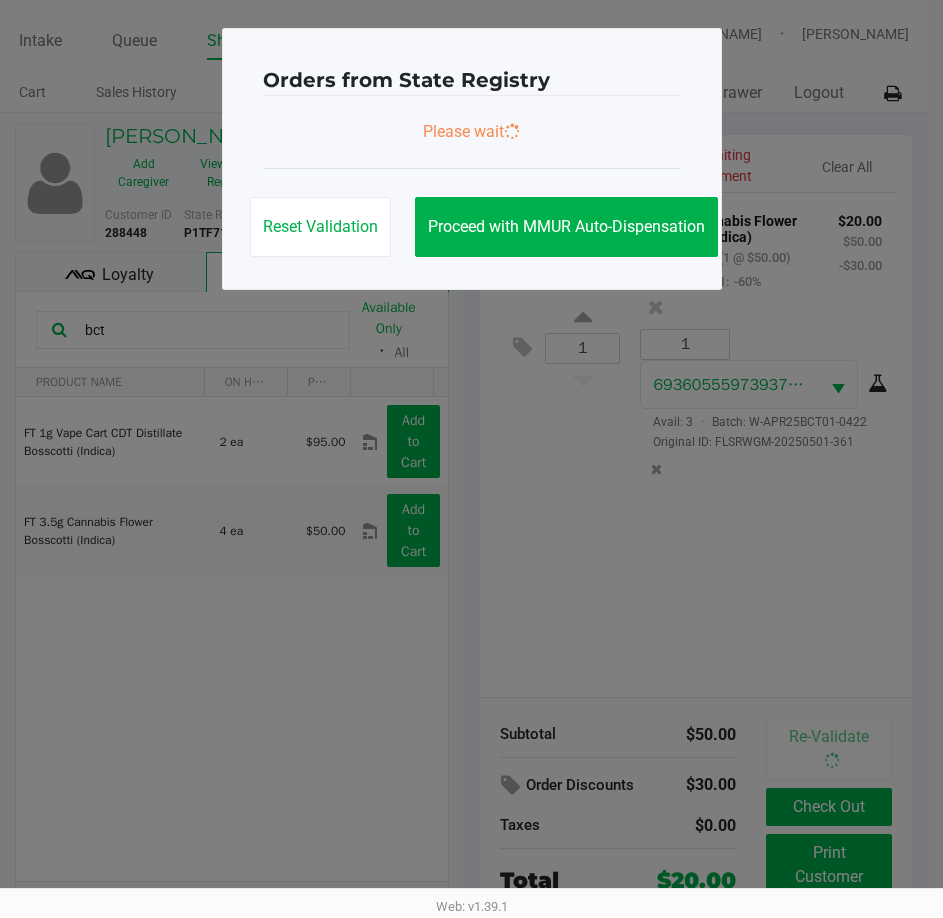 scroll, scrollTop: 0, scrollLeft: 0, axis: both 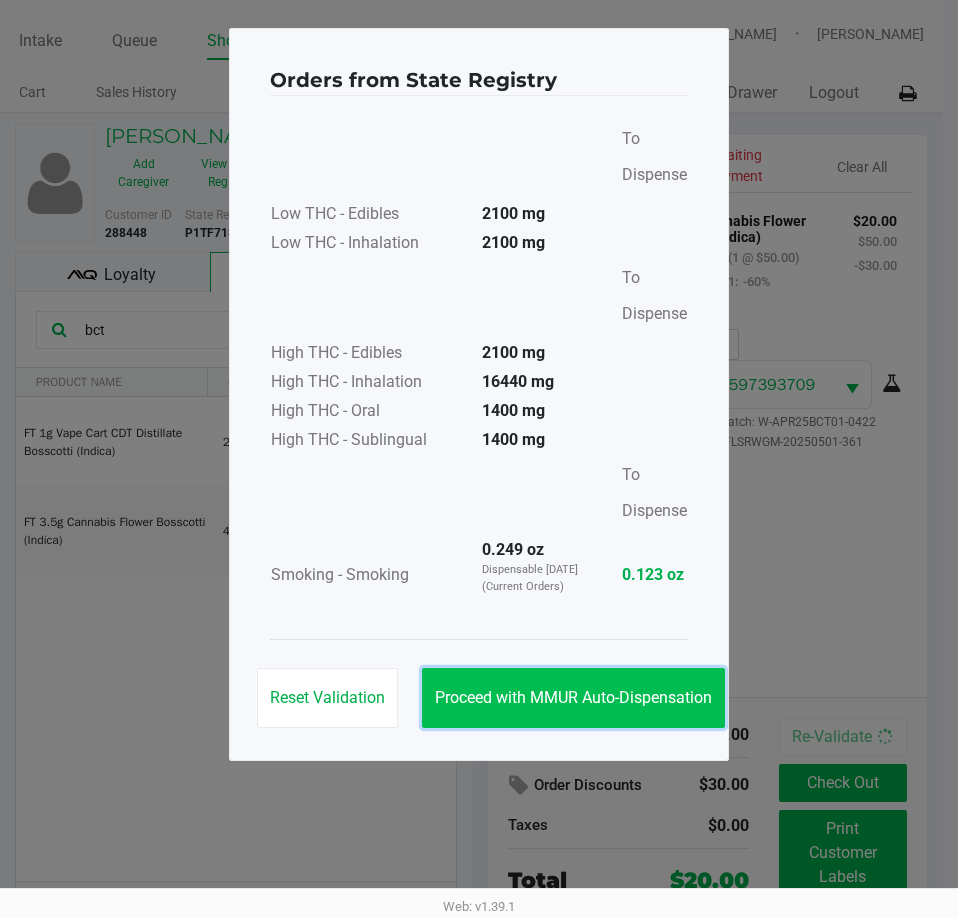 click on "Proceed with MMUR Auto-Dispensation" 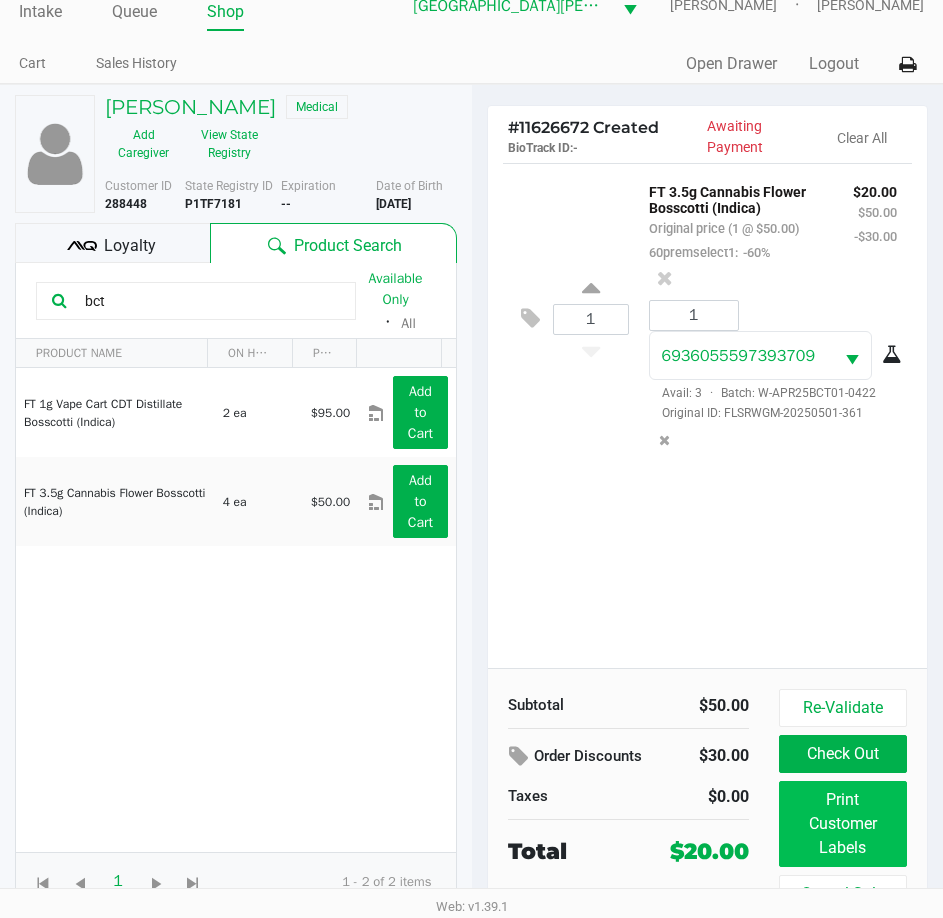 scroll, scrollTop: 45, scrollLeft: 0, axis: vertical 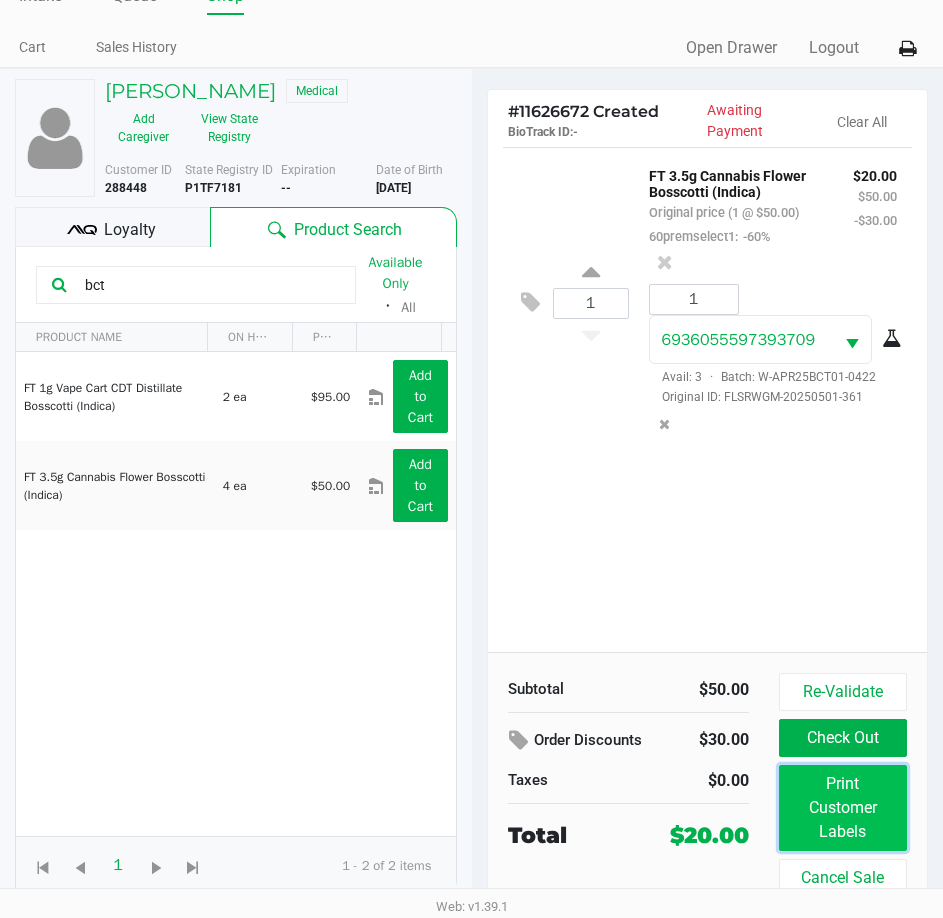 click on "Print Customer Labels" 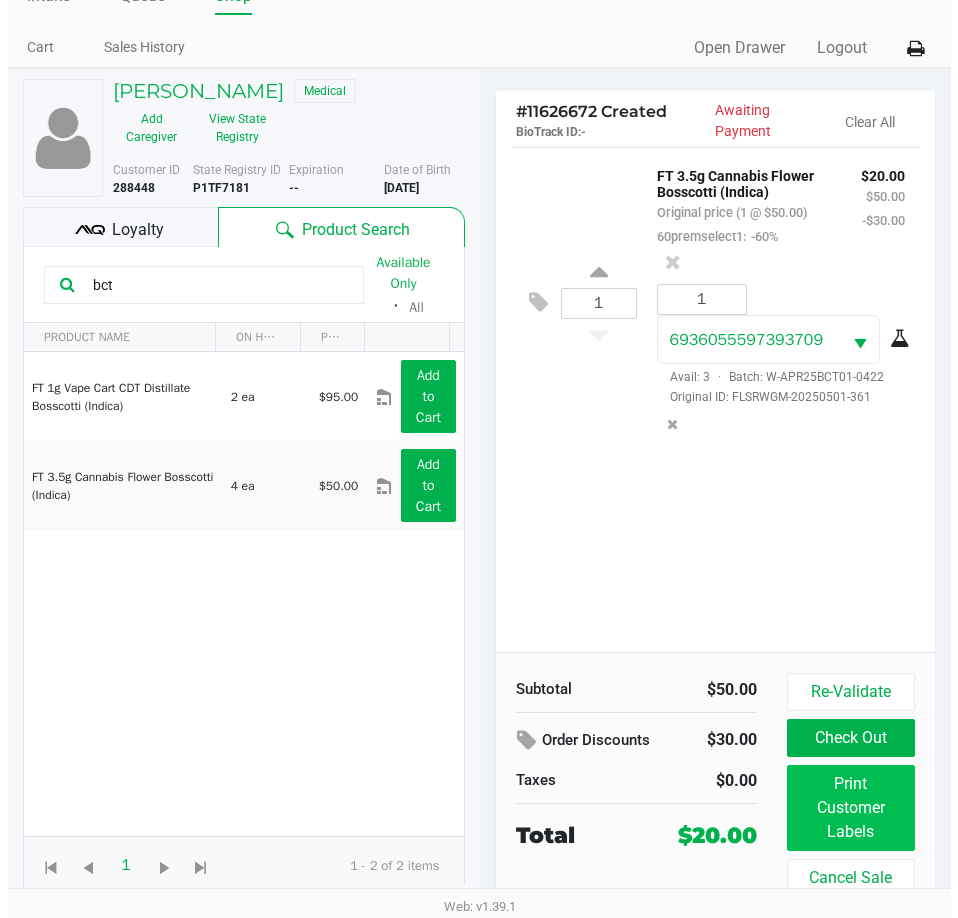 scroll, scrollTop: 0, scrollLeft: 0, axis: both 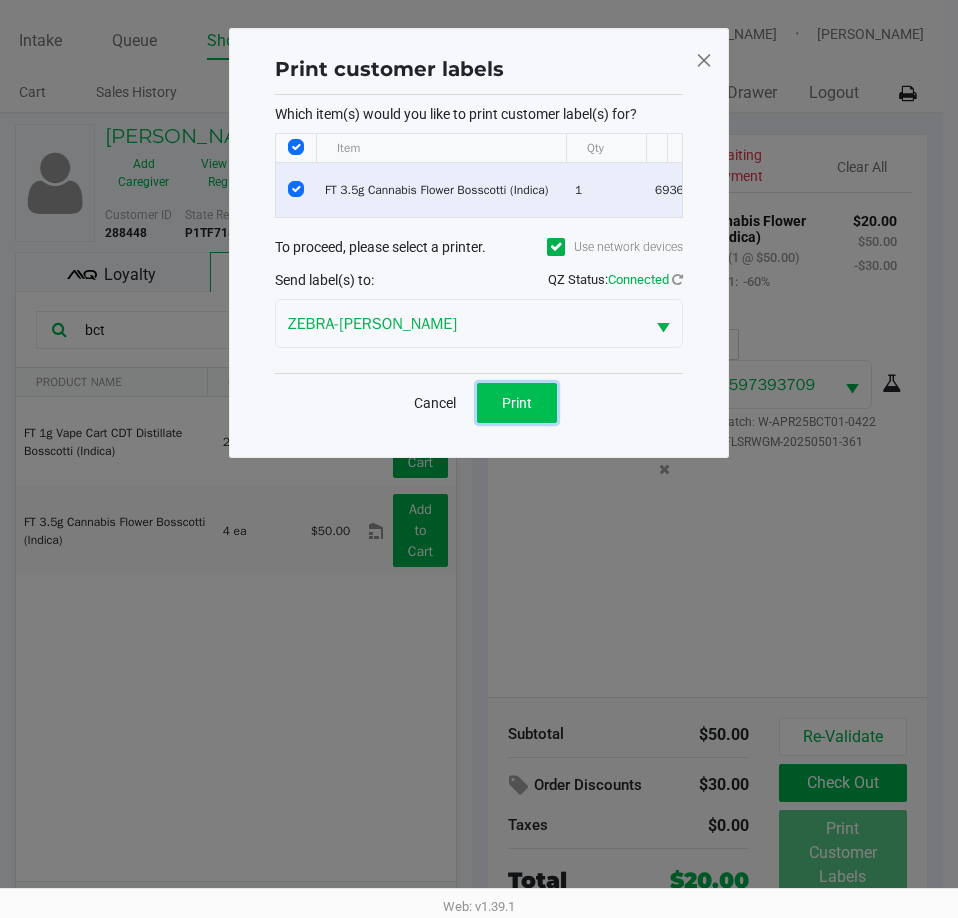 click on "Print" 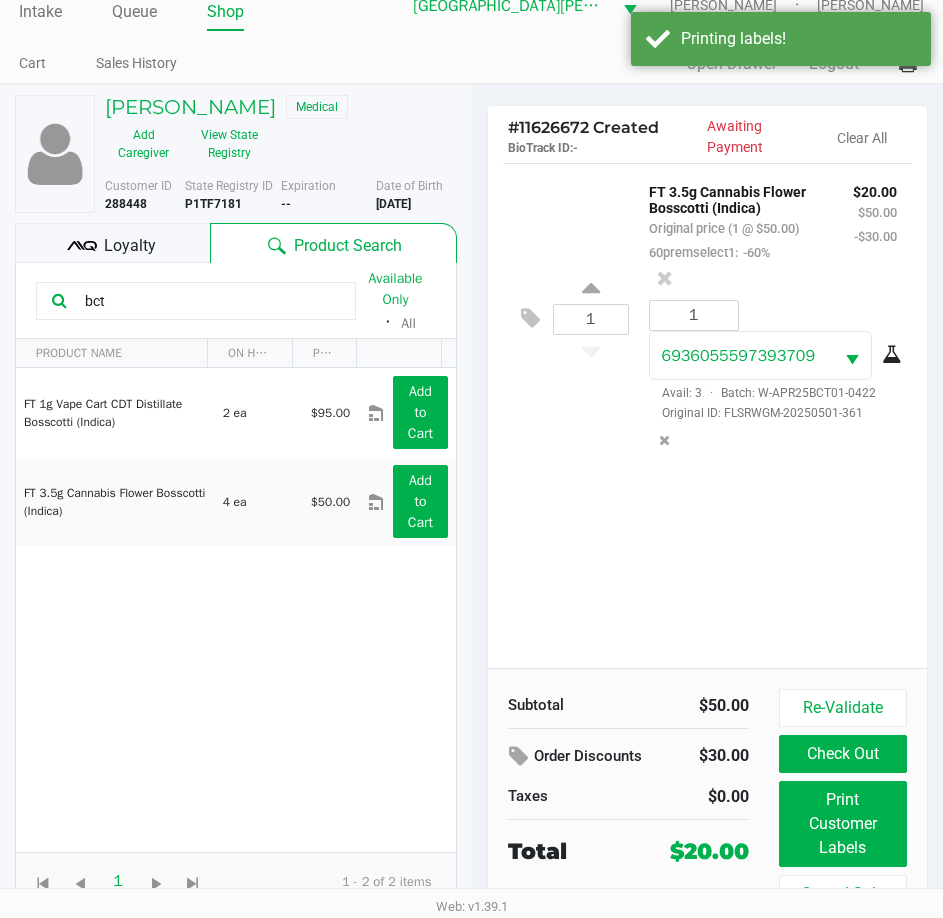 scroll, scrollTop: 45, scrollLeft: 0, axis: vertical 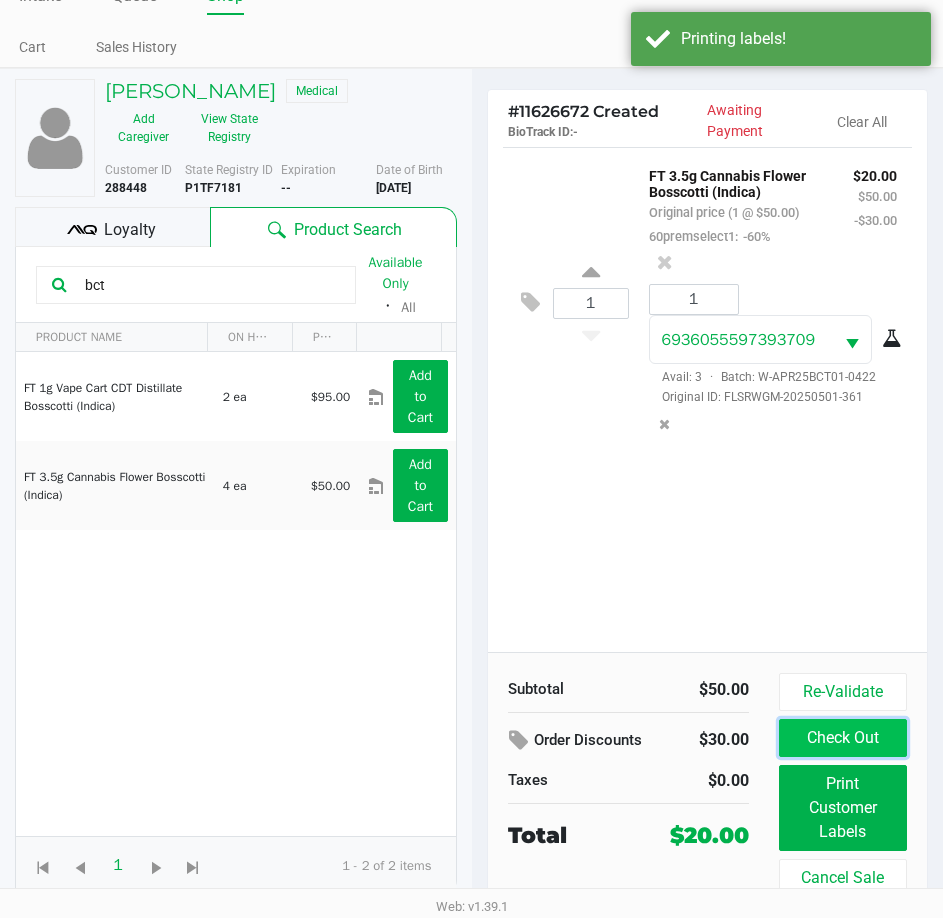 click on "Check Out" 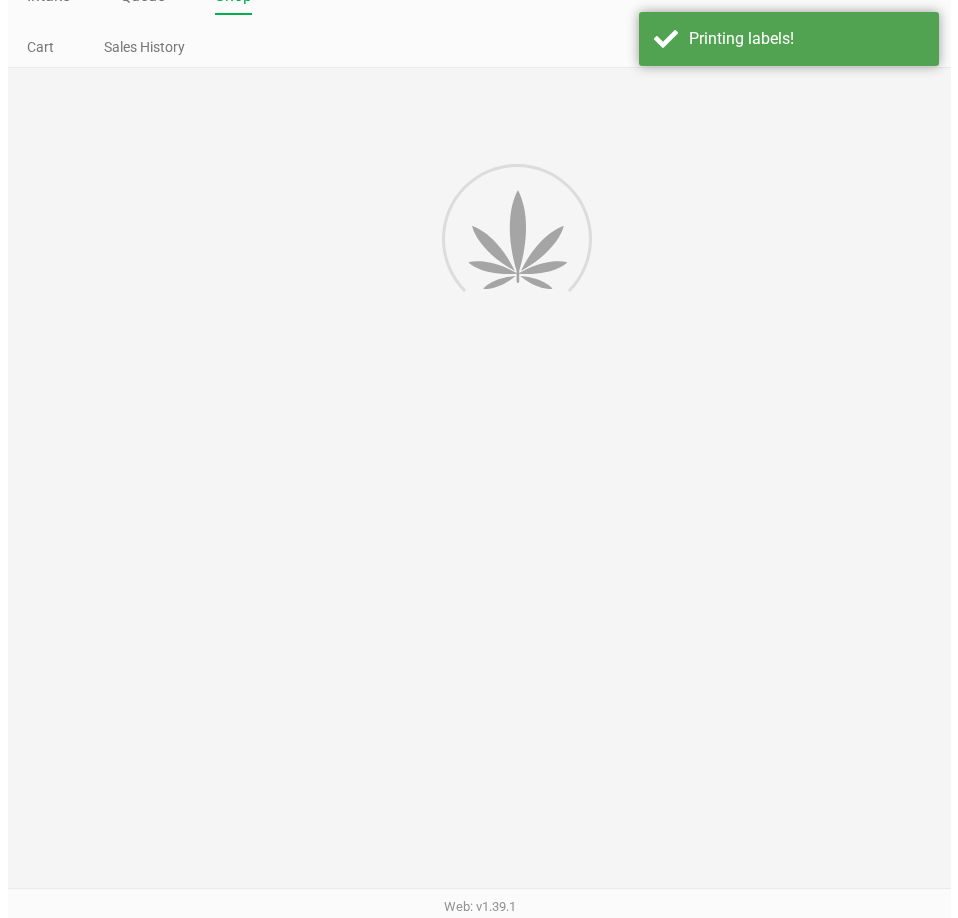 scroll, scrollTop: 0, scrollLeft: 0, axis: both 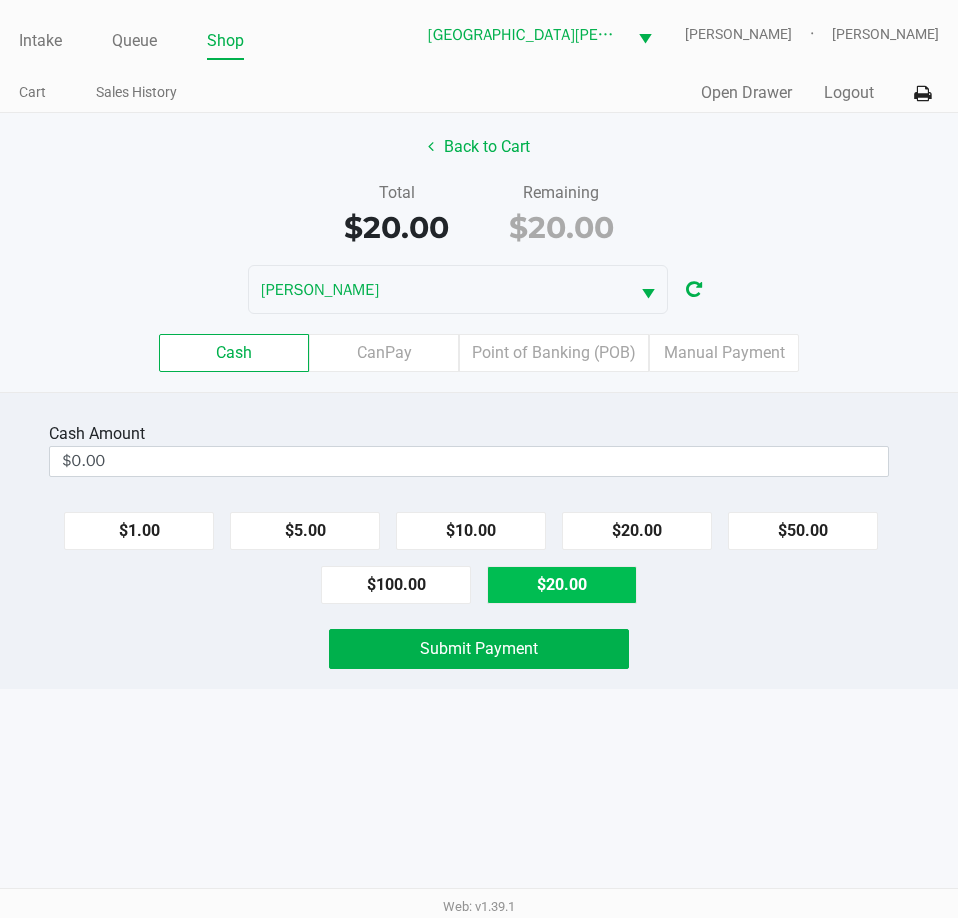 click on "$20.00" 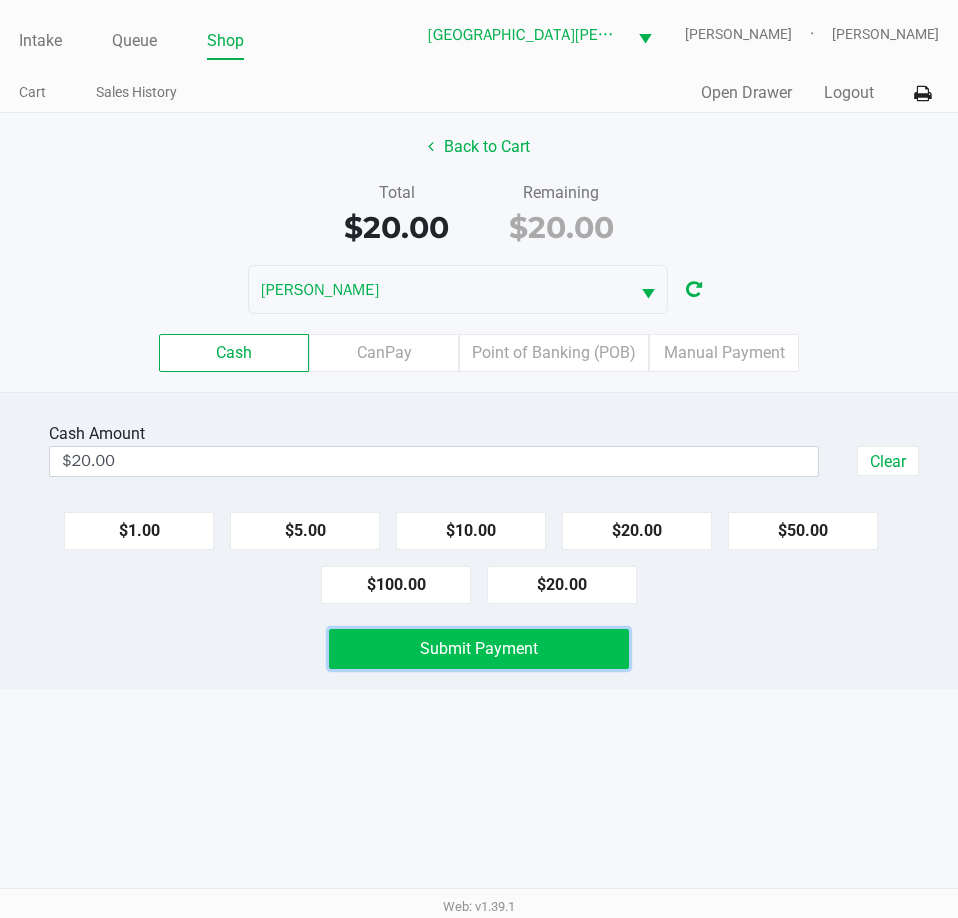 click on "Submit Payment" 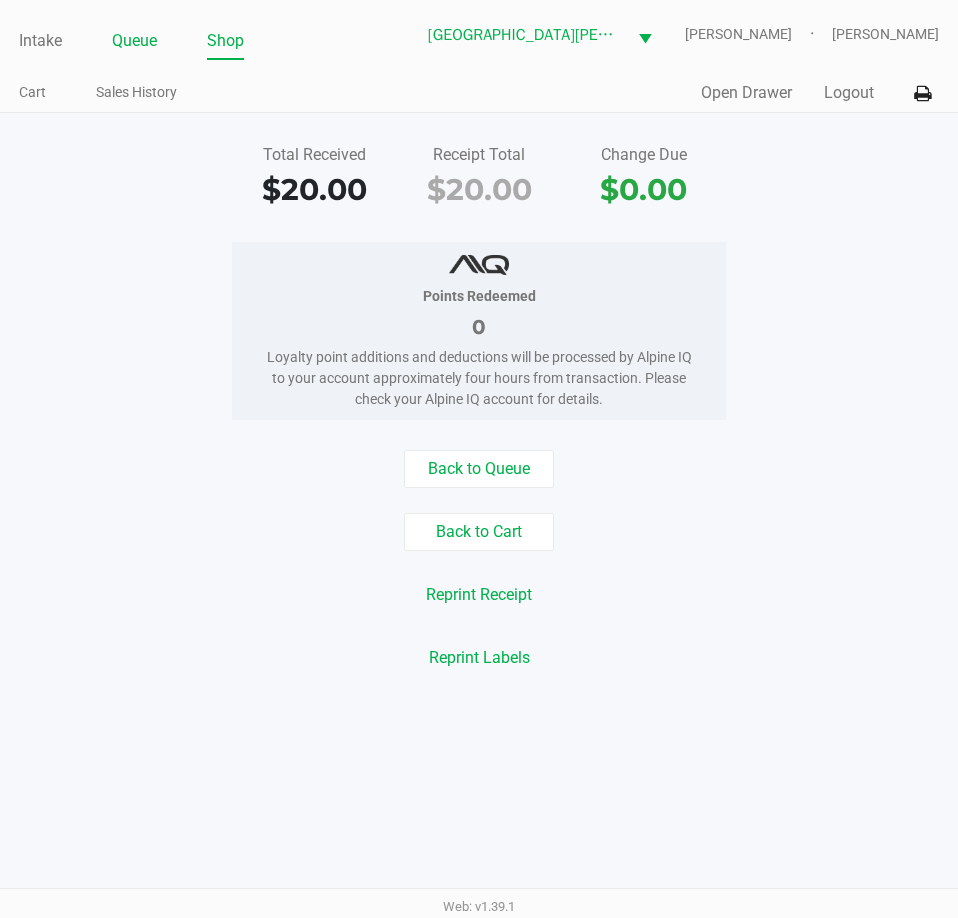 drag, startPoint x: 120, startPoint y: 41, endPoint x: 137, endPoint y: 52, distance: 20.248457 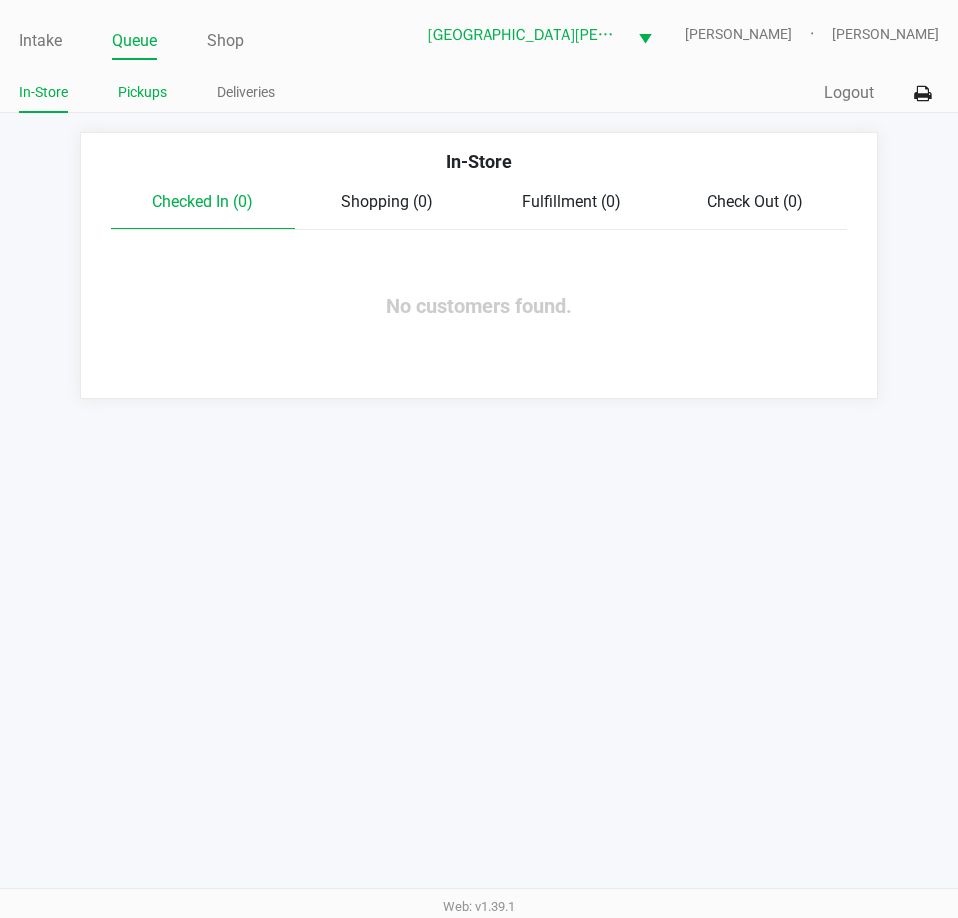 click on "Pickups" 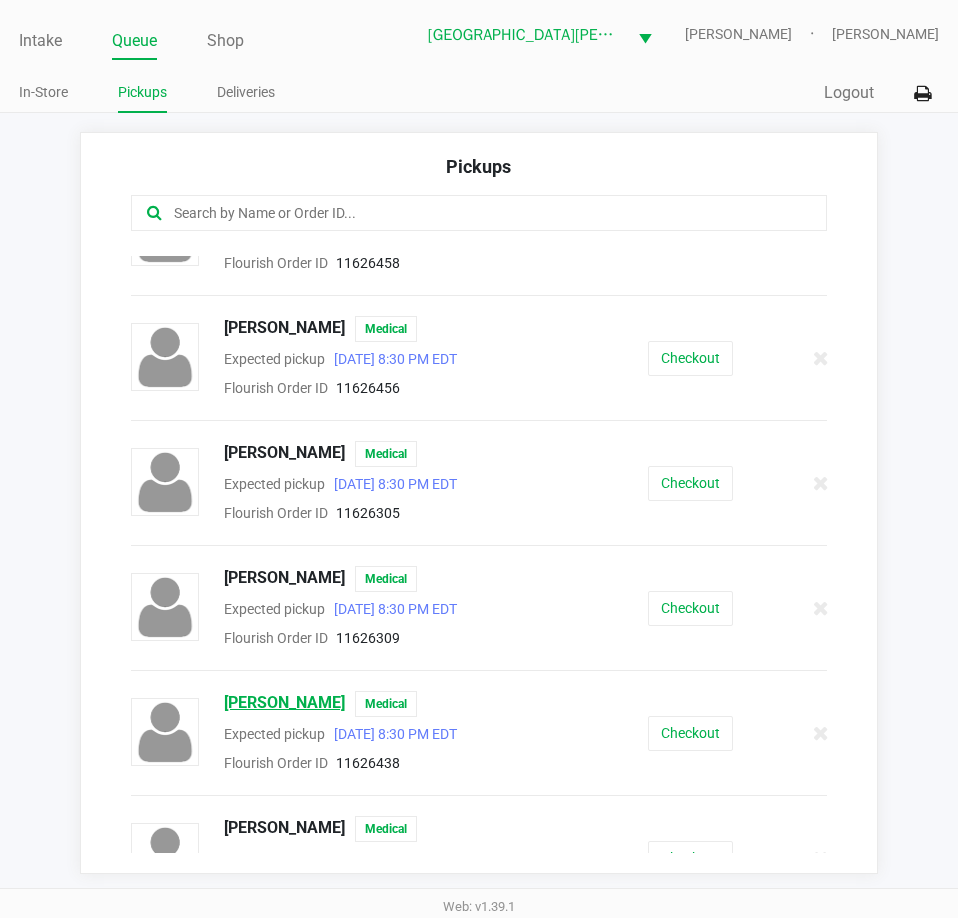 scroll, scrollTop: 600, scrollLeft: 0, axis: vertical 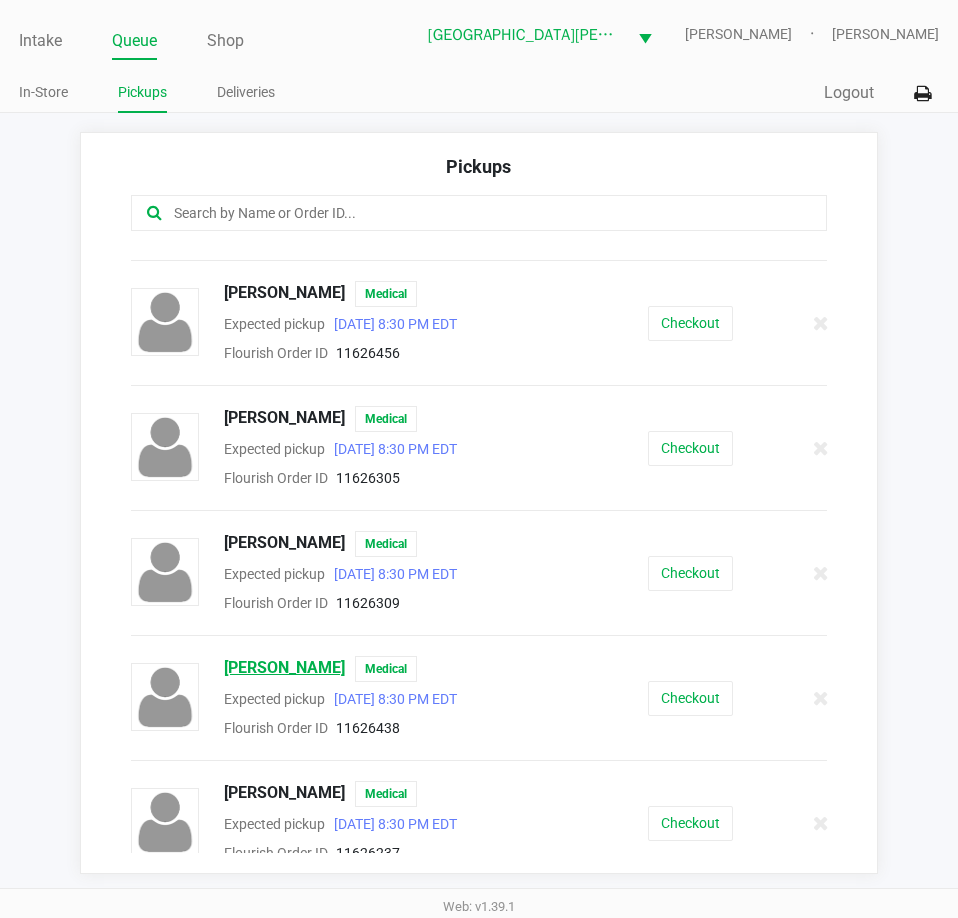click on "MARK TOWNSHEND" 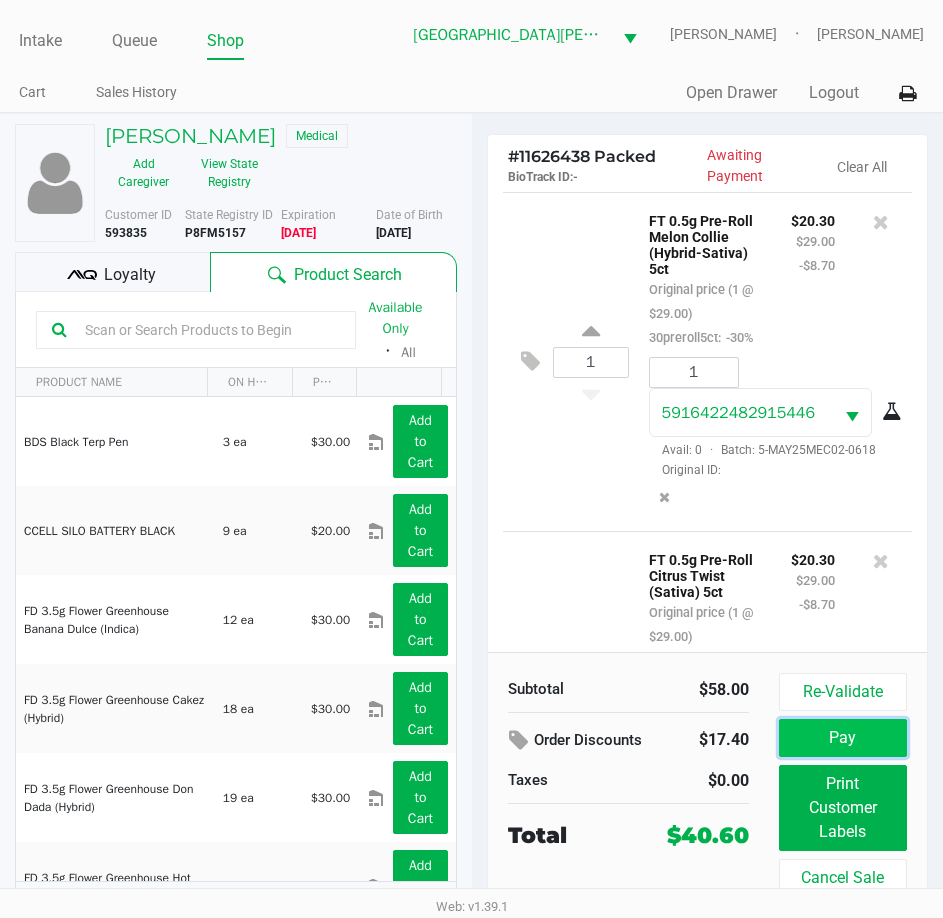 click on "Pay" 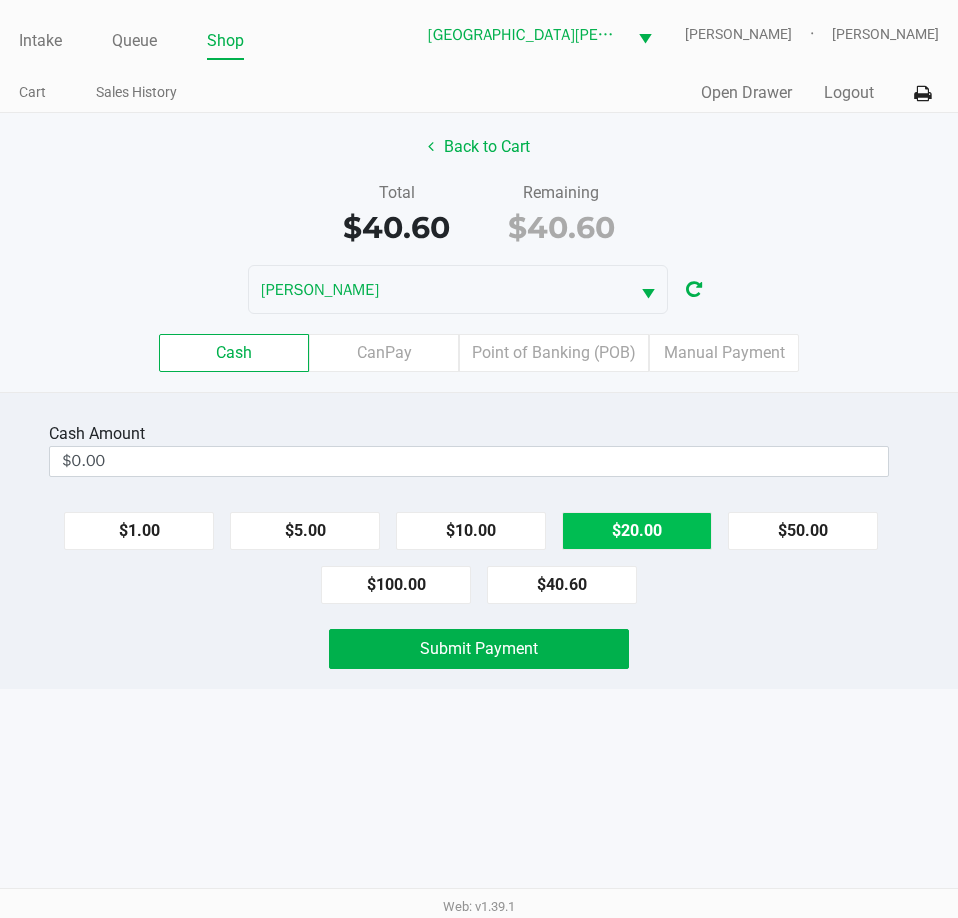 click on "$20.00" 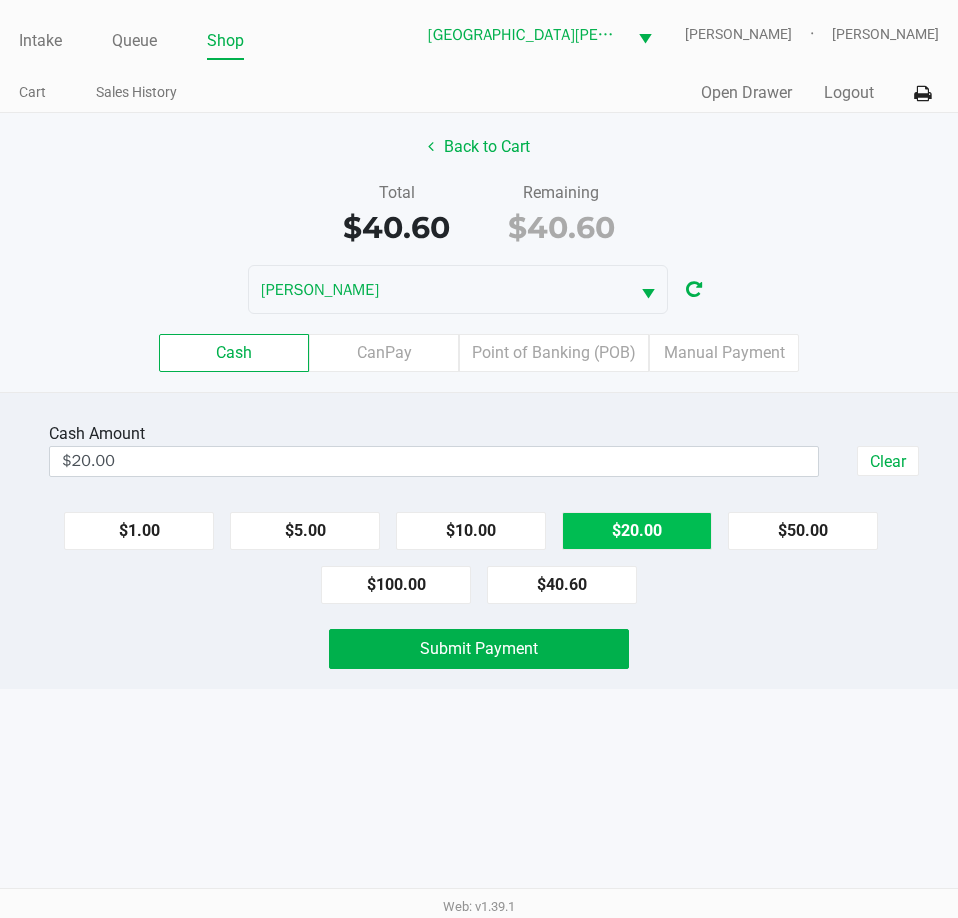 click on "$20.00" 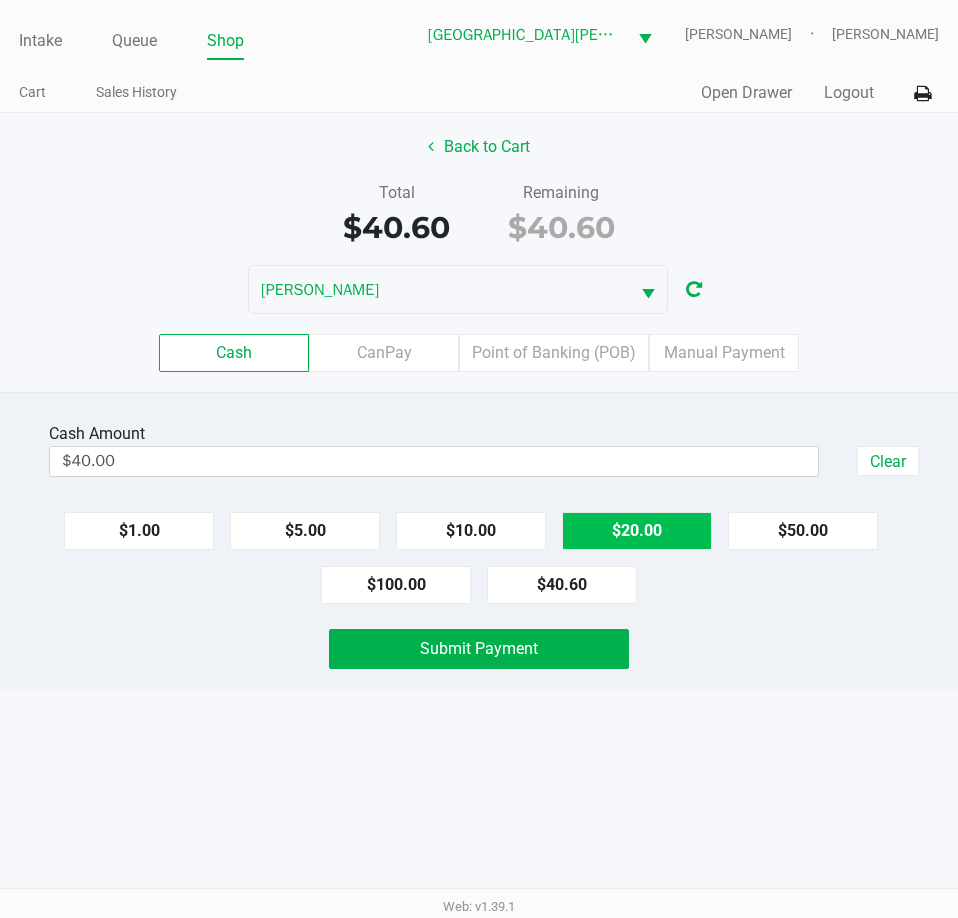 click on "$20.00" 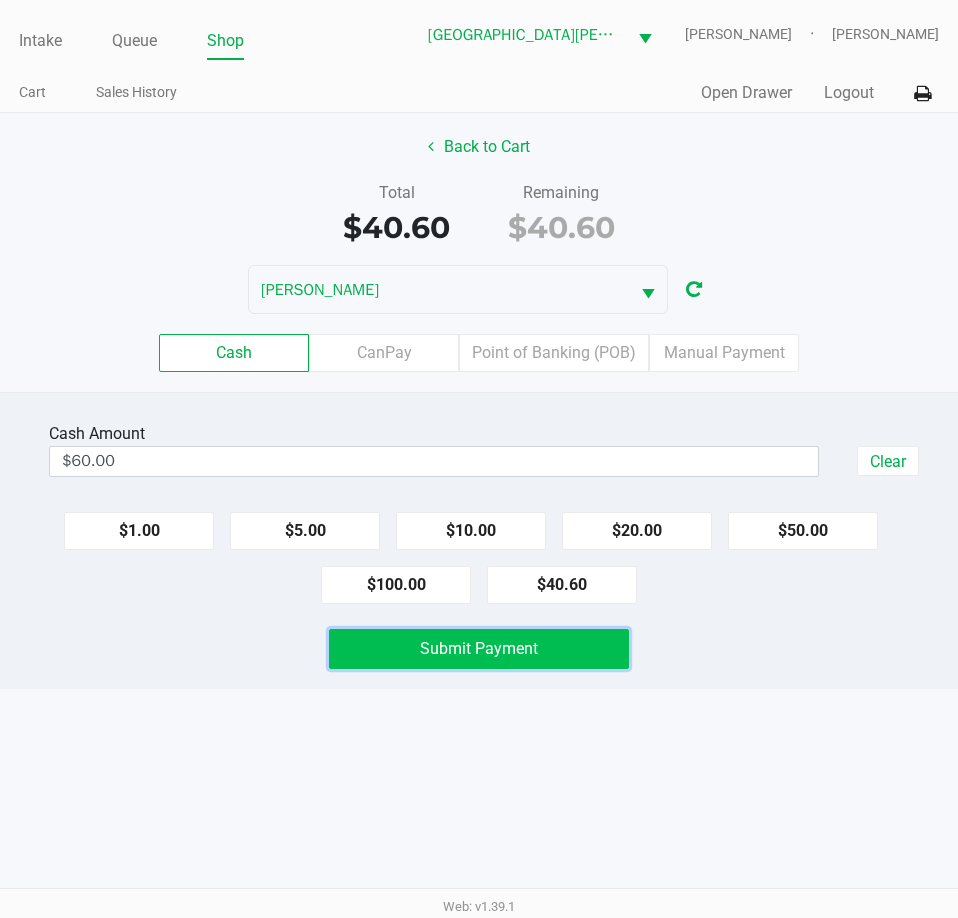 click on "Submit Payment" 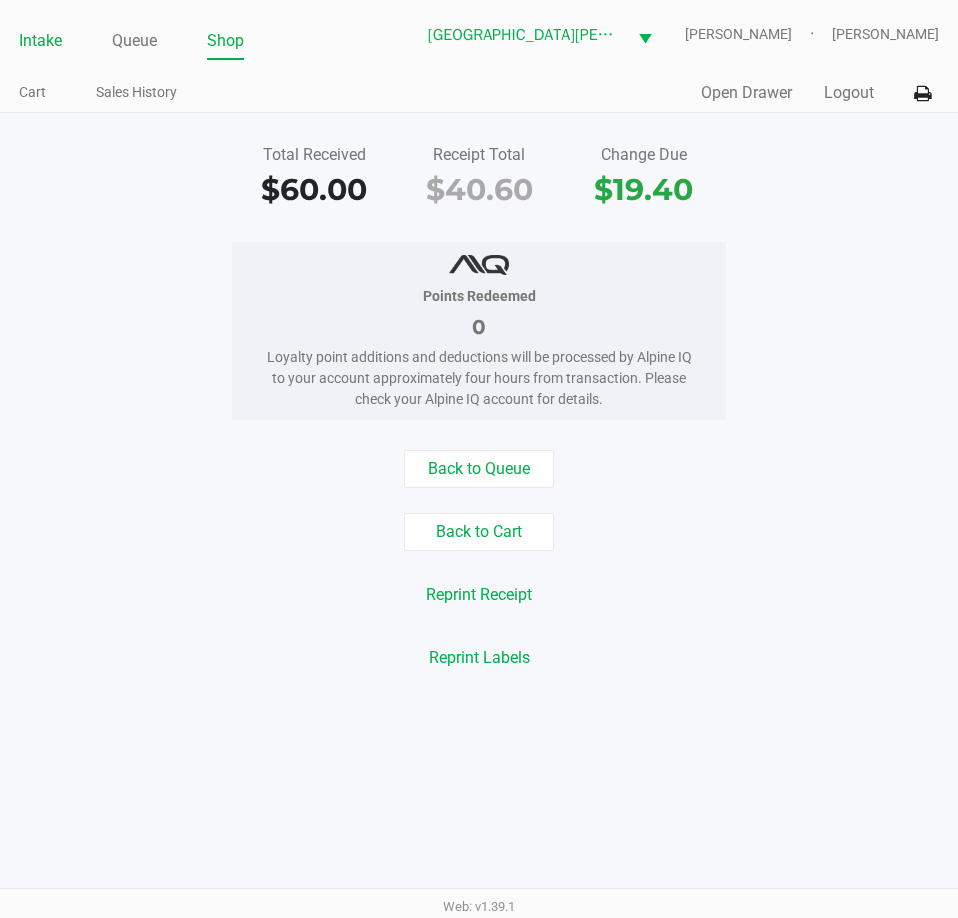 click on "Intake" 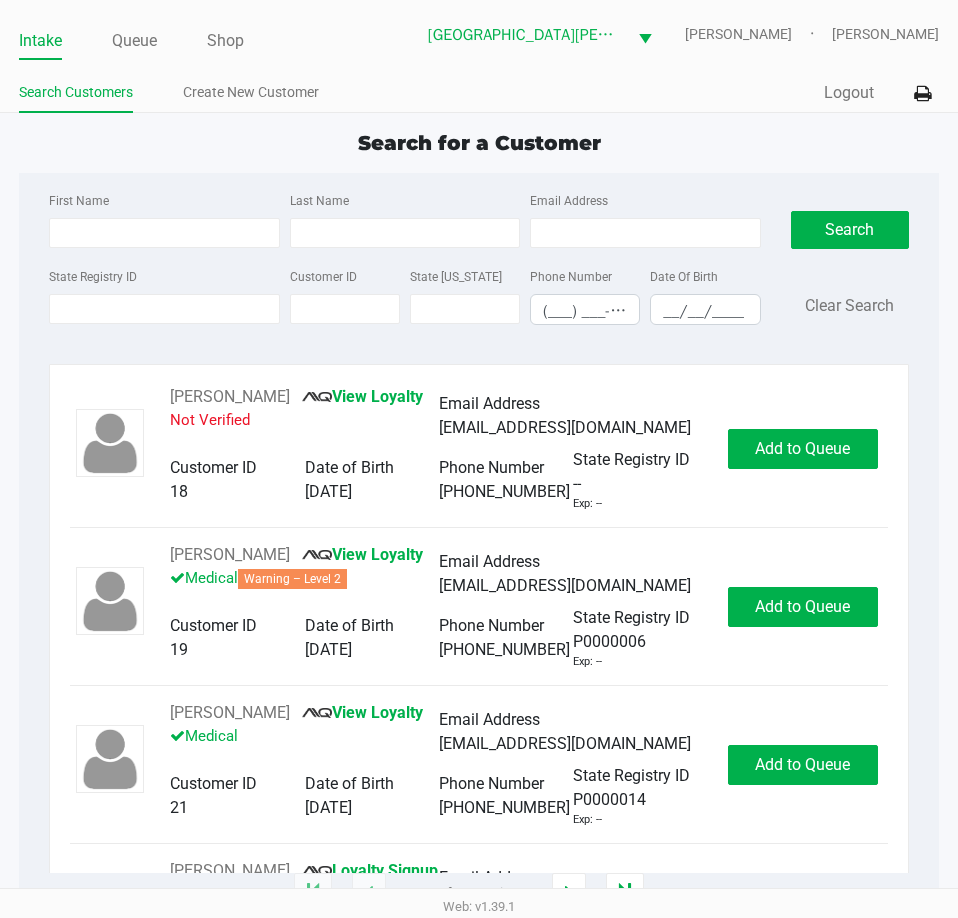 drag, startPoint x: 121, startPoint y: 37, endPoint x: 375, endPoint y: 78, distance: 257.28778 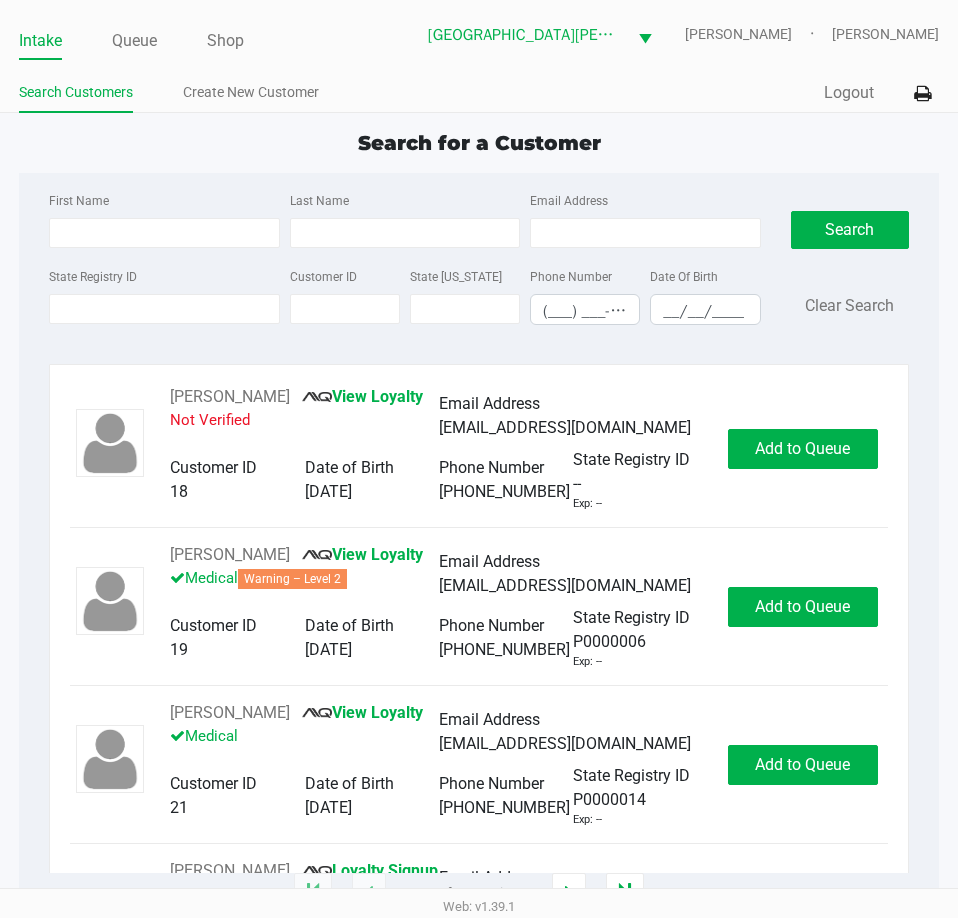 click on "Queue" 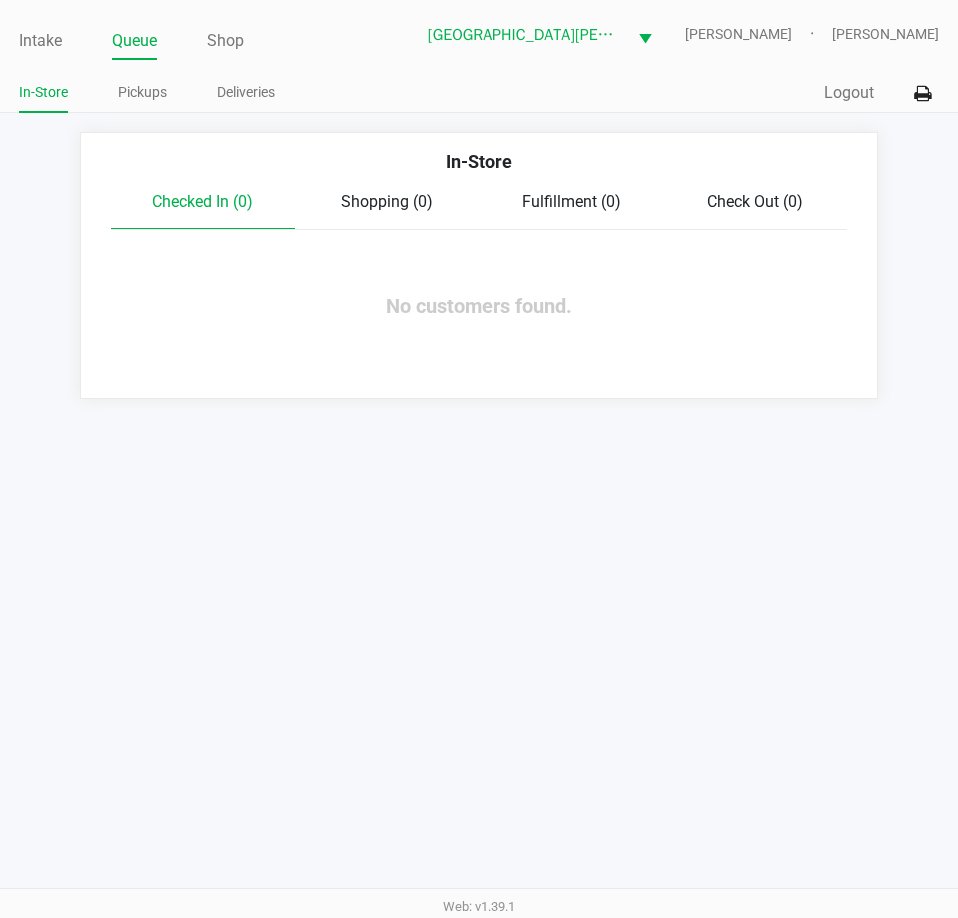 click on "In-Store Pickups Deliveries" 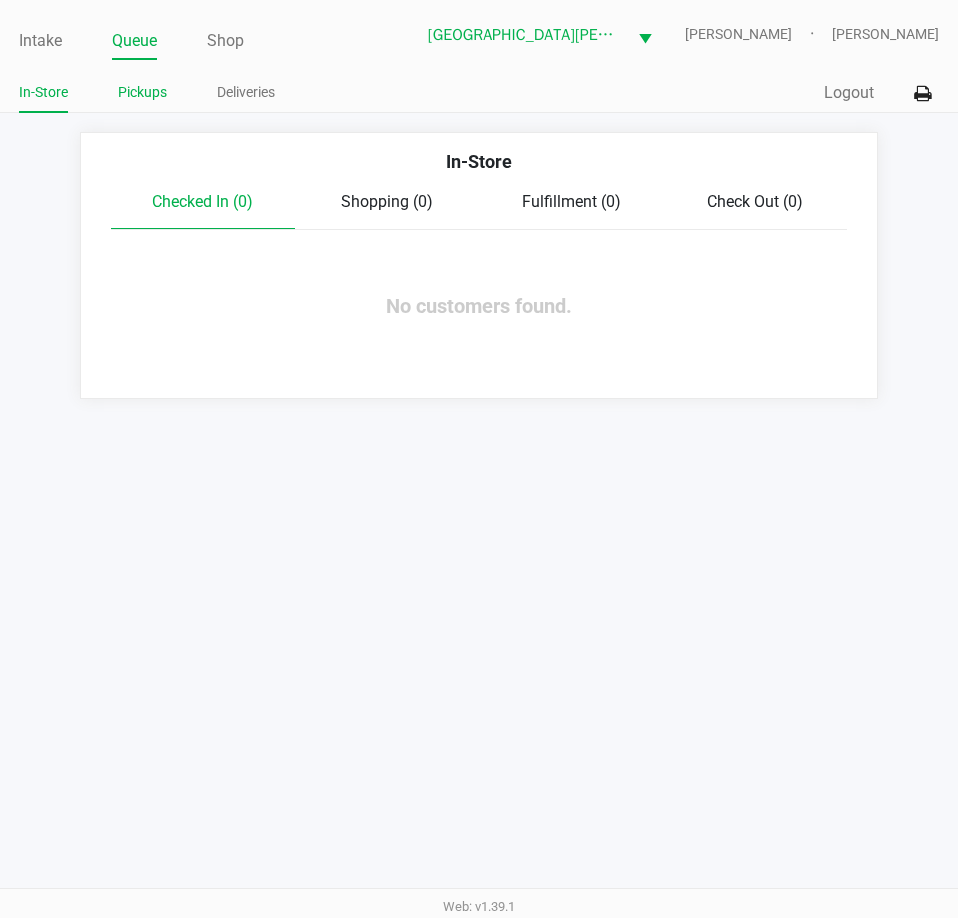 click on "Pickups" 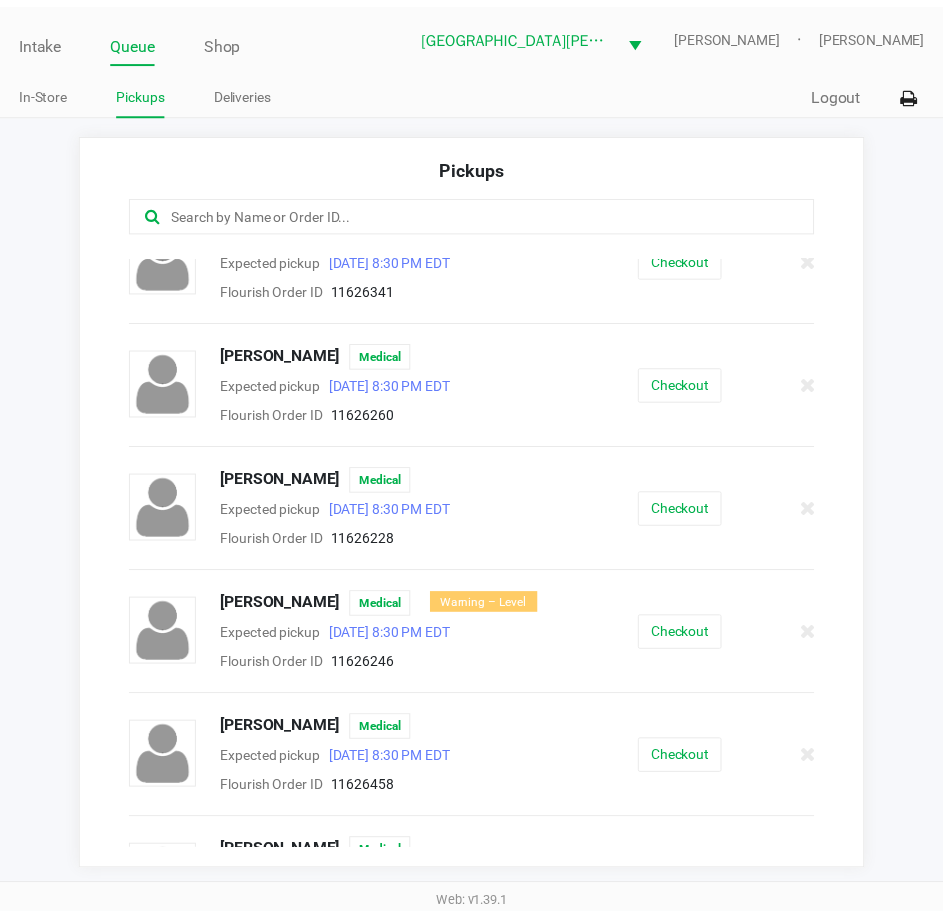 scroll, scrollTop: 100, scrollLeft: 0, axis: vertical 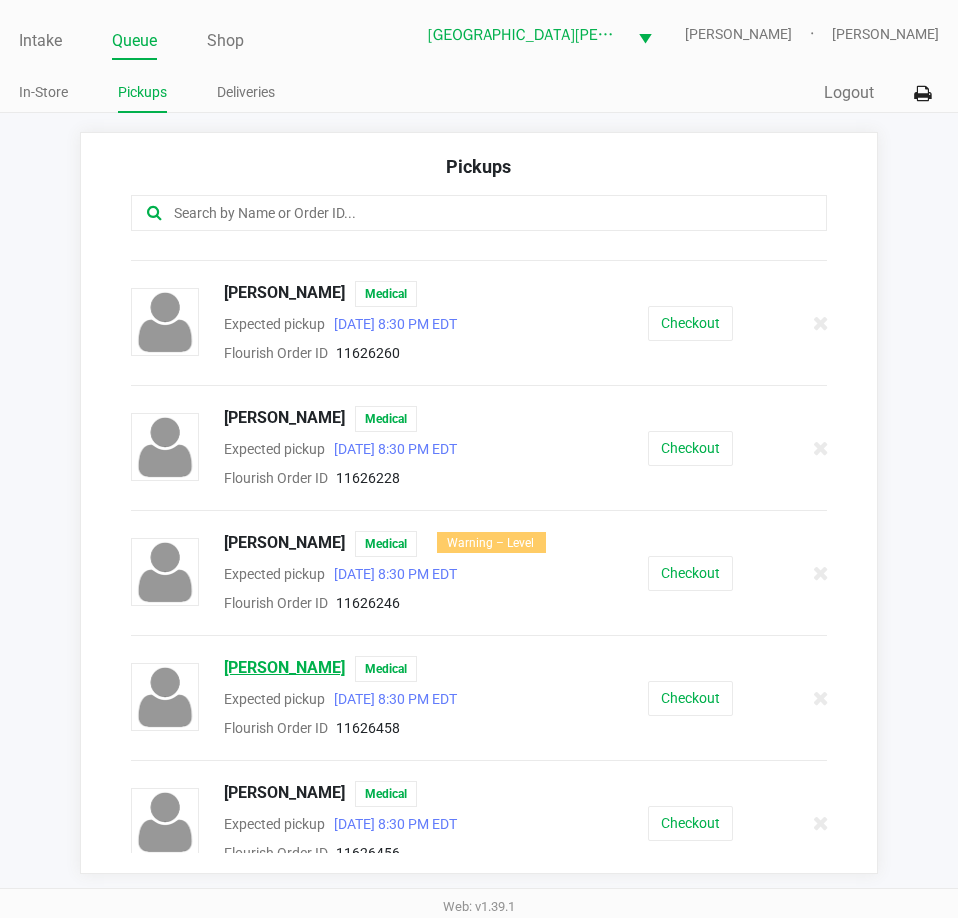 click on "Hayden Noyes" 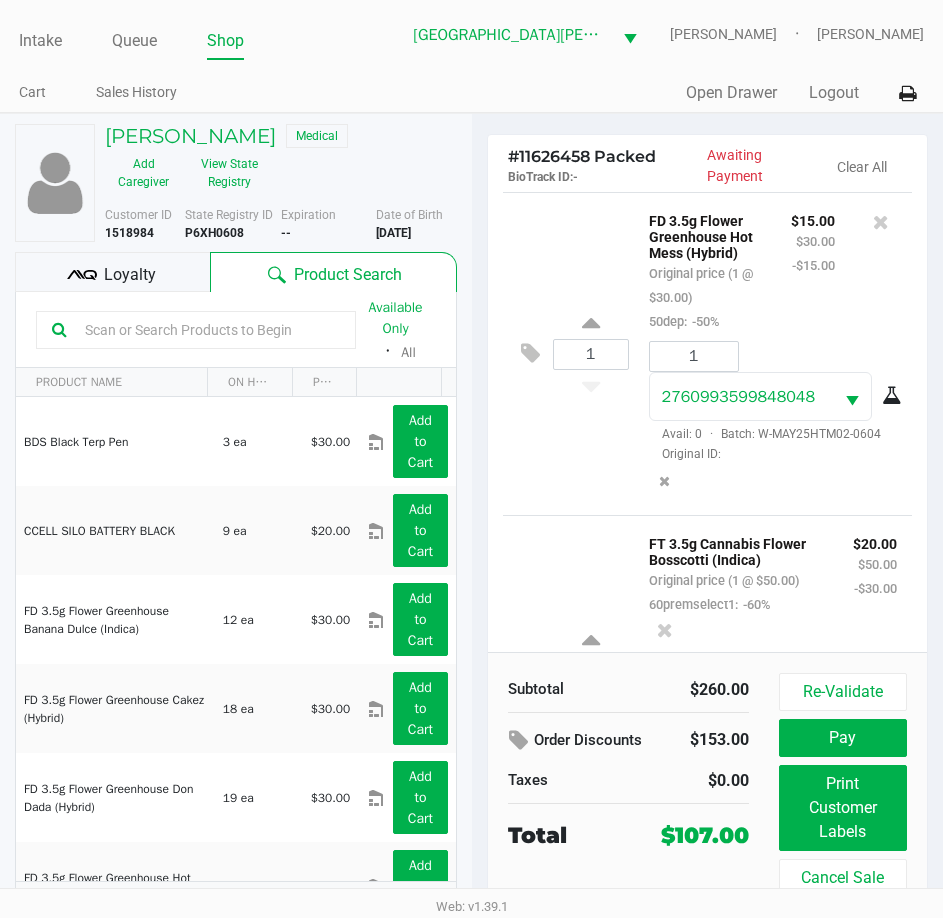 click on "Loyalty" 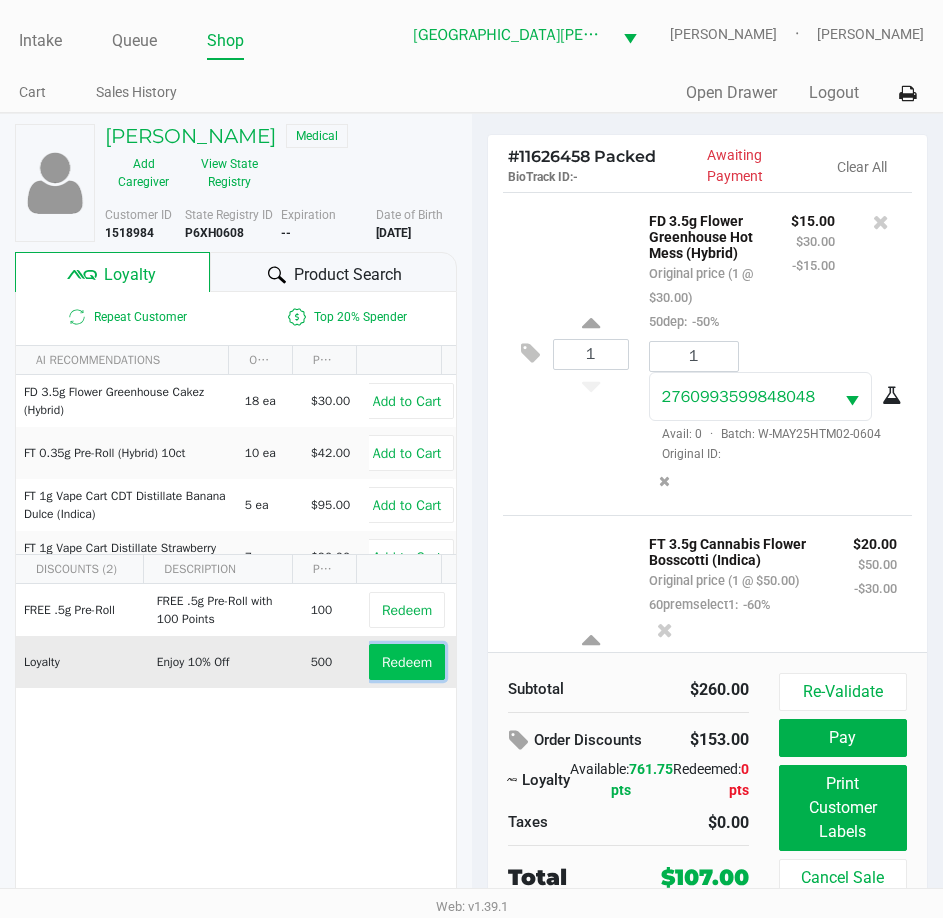 click on "Redeem" 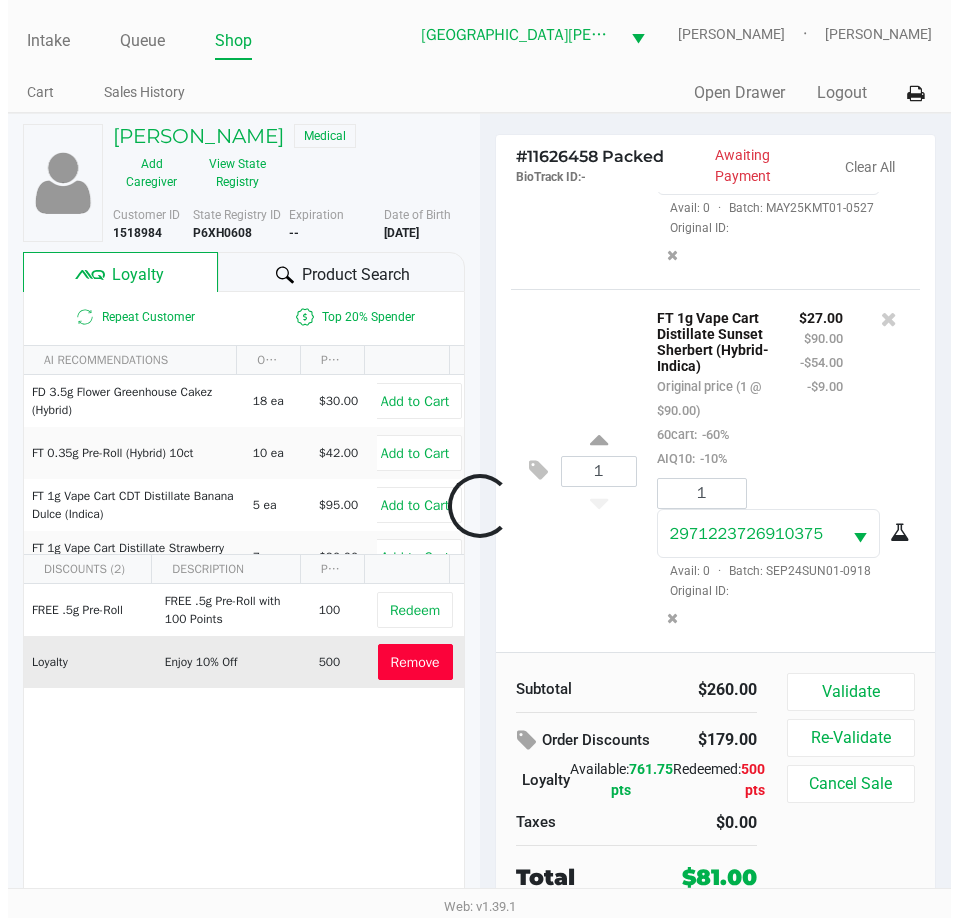 scroll, scrollTop: 1090, scrollLeft: 0, axis: vertical 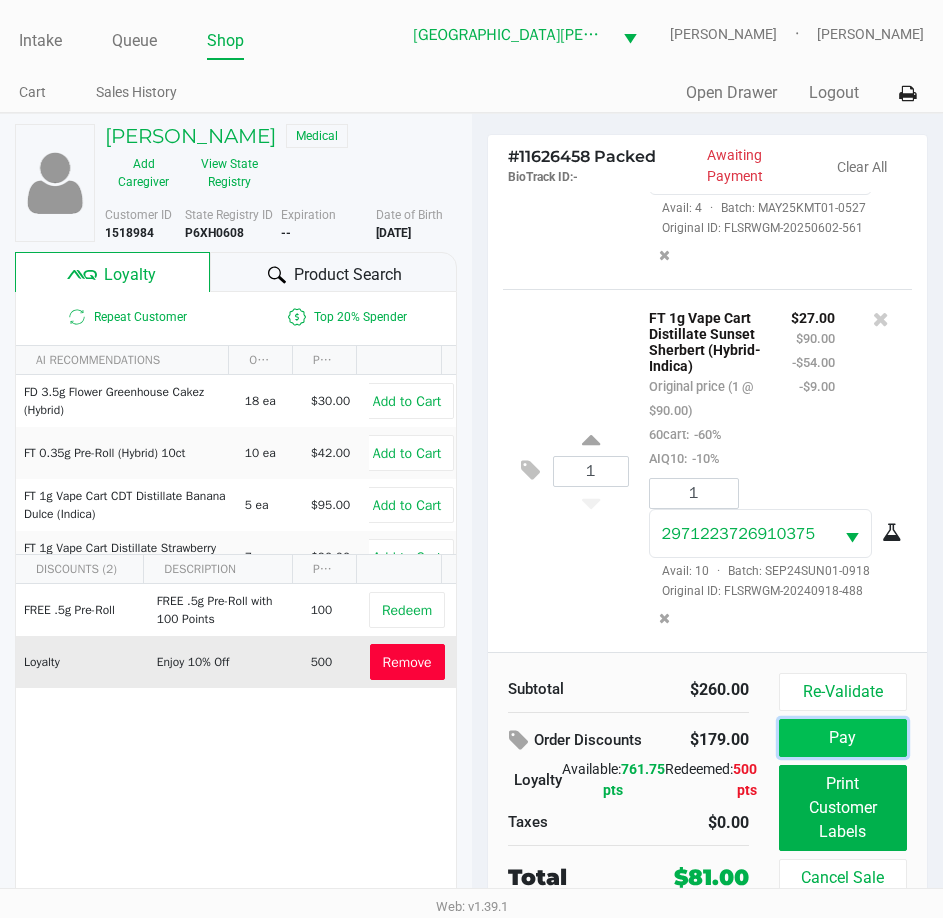 click on "Pay" 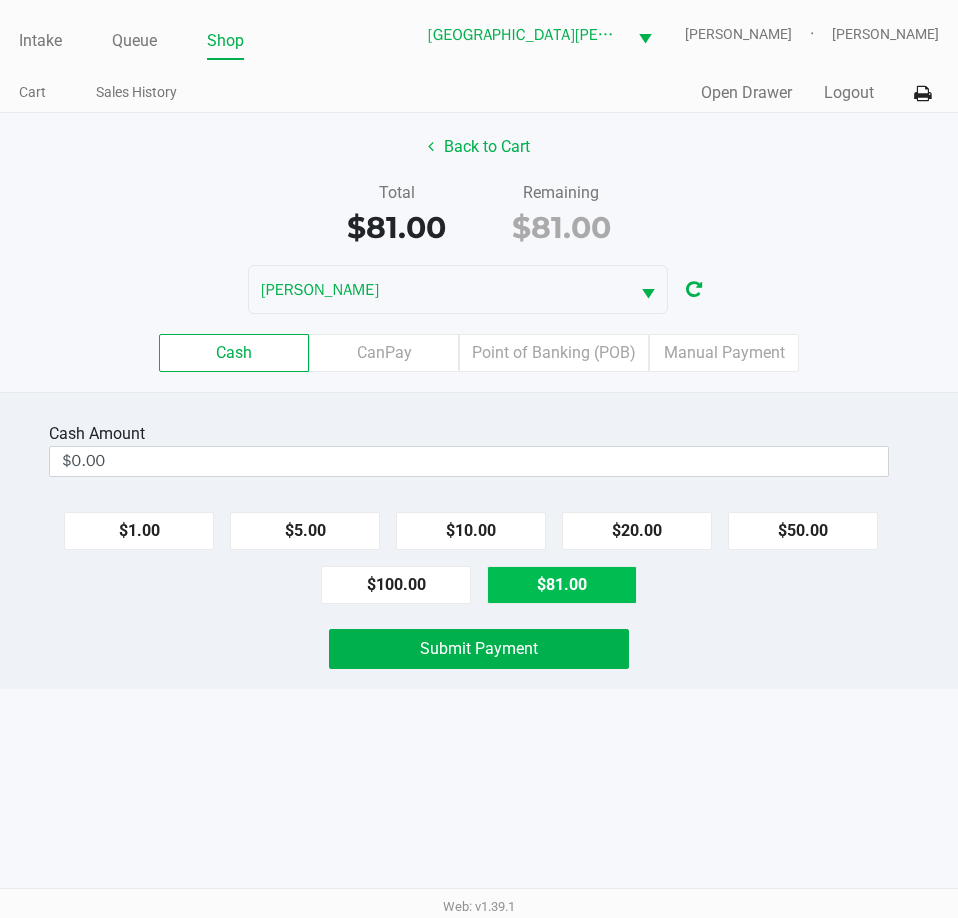 click on "$81.00" 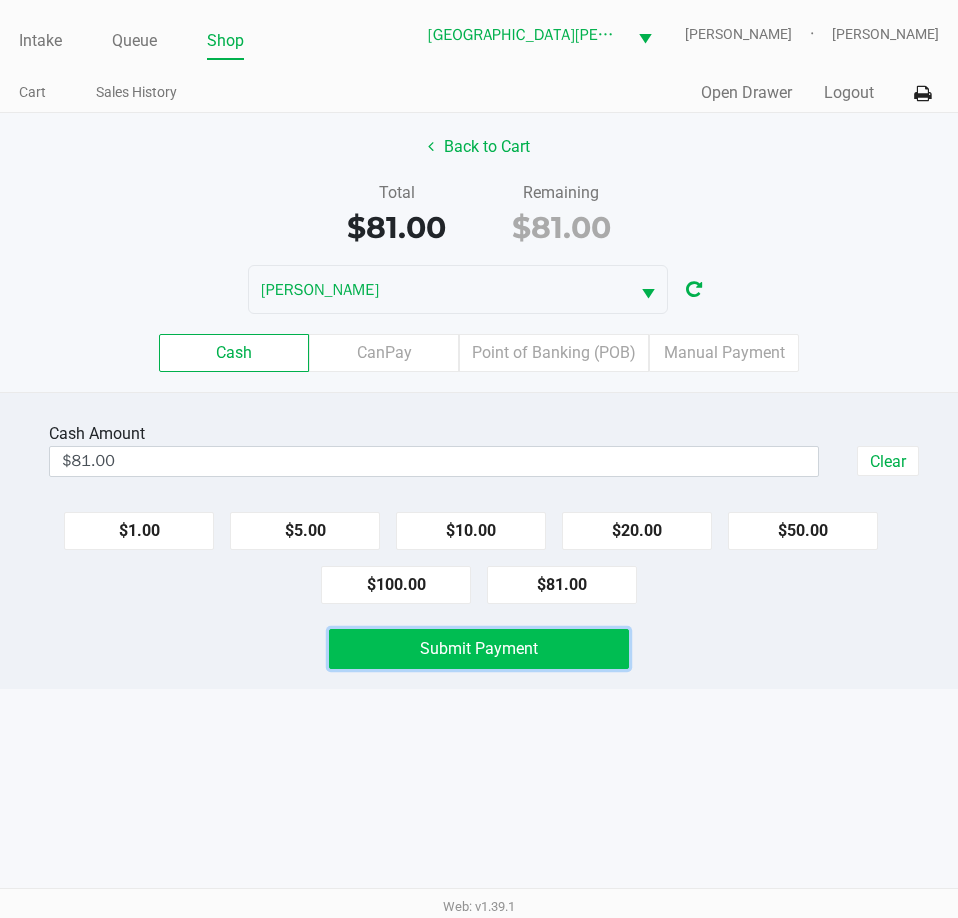 click on "Submit Payment" 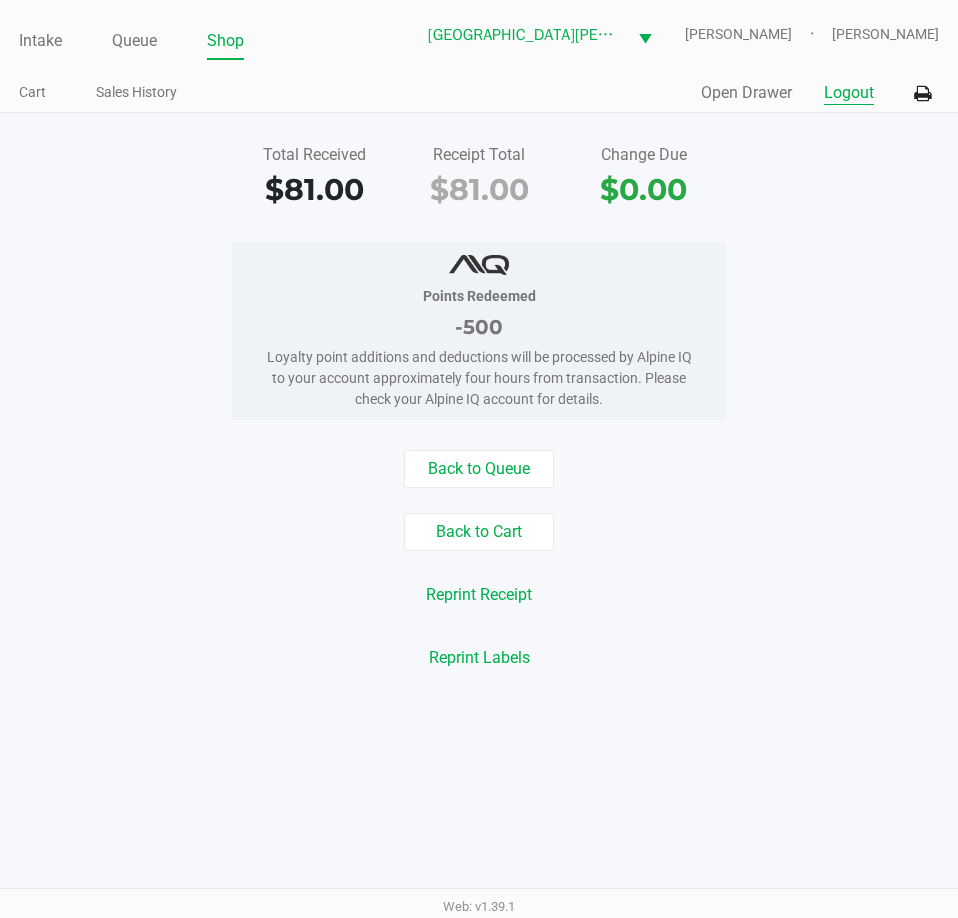 click on "Logout" 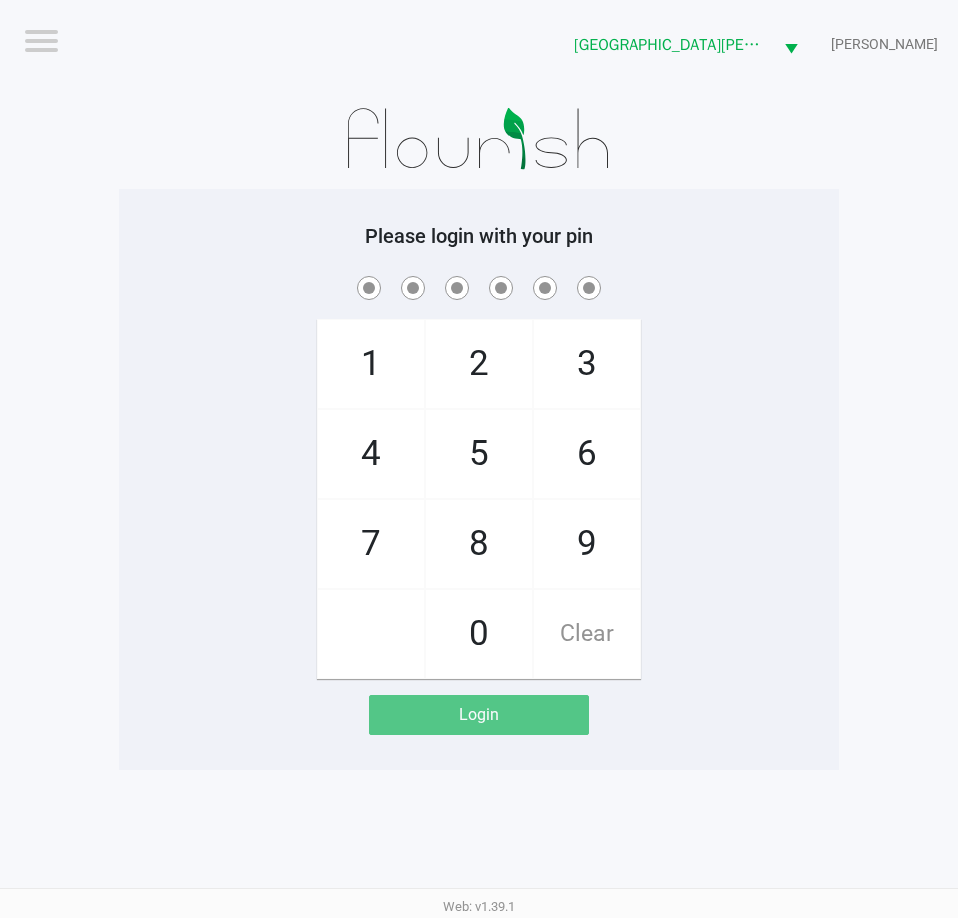 click on "Please login with your pin  1   4   7       2   5   8   0   3   6   9   Clear   Login" 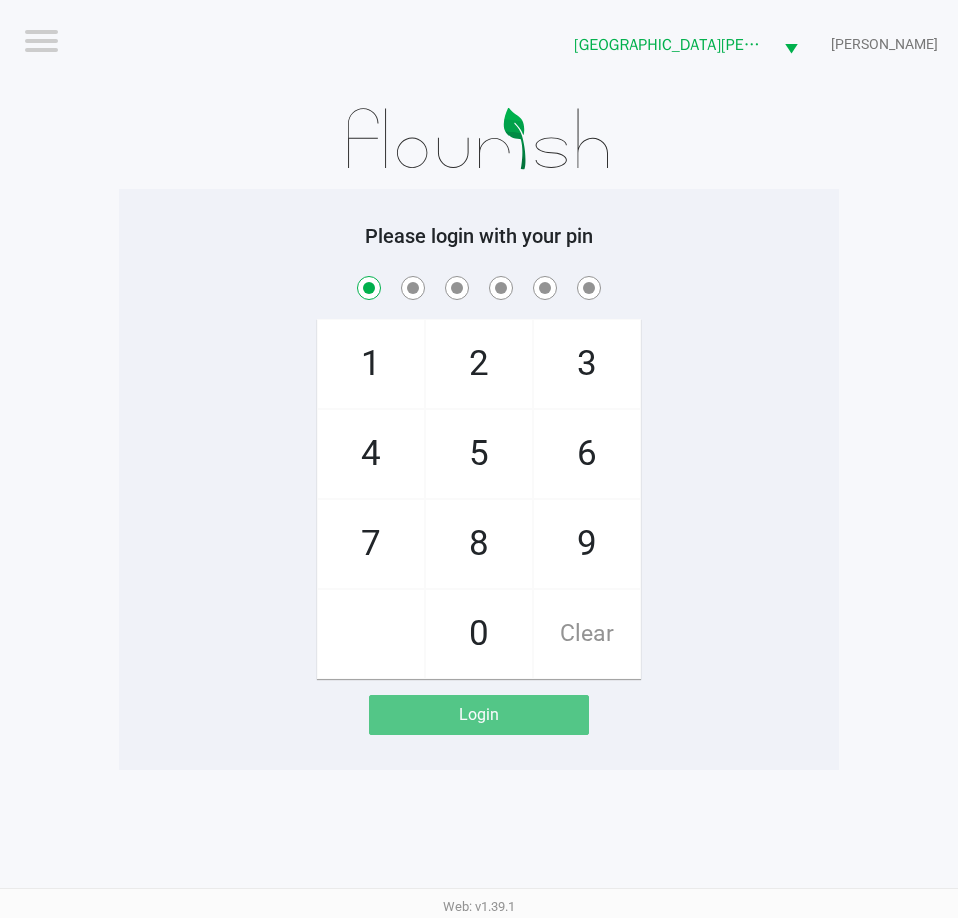 checkbox on "true" 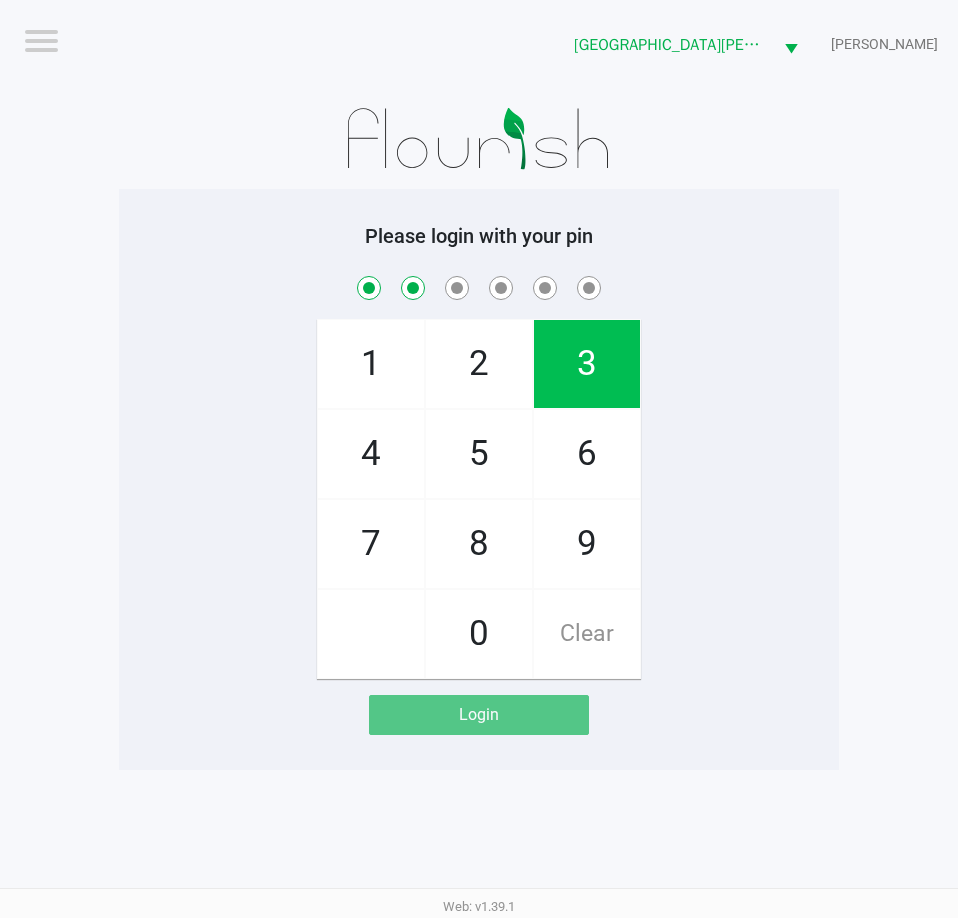checkbox on "true" 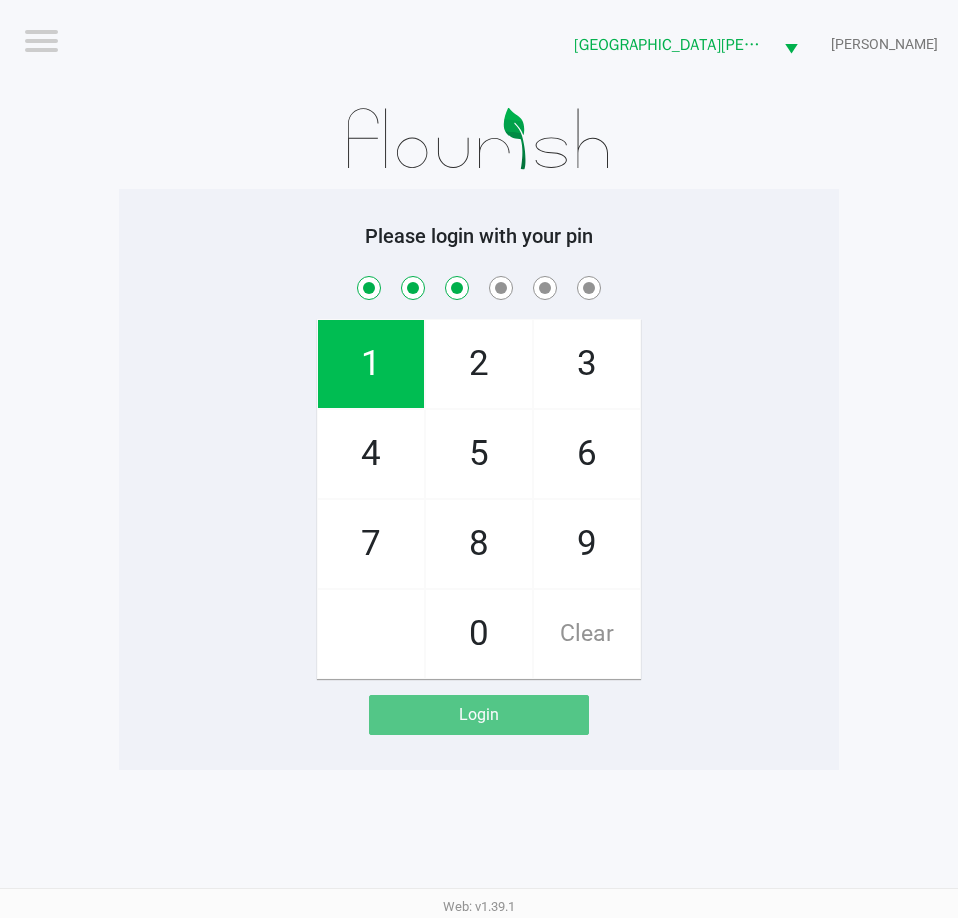 checkbox on "true" 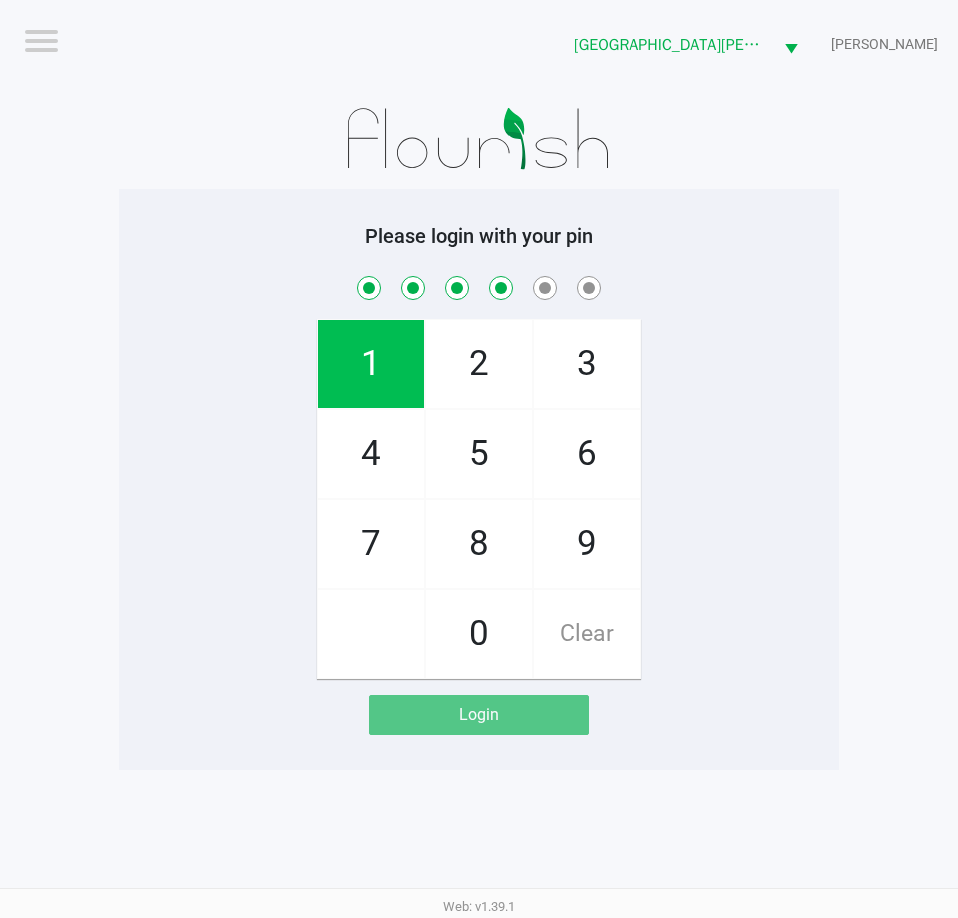 checkbox on "true" 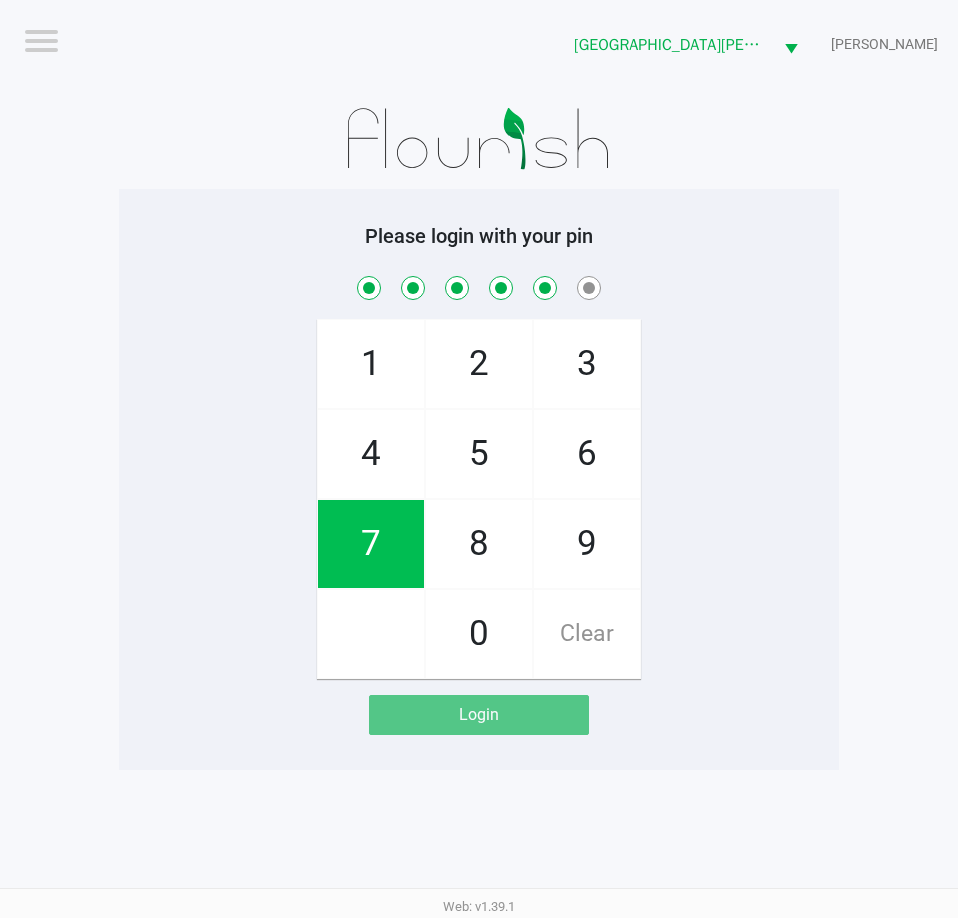 checkbox on "true" 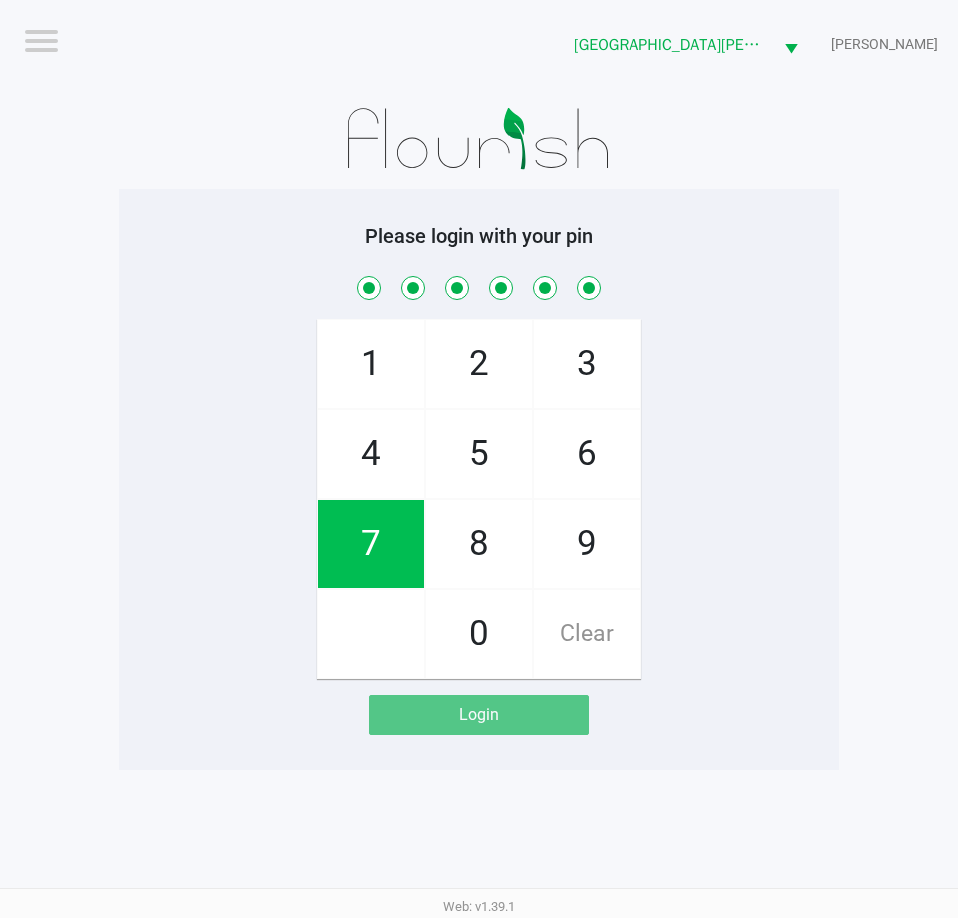 checkbox on "true" 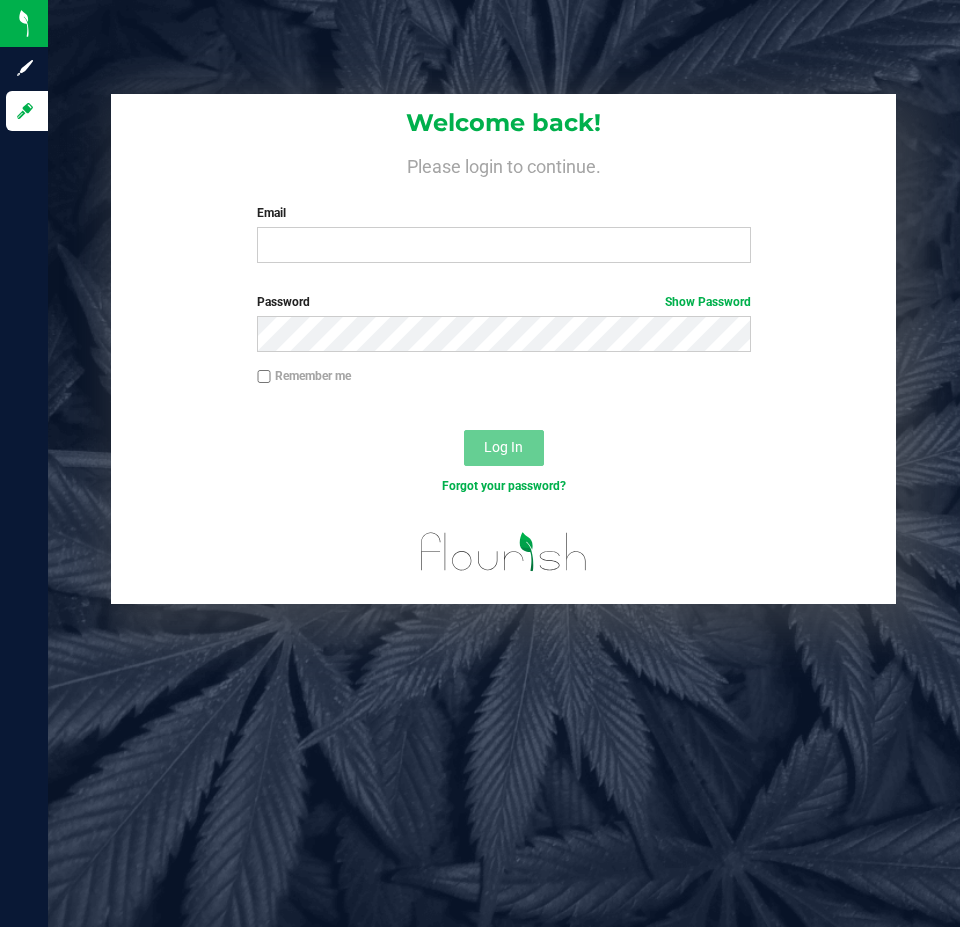 scroll, scrollTop: 0, scrollLeft: 0, axis: both 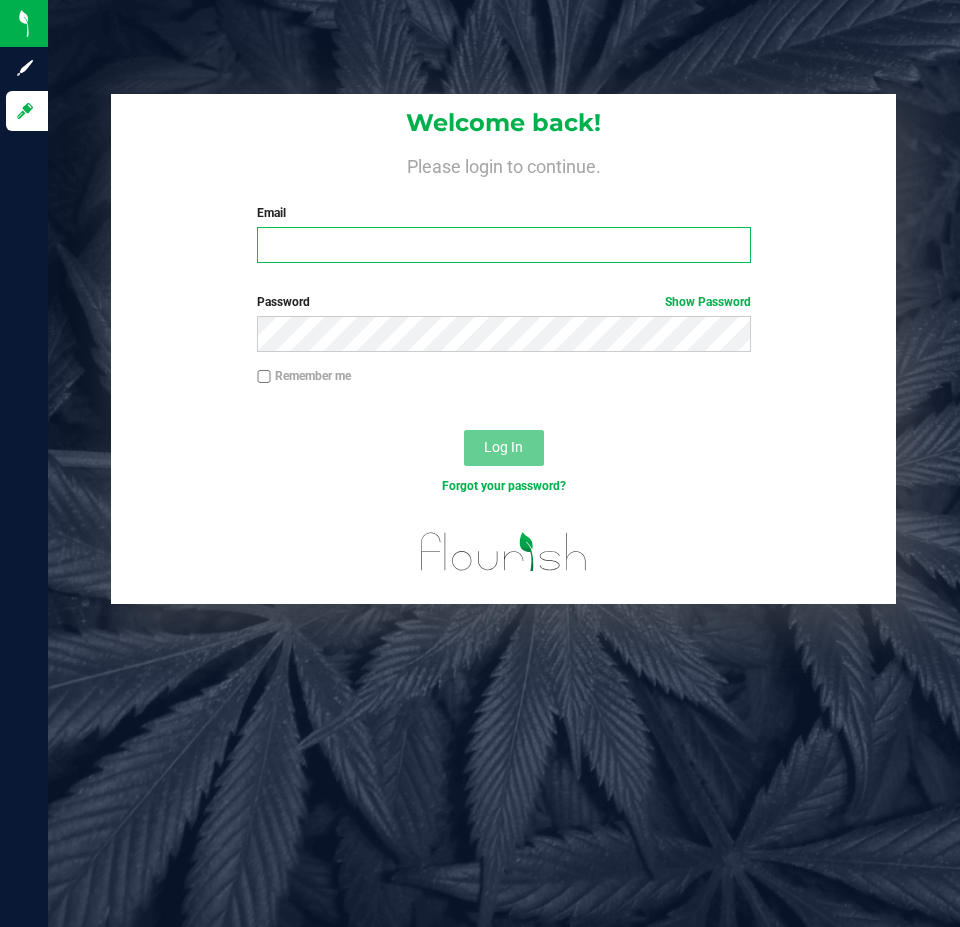 click on "Email" at bounding box center [503, 245] 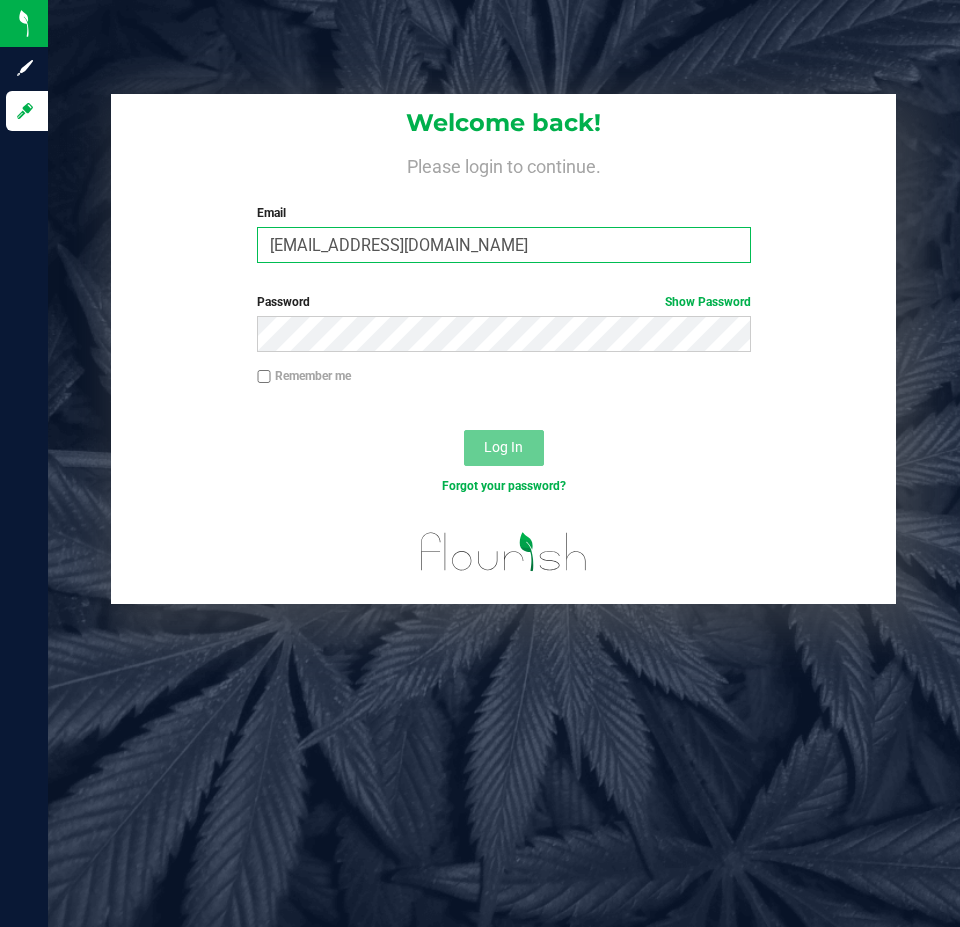 type on "[EMAIL_ADDRESS][DOMAIN_NAME]" 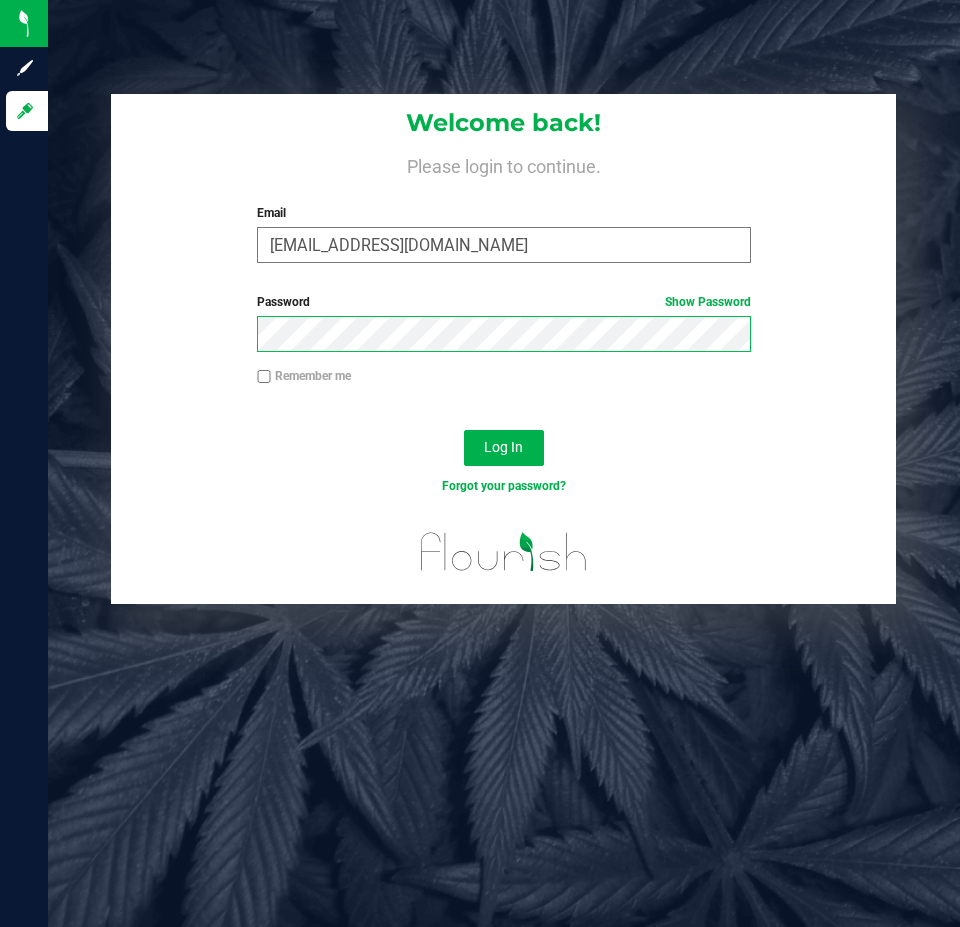 click on "Log In" at bounding box center [504, 448] 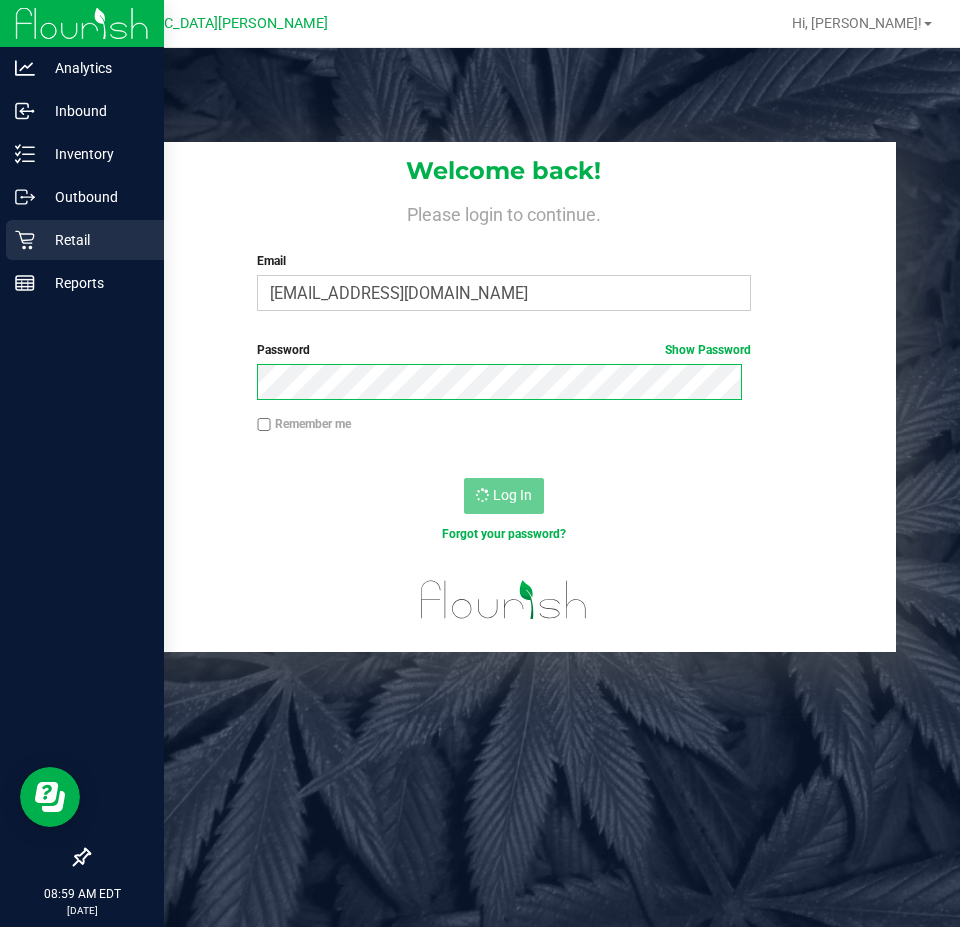 scroll, scrollTop: 0, scrollLeft: 0, axis: both 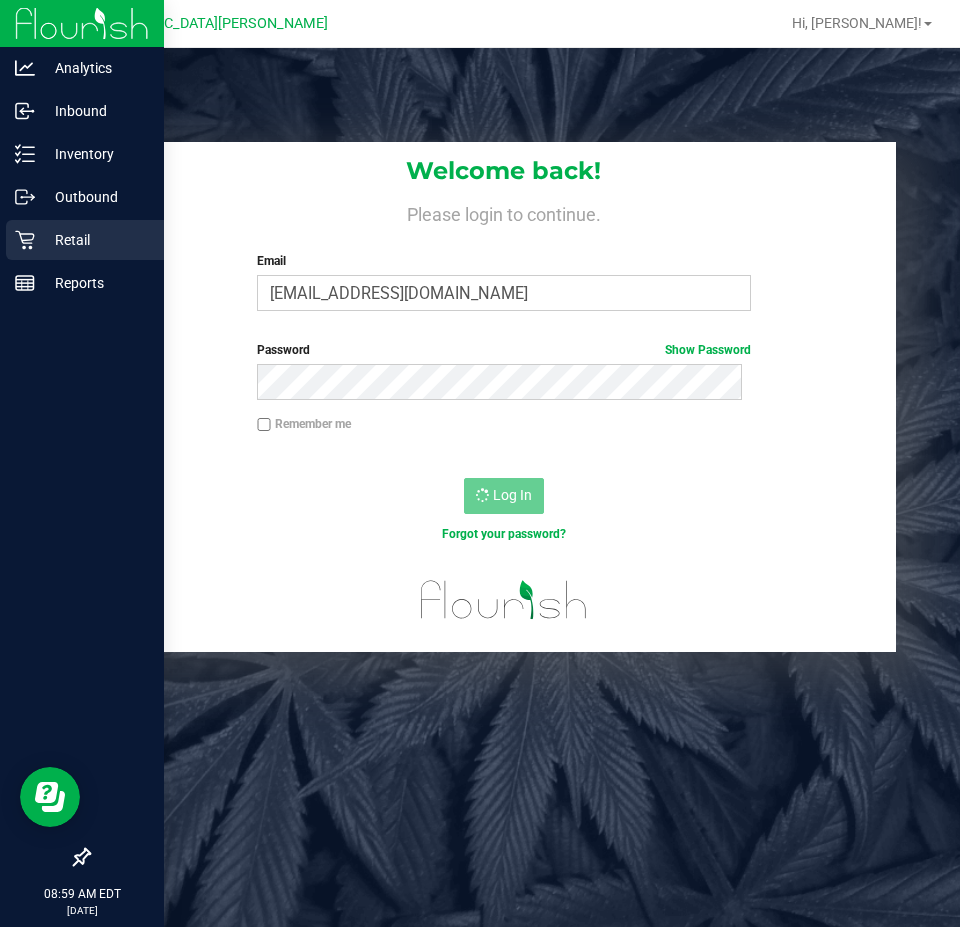 click on "Retail" at bounding box center (95, 240) 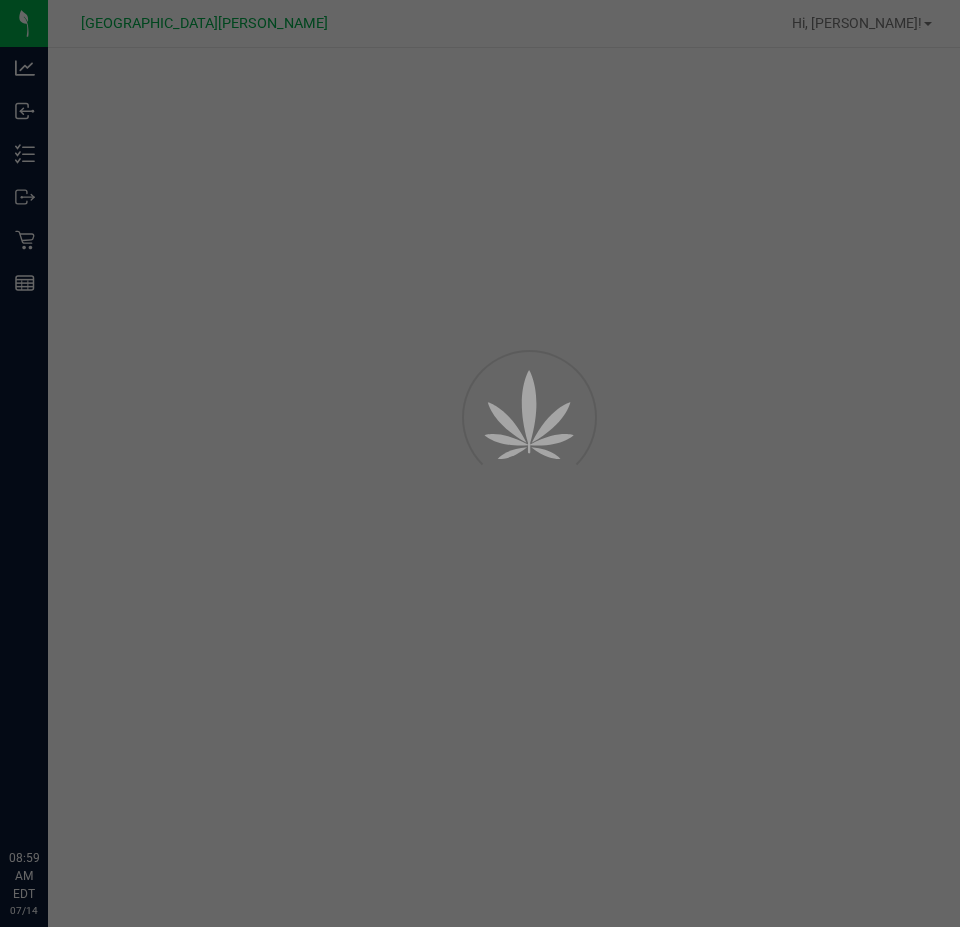 scroll, scrollTop: 0, scrollLeft: 0, axis: both 